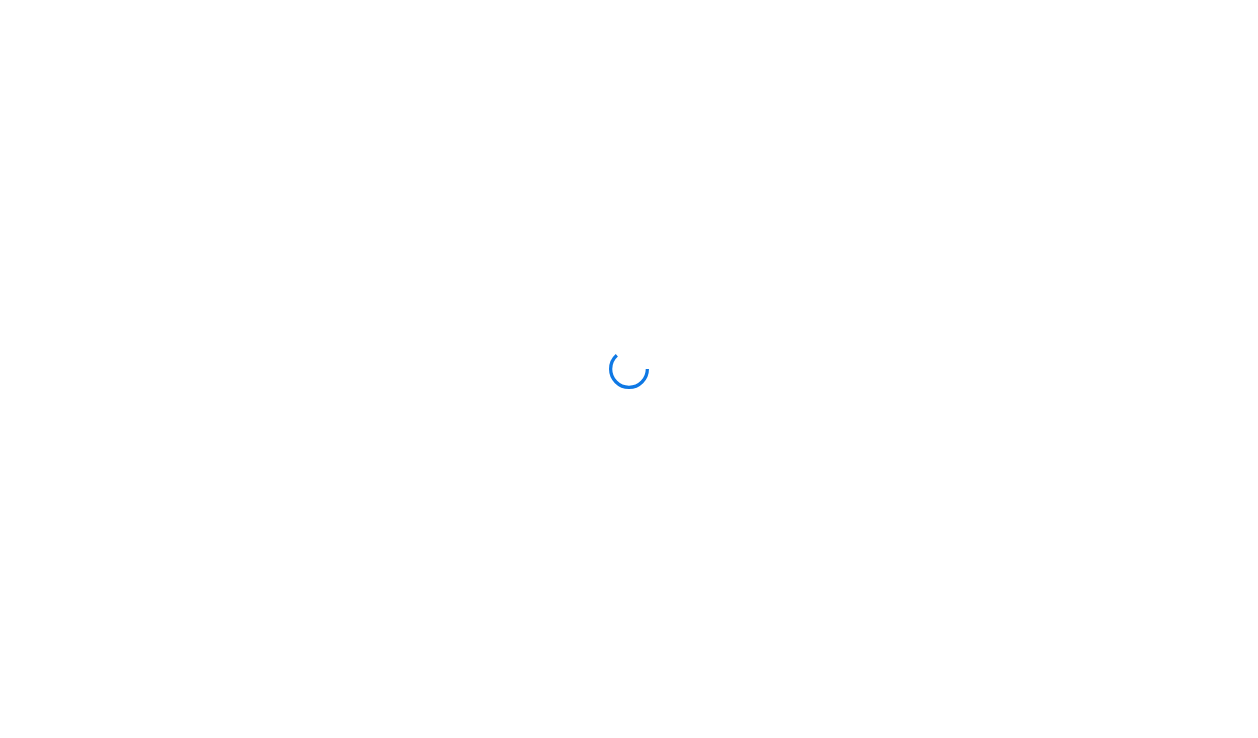 scroll, scrollTop: 0, scrollLeft: 0, axis: both 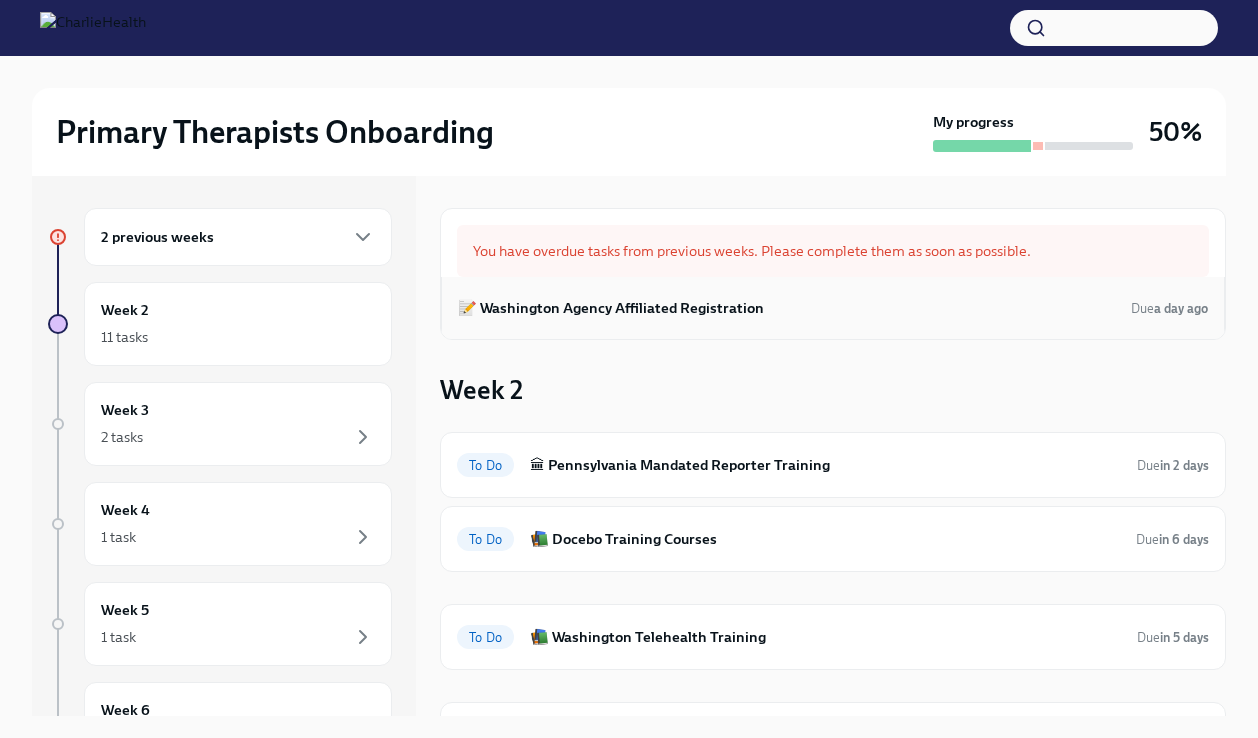 click on "📝 Washington Agency Affiliated Registration" at bounding box center [611, 308] 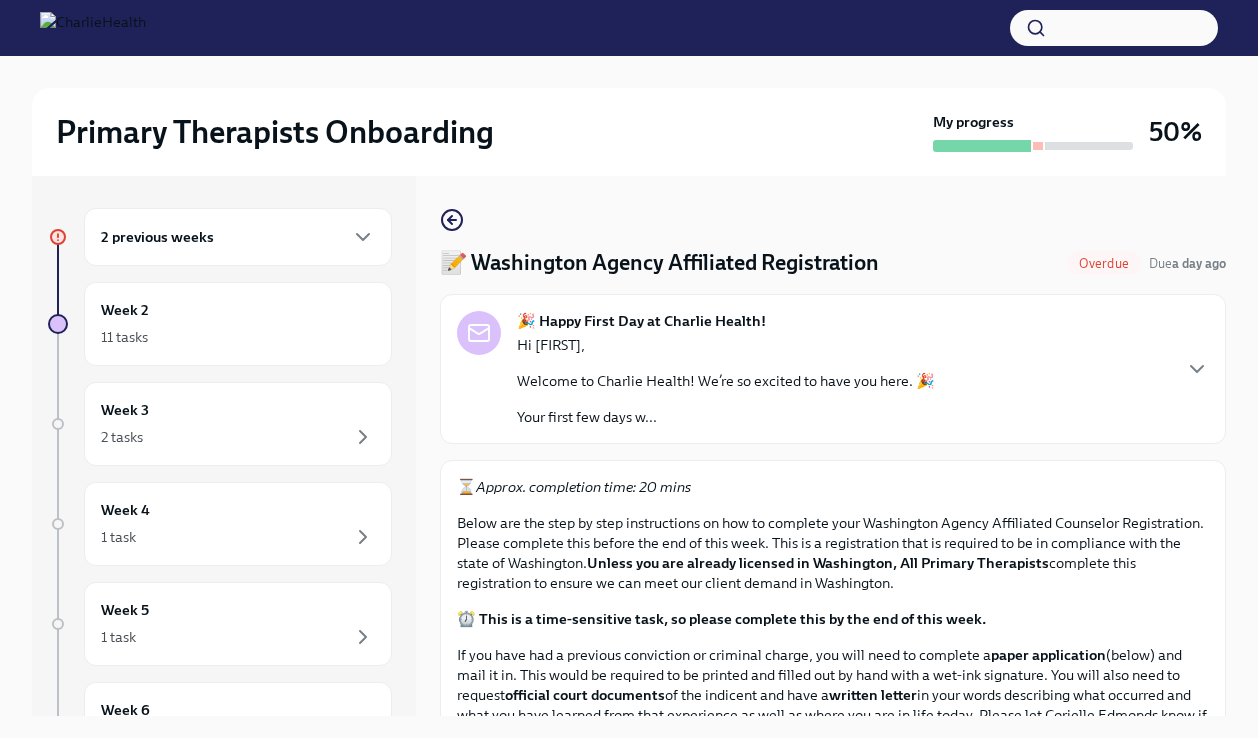 click on "Primary Therapists Onboarding My progress 50% 2 previous weeks Week 2 11 tasks Week 3 2 tasks Week 4 1 task Week 5 1 task Week 6 1 task Experience ends  Oct 4th 📝 Washington Agency Affiliated Registration Overdue Due  a day ago 🎉 Happy First Day at Charlie Health! Hi Donesha,
Welcome to Charlie Health! We’re so excited to have you here. 🎉
Your first few days w... ⏳  Approx. completion time: 20 mins
Below are the step by step instructions on how to complete your Washington Agency Affiliated Counselor Registration. Please complete this before the end of this week. This is a registration that is required to be in compliance with the state of Washington.  Unless you are already licensed in Washington, All Primary Therapists  complete this registration to ensure we can meet our client demand in Washington.
⏰ This is a time-sensitive task, so please complete this by the end of this week.
If you have had a previous conviction or criminal charge, you will need to complete a  paper application" at bounding box center [629, 414] 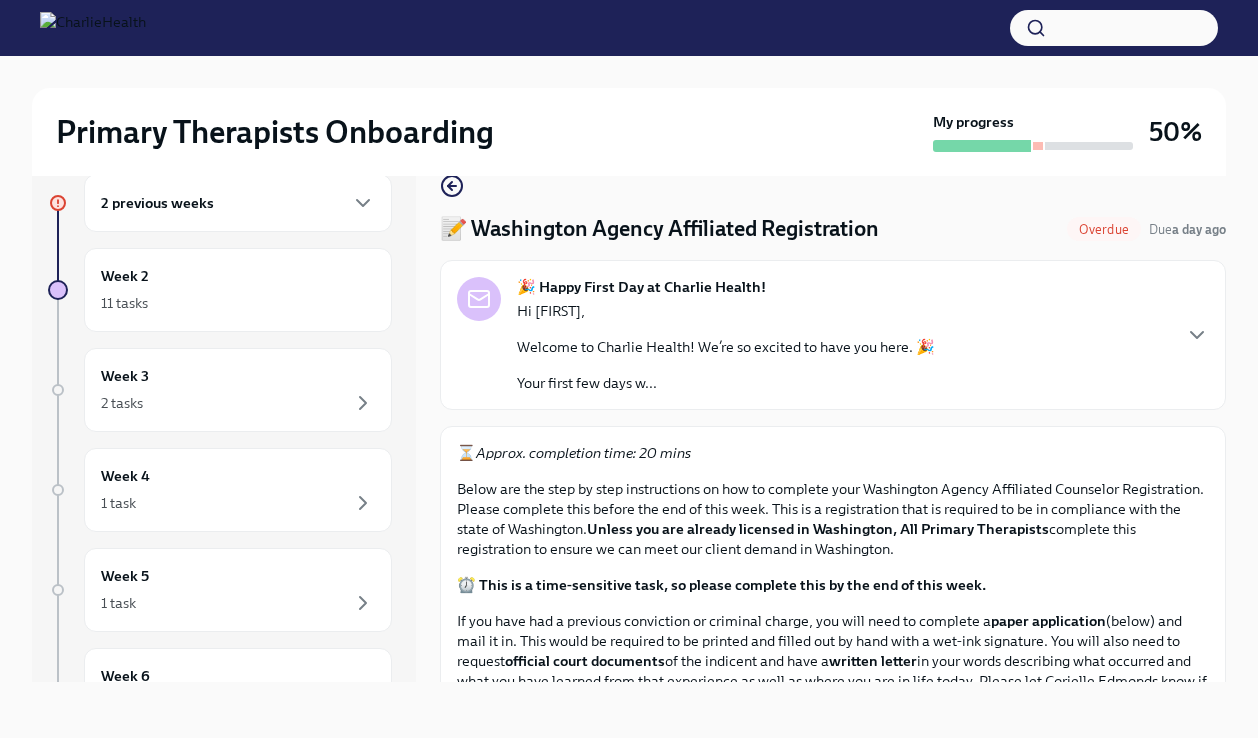 scroll, scrollTop: 34, scrollLeft: 0, axis: vertical 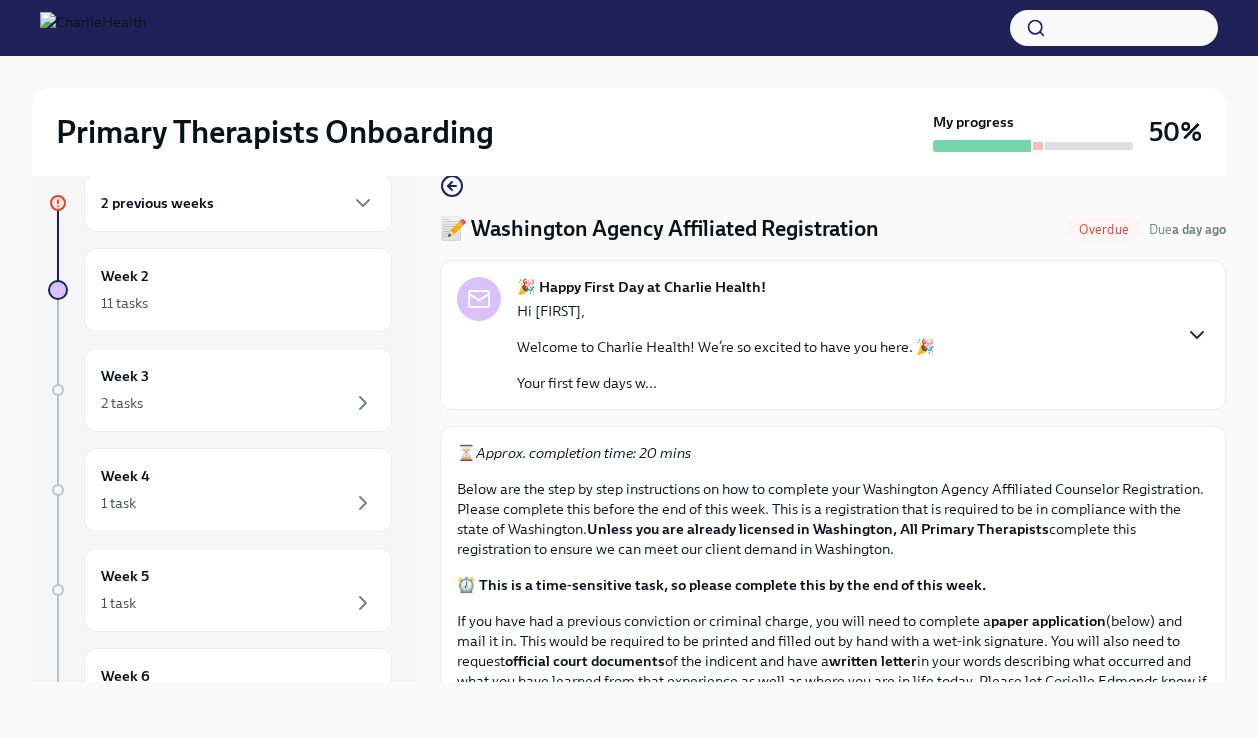 click 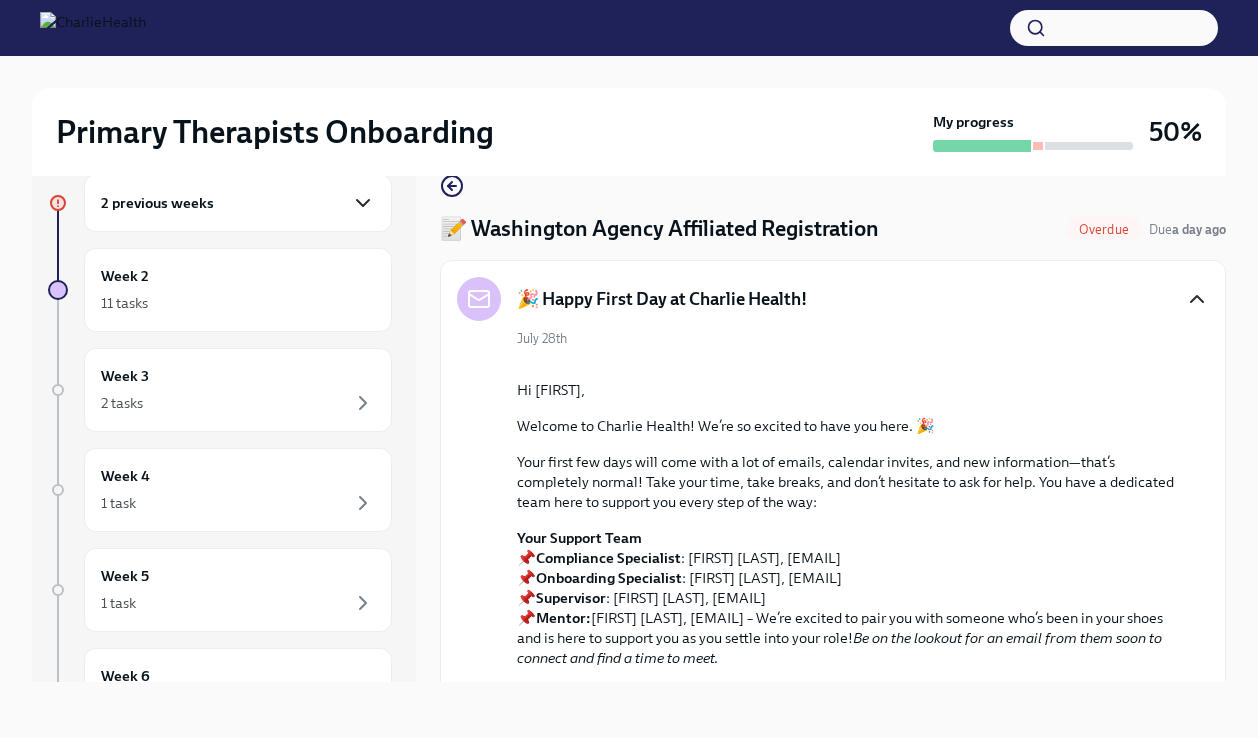 click 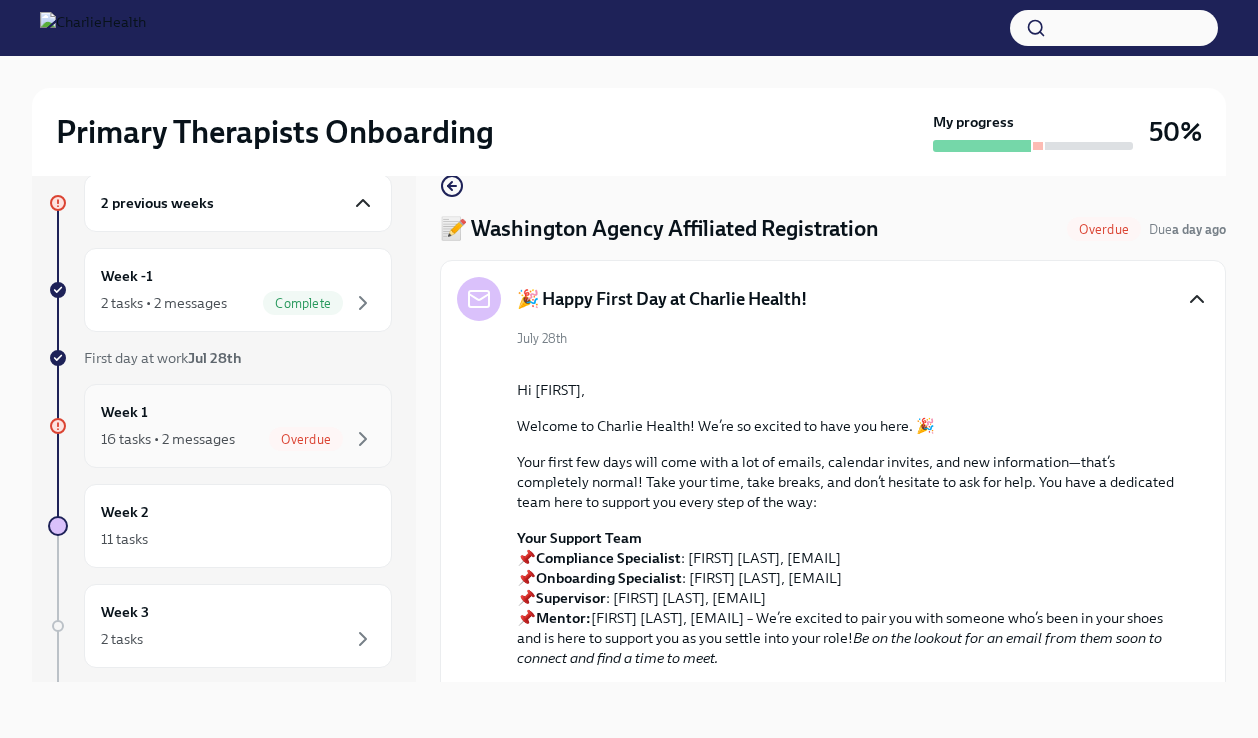 click on "Overdue" at bounding box center (306, 439) 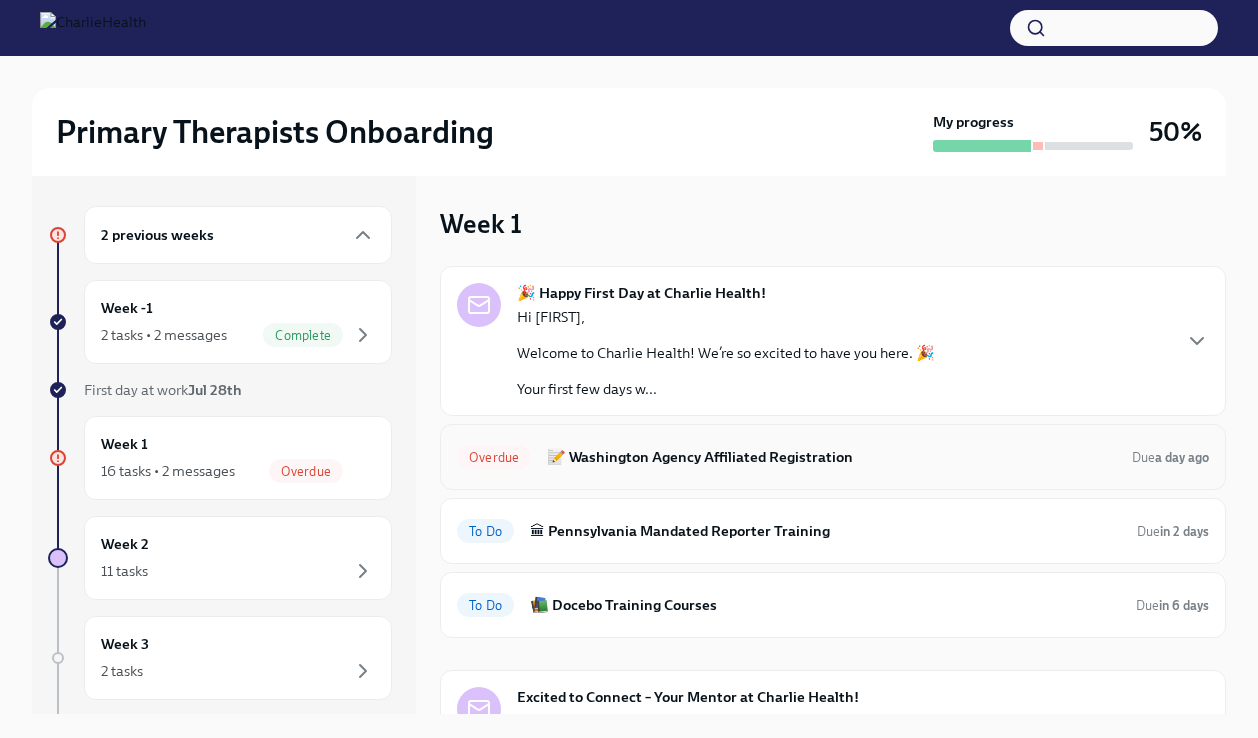 click on "Overdue 📝 Washington Agency Affiliated Registration Due  a day ago" at bounding box center (833, 457) 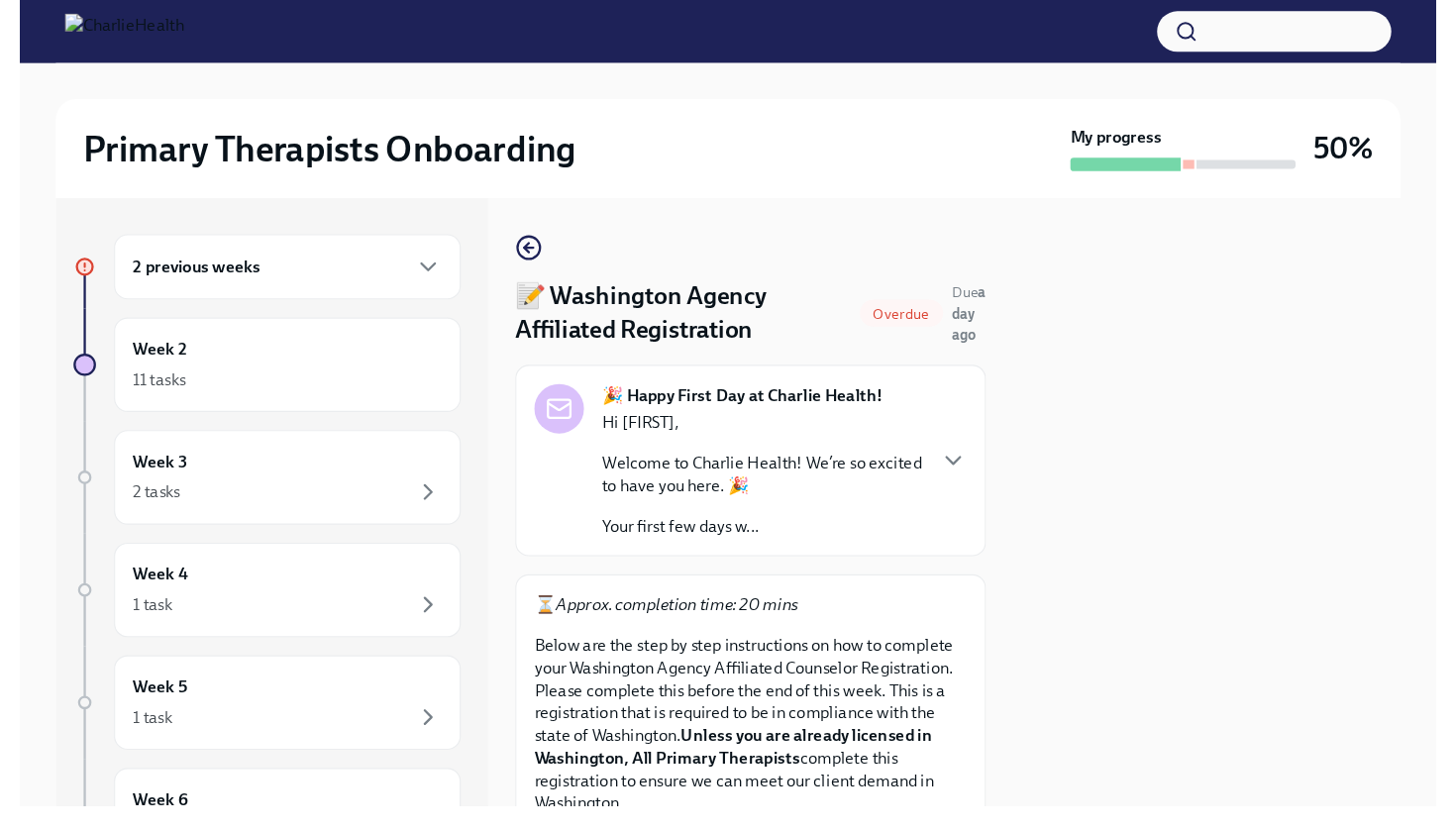 scroll, scrollTop: 0, scrollLeft: 0, axis: both 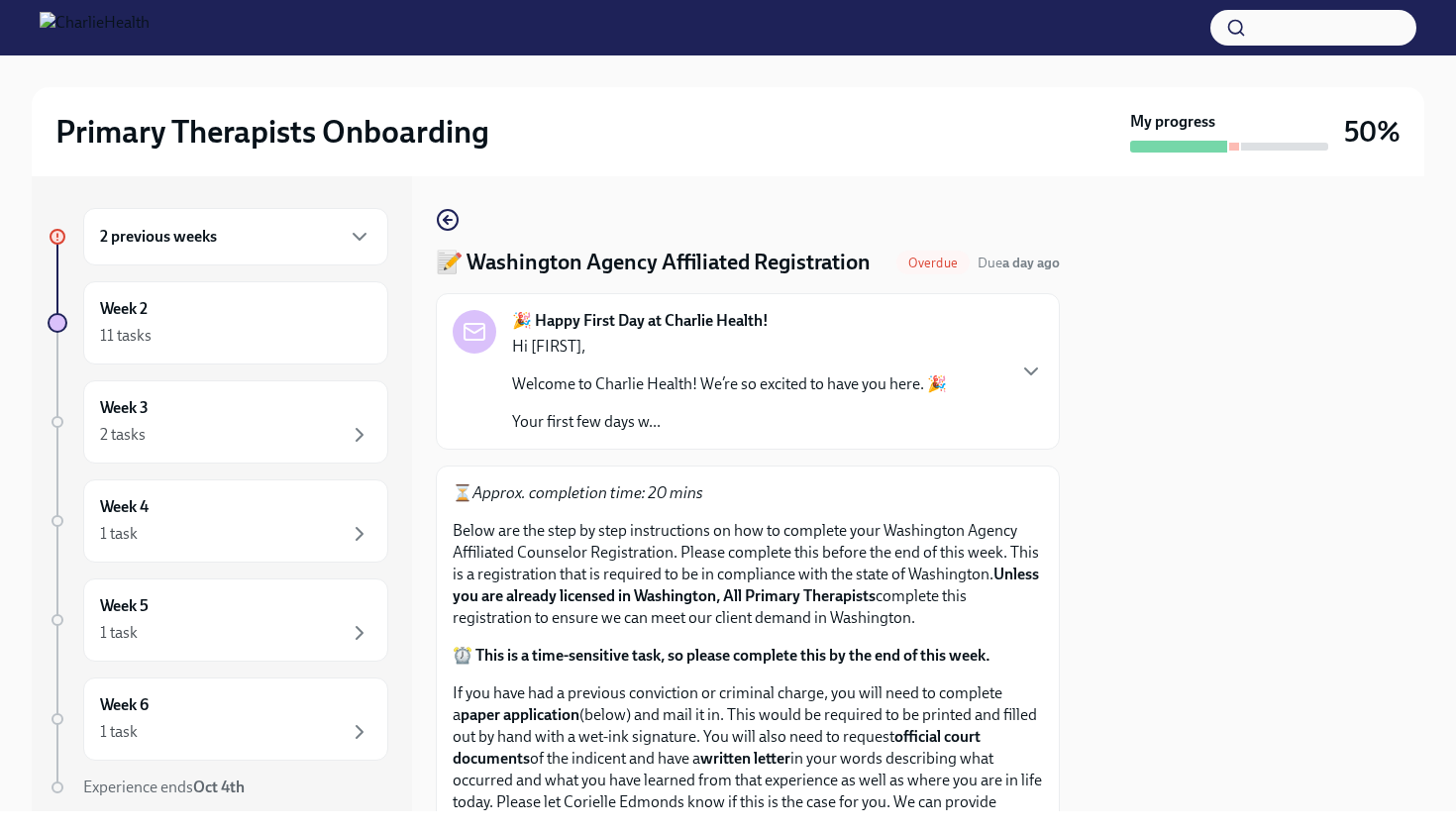 click at bounding box center [1254, 493] 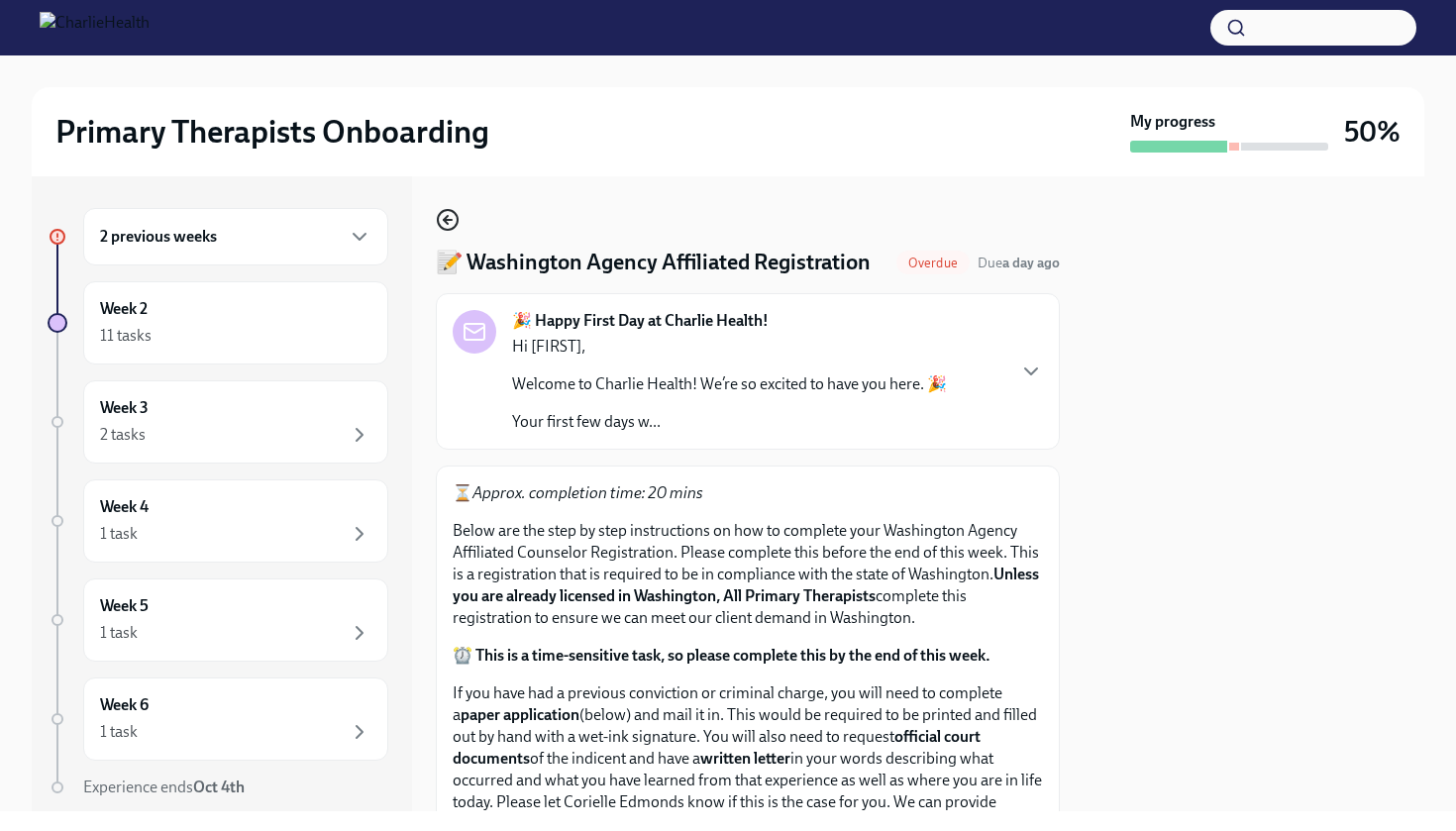 click 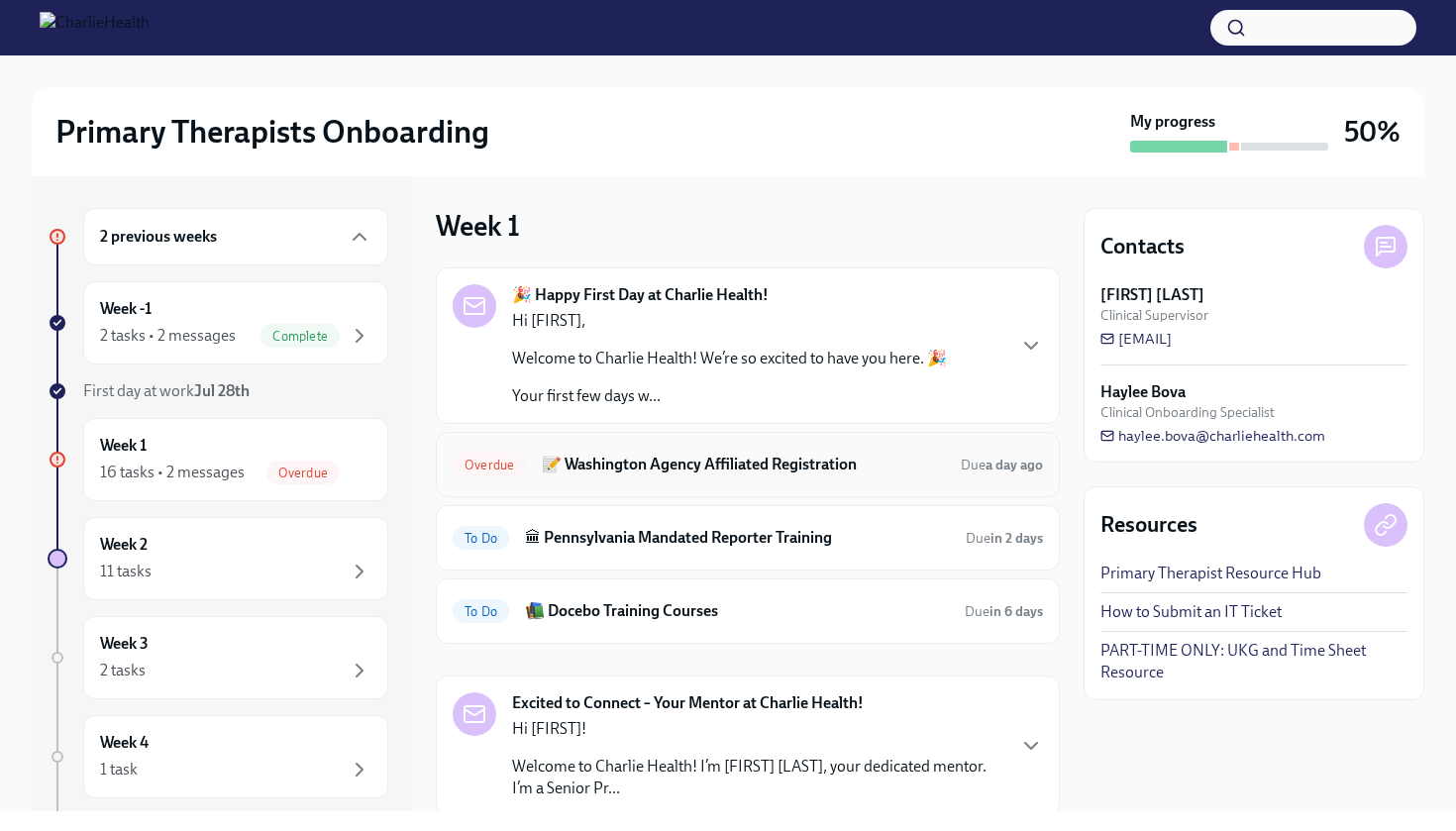 click on "📝 Washington Agency Affiliated Registration" at bounding box center (743, 465) 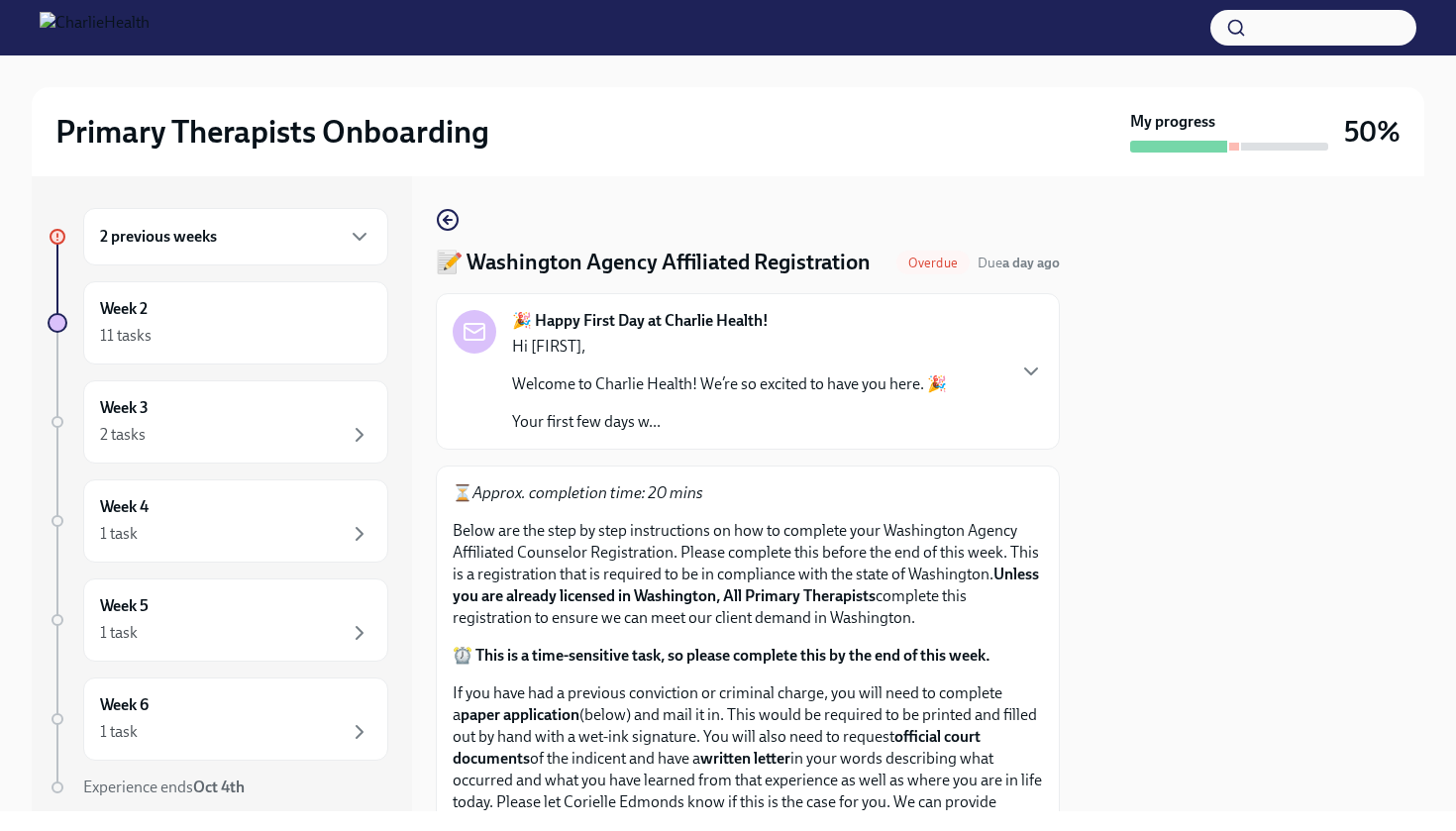 click at bounding box center [1254, 493] 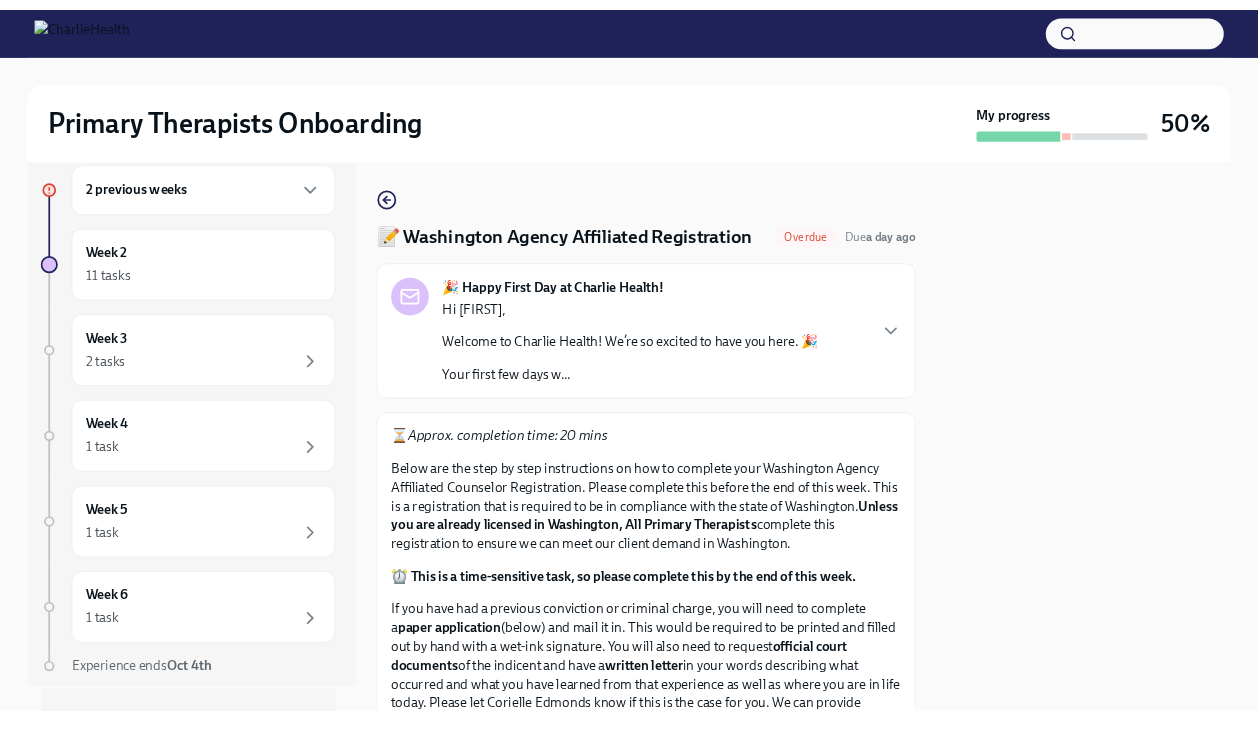 scroll, scrollTop: 67, scrollLeft: 0, axis: vertical 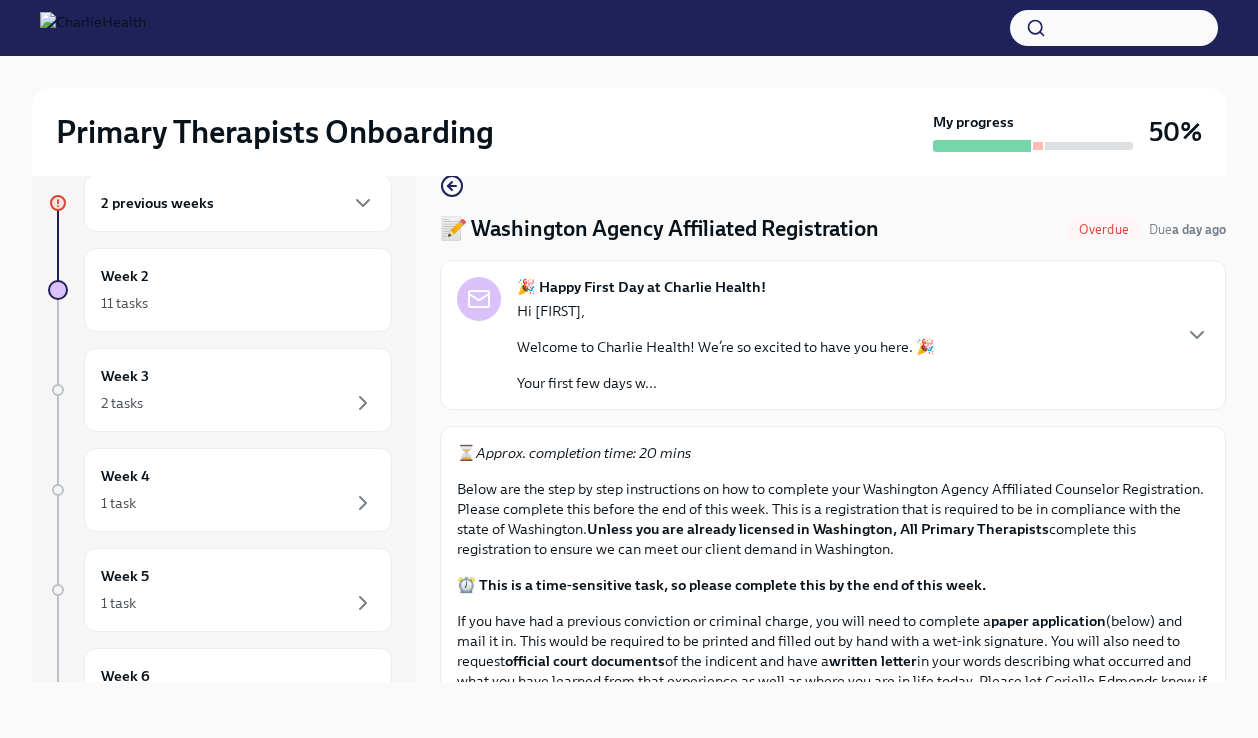 click on "⏳  Approx. completion time: 20 mins
Below are the step by step instructions on how to complete your Washington Agency Affiliated Counselor Registration. Please complete this before the end of this week. This is a registration that is required to be in compliance with the state of Washington.  Unless you are already licensed in Washington, All Primary Therapists  complete this registration to ensure we can meet our client demand in Washington.
⏰ This is a time-sensitive task, so please complete this by the end of this week.
If you have had a previous conviction or criminal charge, you will need to complete a  paper application  (below) and mail it in. This would be required to be printed and filled out by hand with a wet-ink signature. You will also need to request  official court documents  of the indicent and have a  written letter
Please use your legal name as it appears on other licenses or government IDs.
IMPORTANT Note on Security of Sensitive Information
Note: do not" at bounding box center [833, 771] 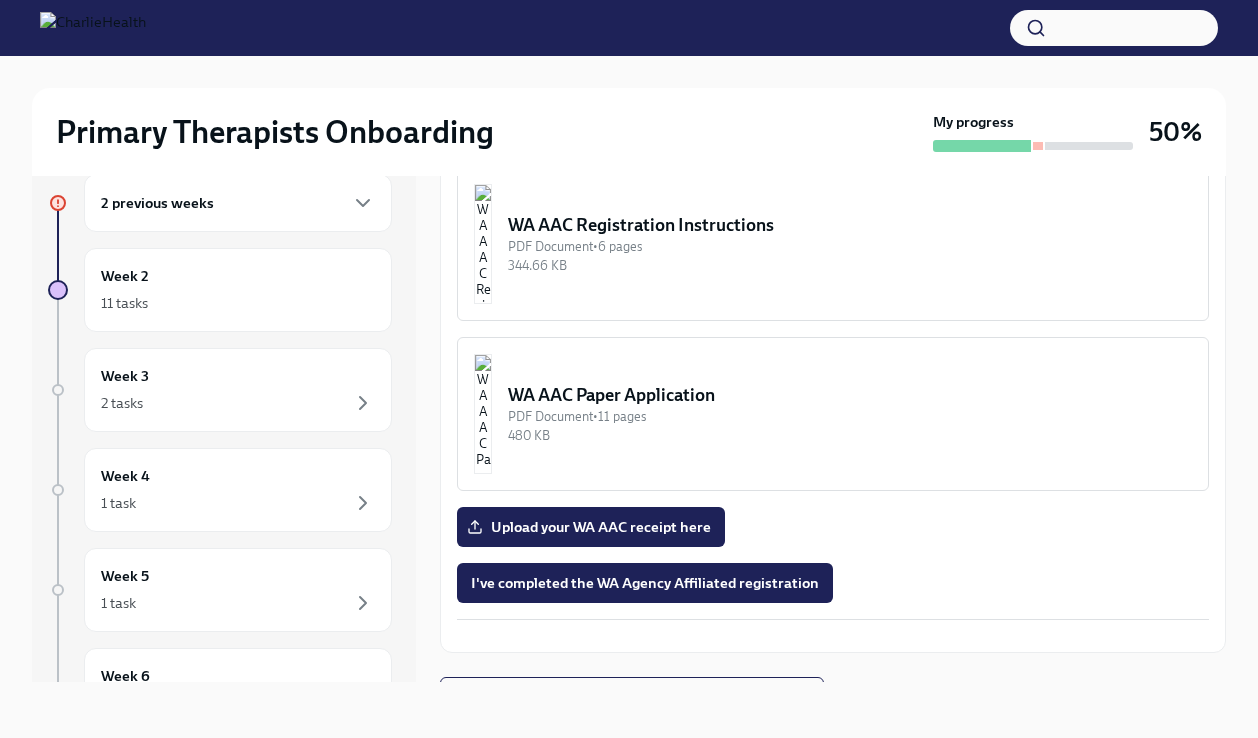 scroll, scrollTop: 963, scrollLeft: 0, axis: vertical 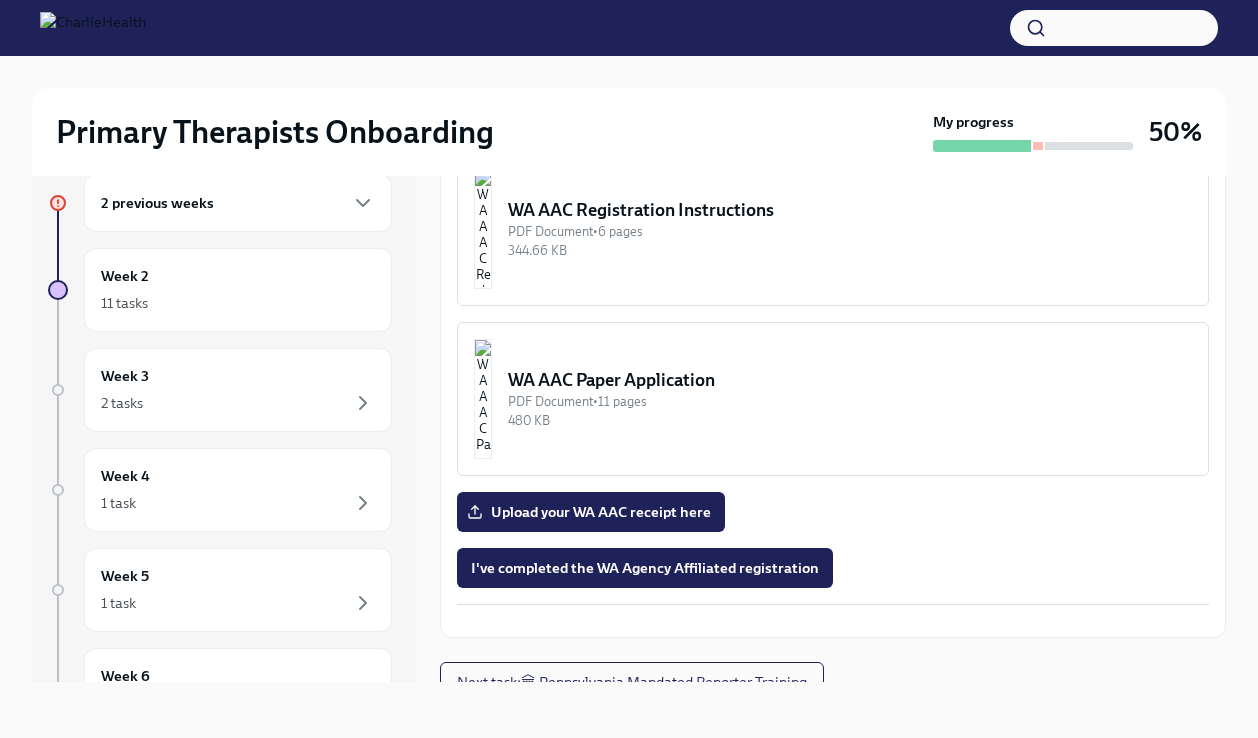 click on "PDF Document  •  6 pages" at bounding box center [850, 231] 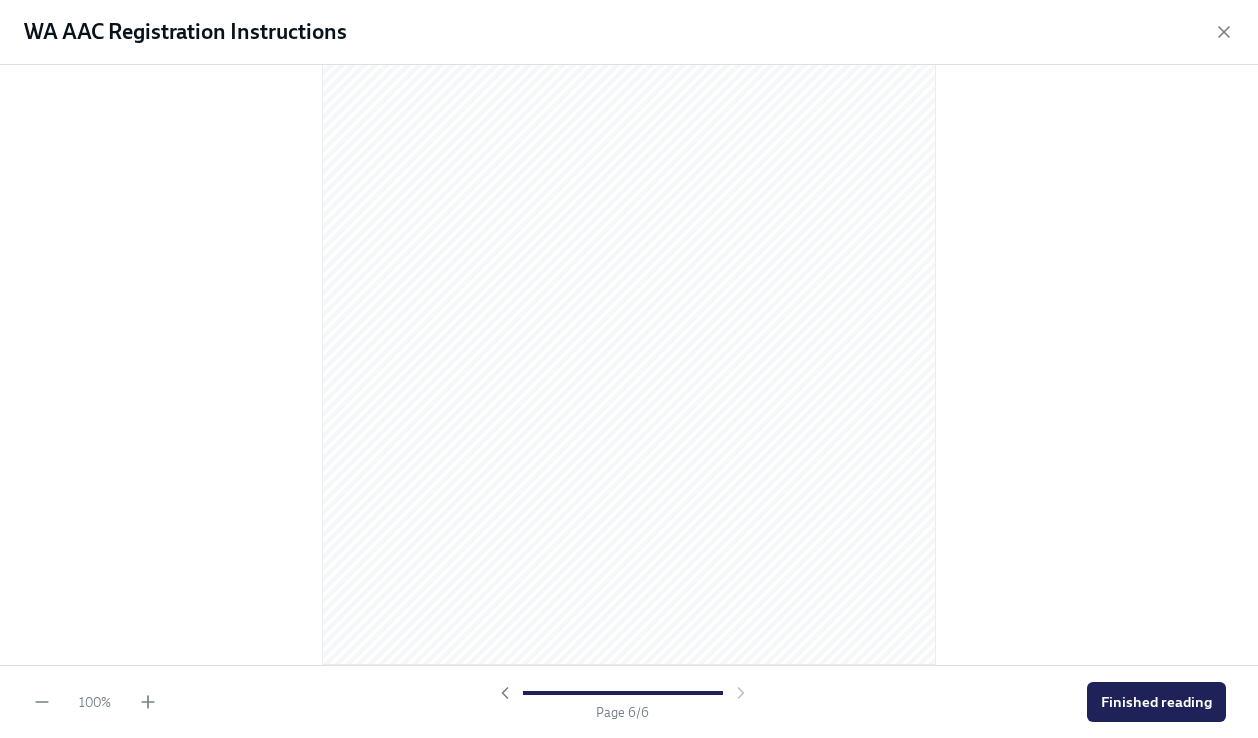 scroll, scrollTop: 4276, scrollLeft: 0, axis: vertical 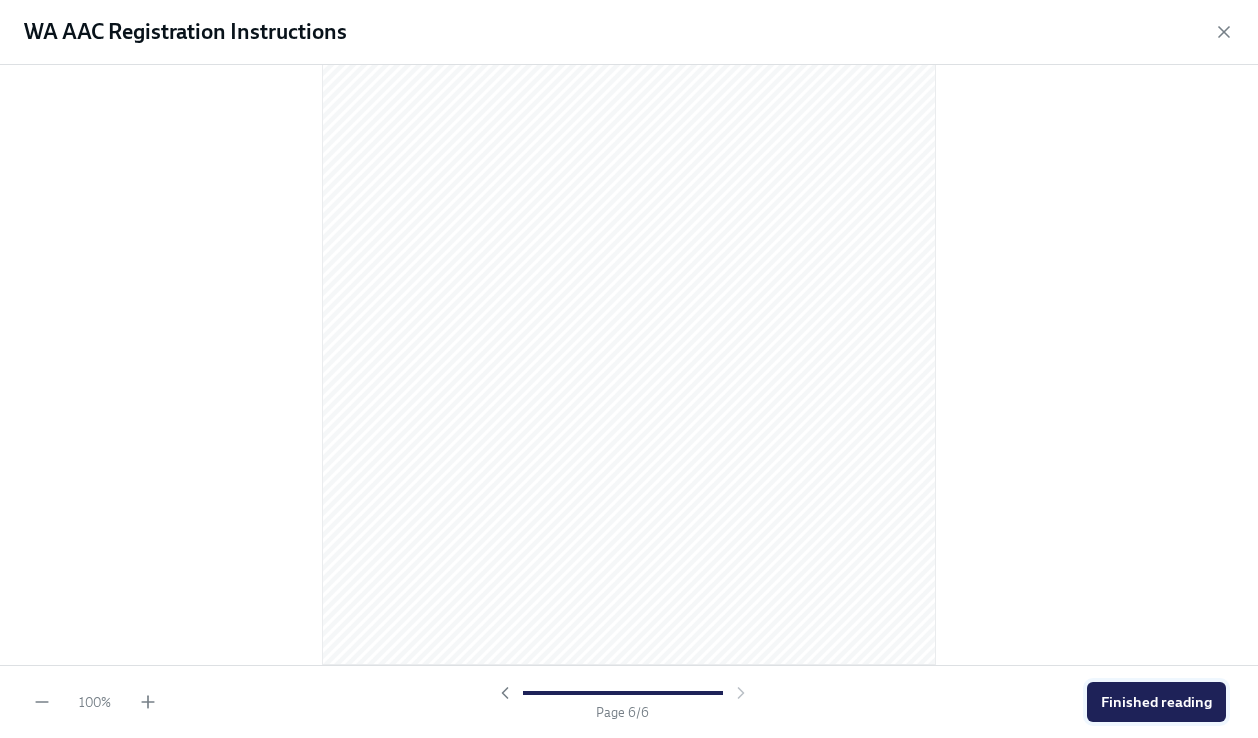 click on "Finished reading" at bounding box center (1156, 702) 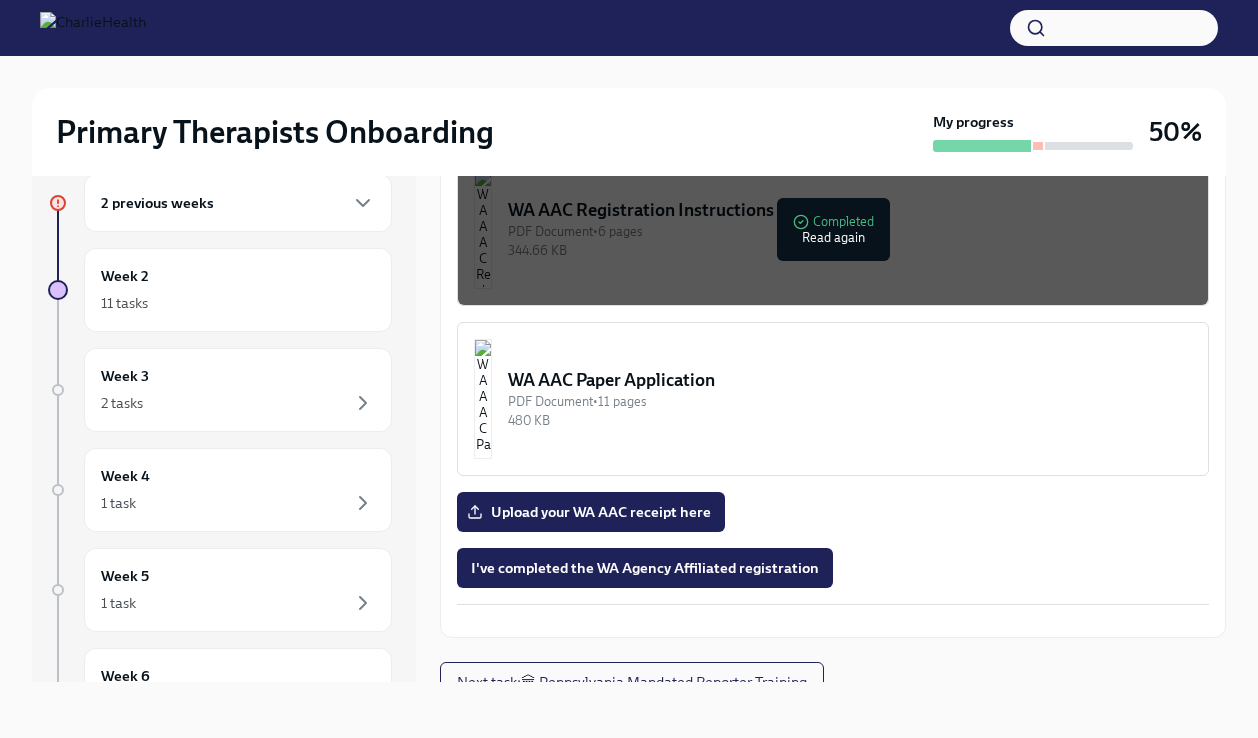 click on "WA AAC Paper Application" at bounding box center [850, 380] 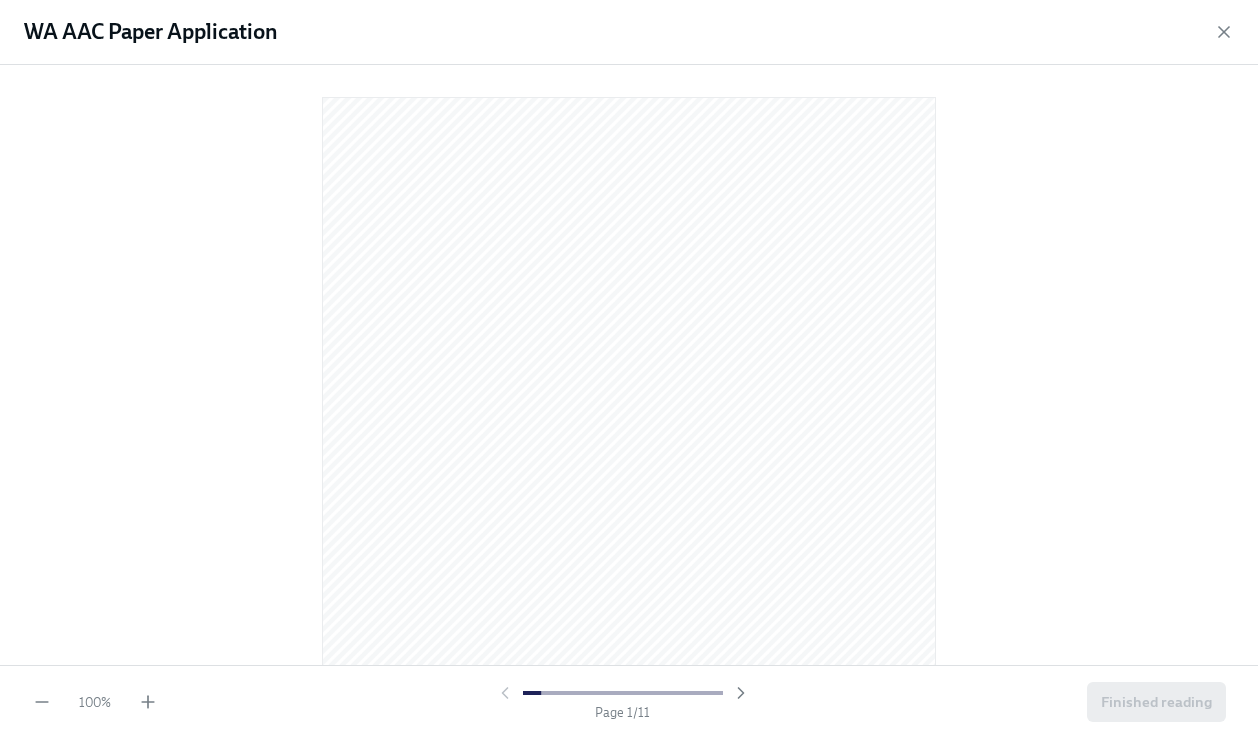 click at bounding box center [629, 361] 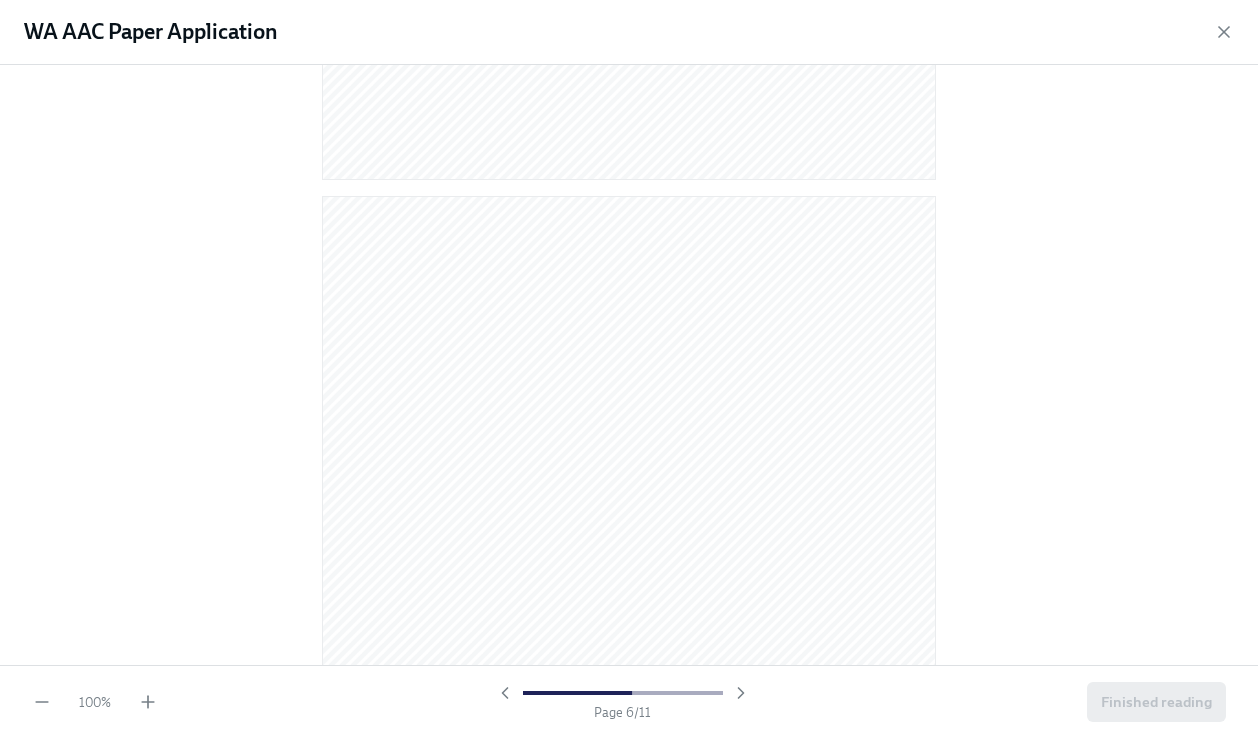 scroll, scrollTop: 4762, scrollLeft: 0, axis: vertical 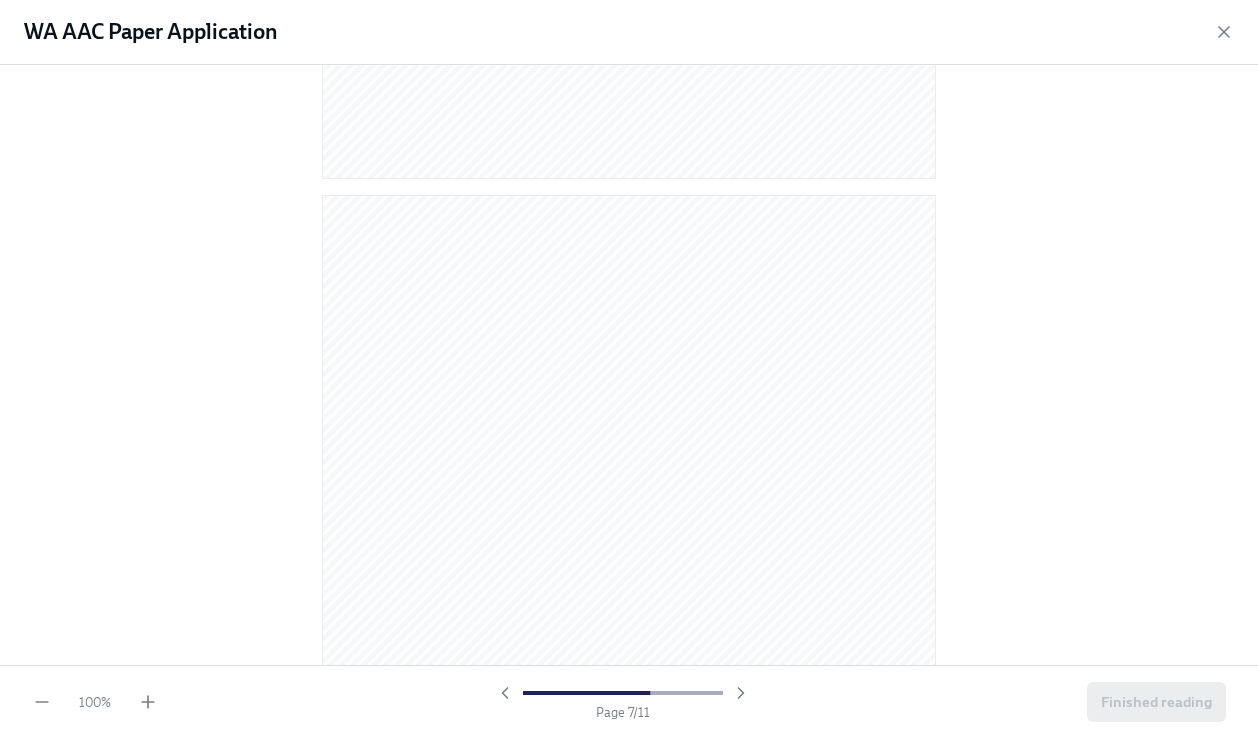 click on "100 % Page   7 / 11 Finished reading" at bounding box center [629, 701] 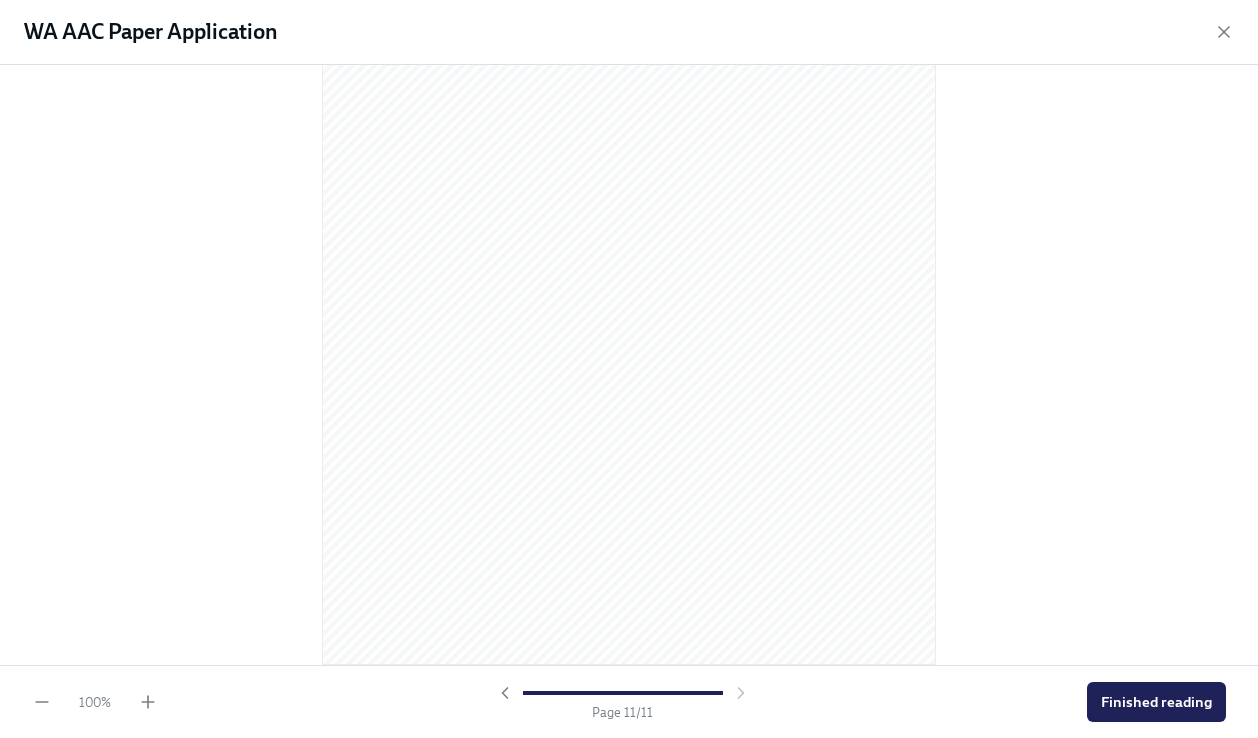 scroll, scrollTop: 8326, scrollLeft: 0, axis: vertical 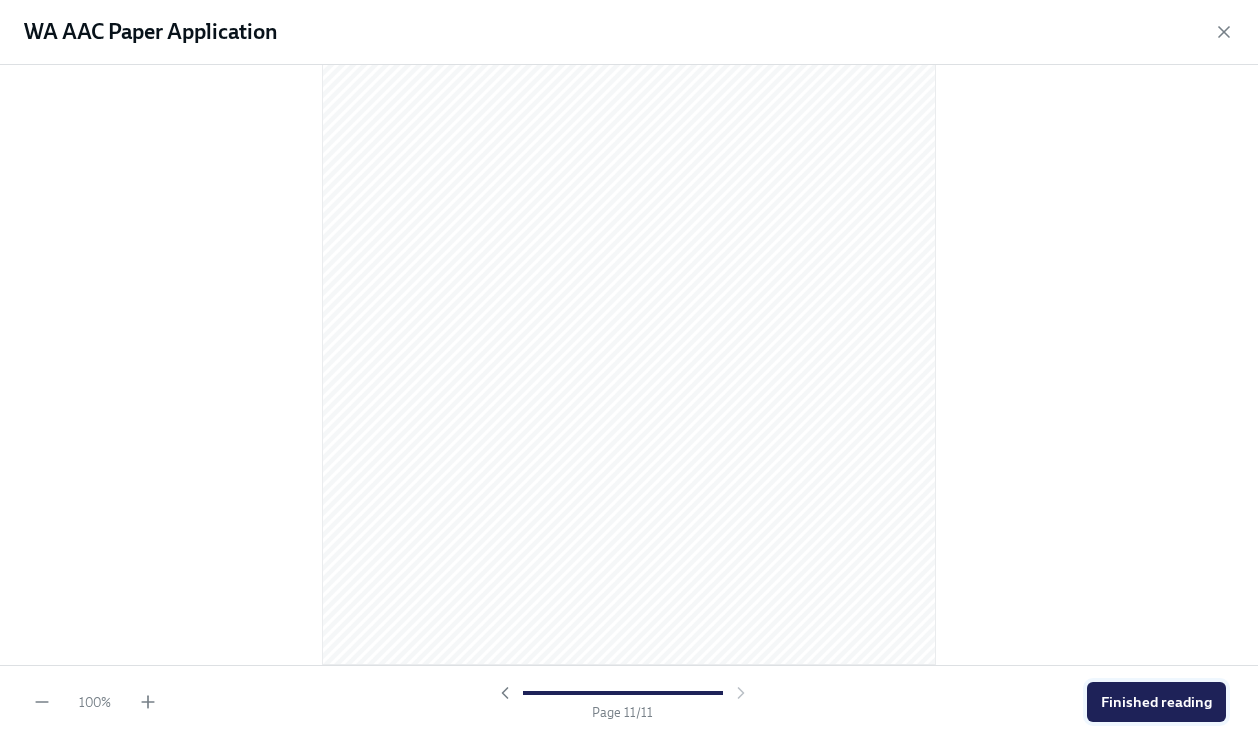 click on "Finished reading" at bounding box center (1156, 702) 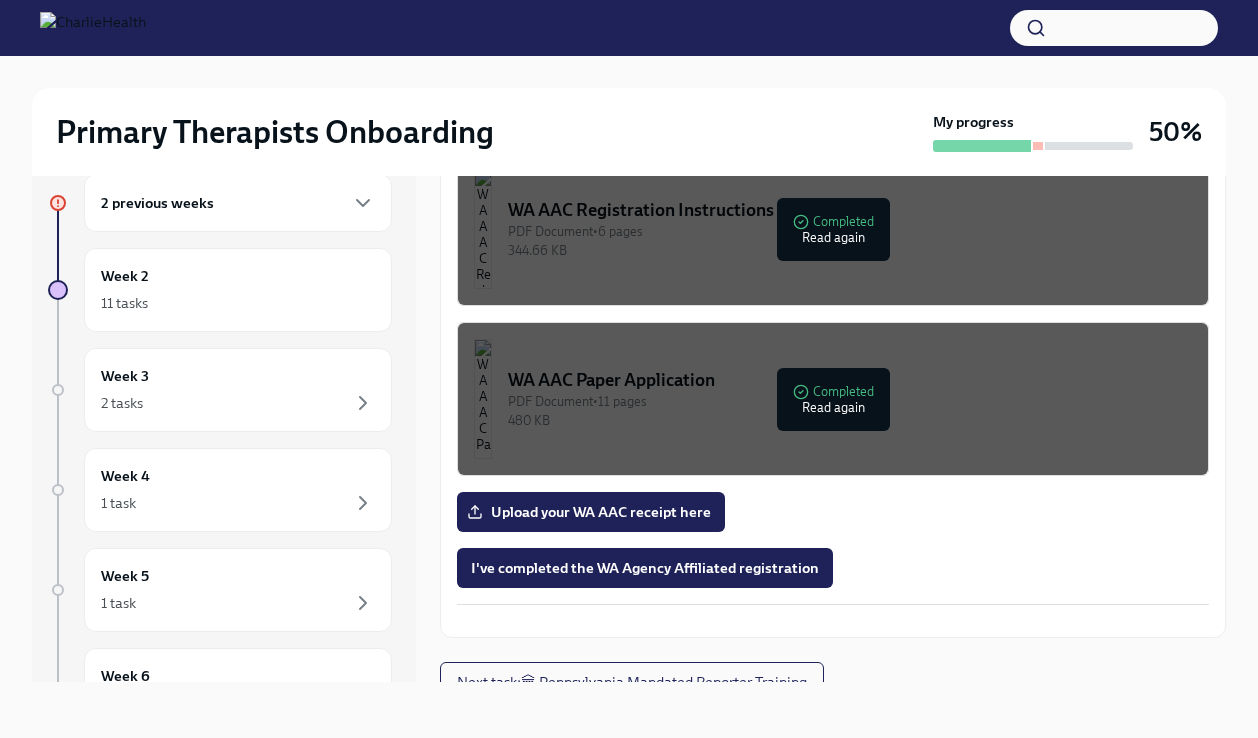 type 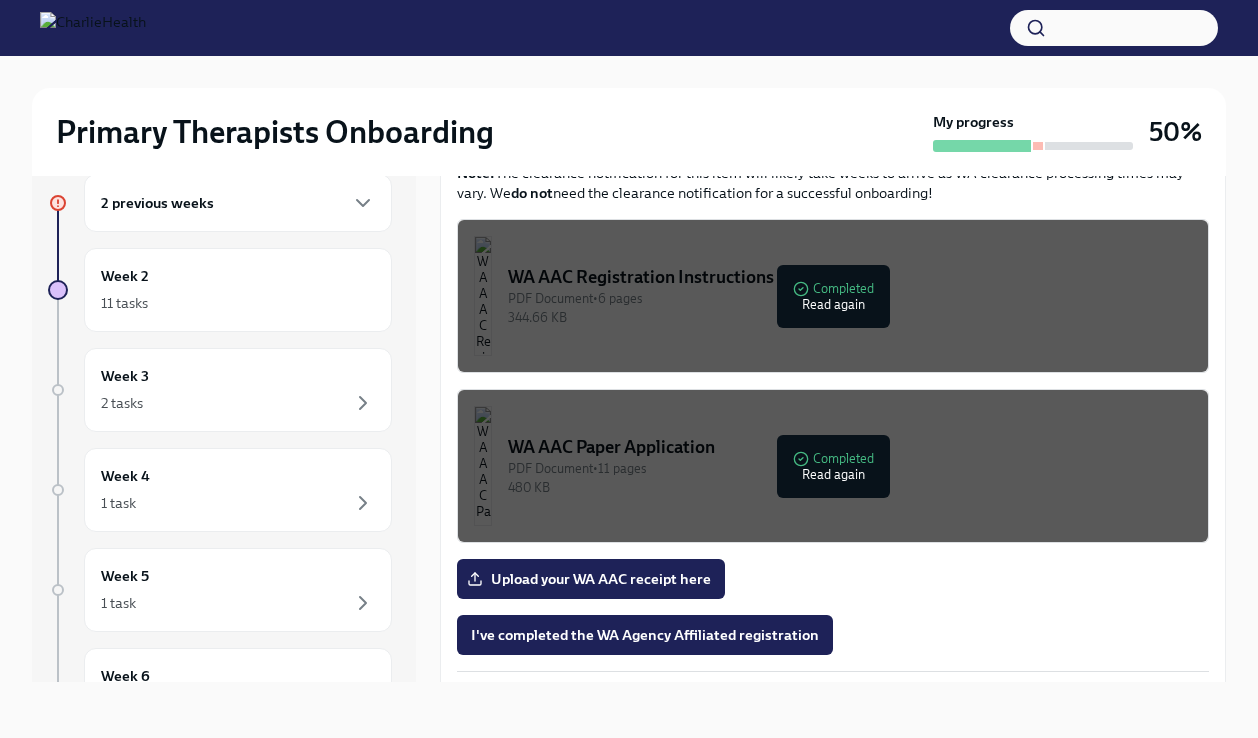 scroll, scrollTop: 884, scrollLeft: 0, axis: vertical 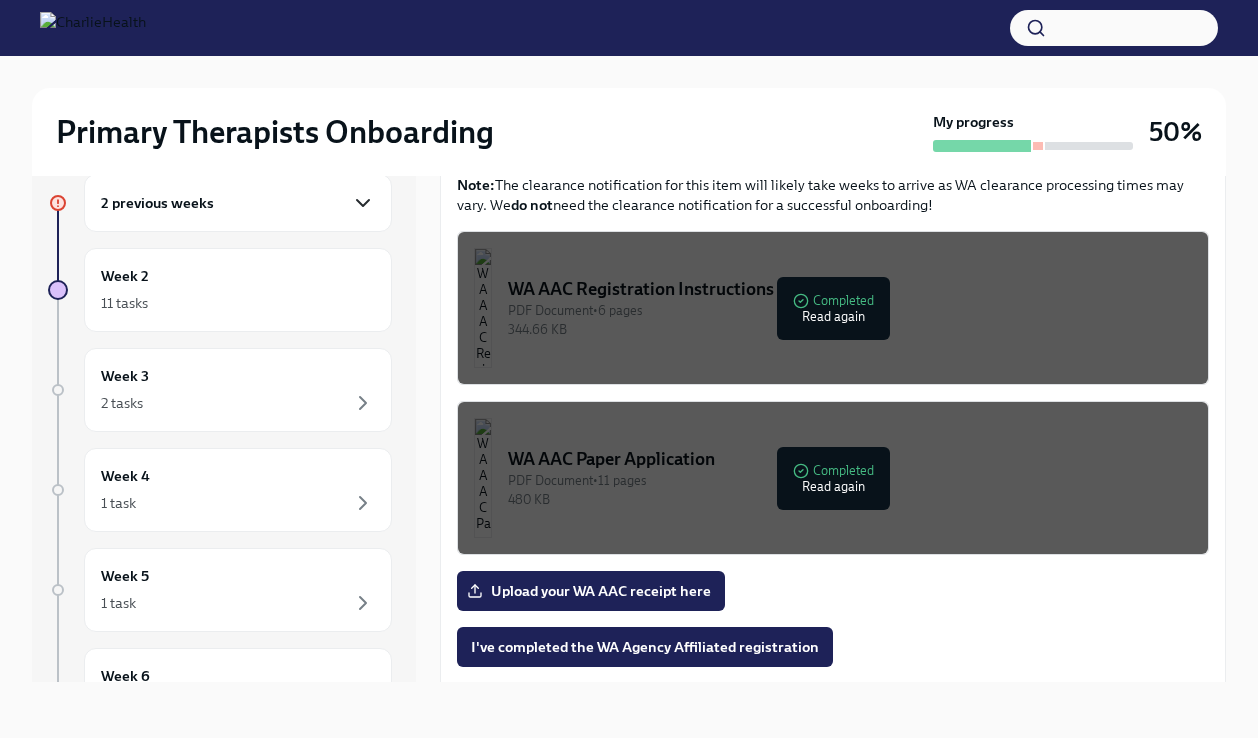click 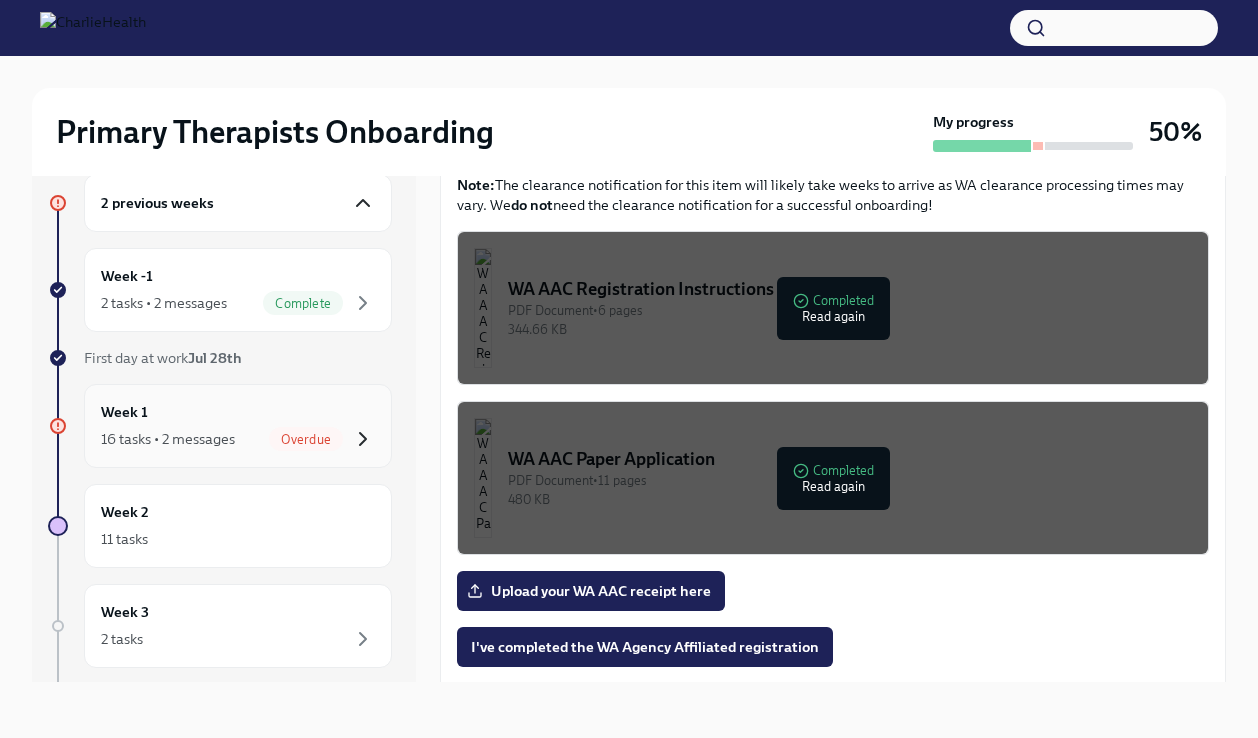 click 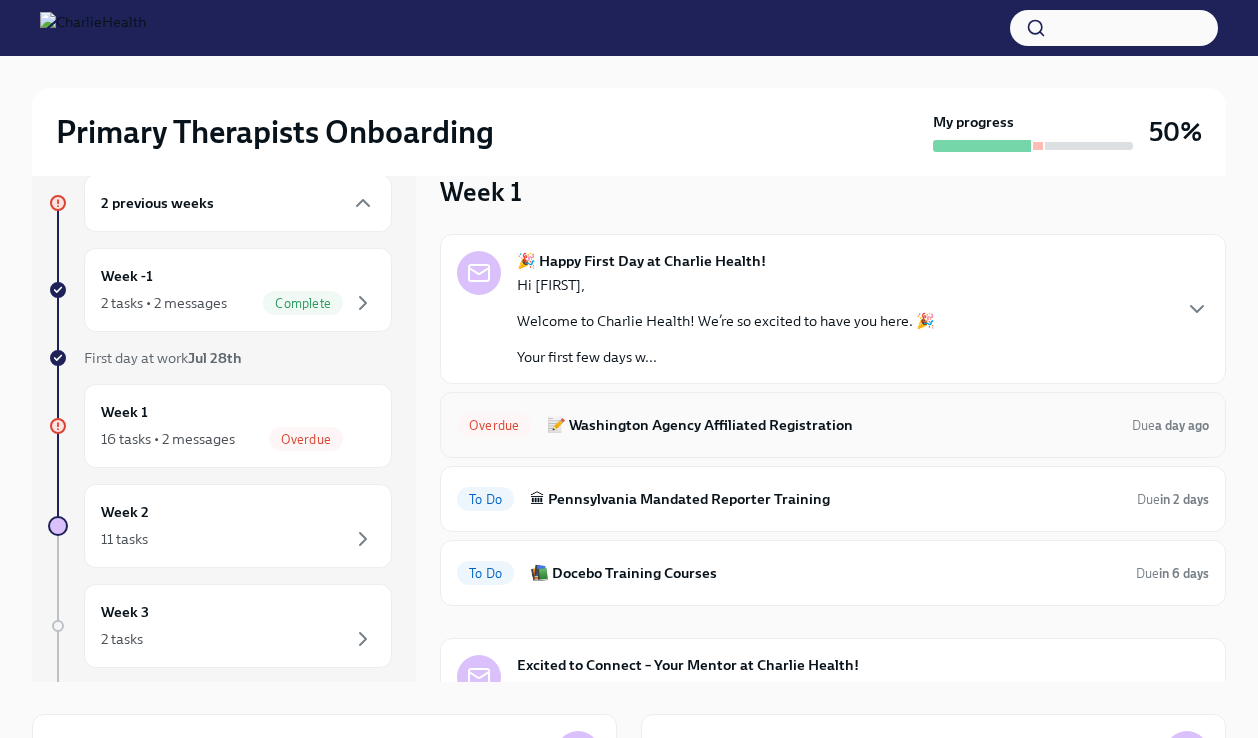 click on "📝 Washington Agency Affiliated Registration" at bounding box center [831, 425] 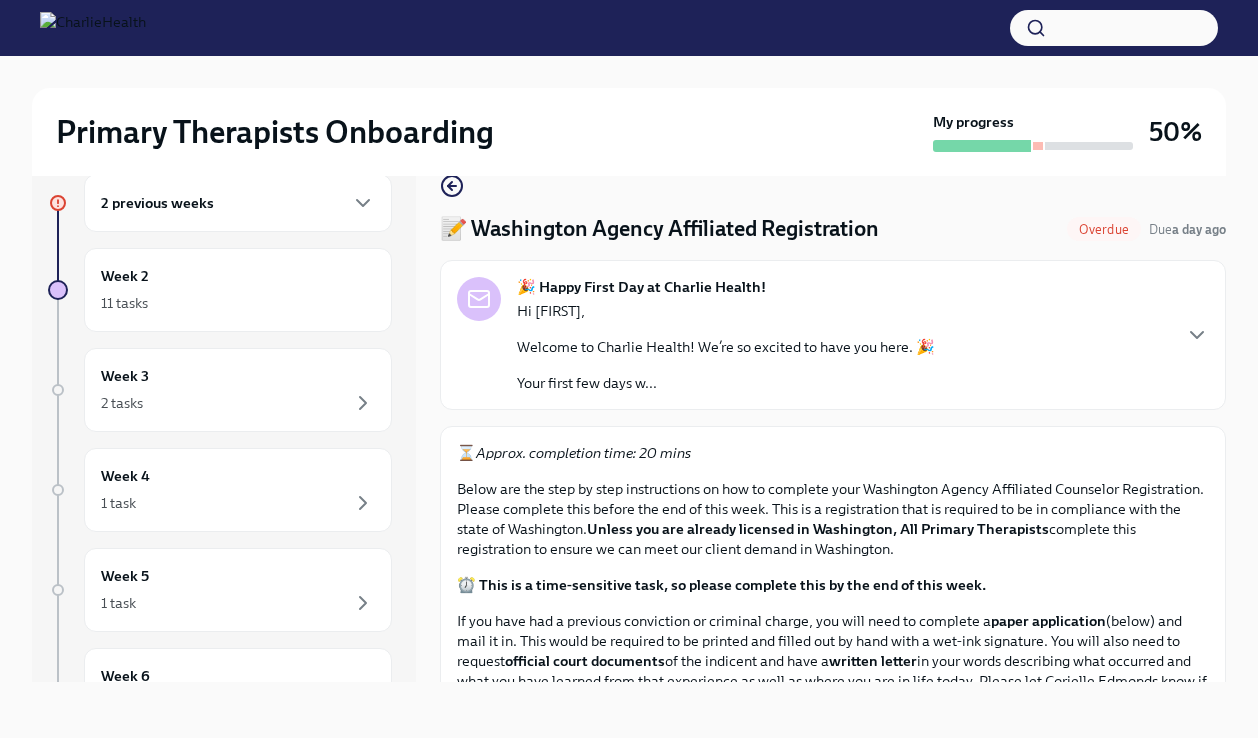 click on "⏳  Approx. completion time: 20 mins
Below are the step by step instructions on how to complete your Washington Agency Affiliated Counselor Registration. Please complete this before the end of this week. This is a registration that is required to be in compliance with the state of Washington.  Unless you are already licensed in Washington, All Primary Therapists  complete this registration to ensure we can meet our client demand in Washington.
⏰ This is a time-sensitive task, so please complete this by the end of this week.
If you have had a previous conviction or criminal charge, you will need to complete a  paper application  (below) and mail it in. This would be required to be printed and filled out by hand with a wet-ink signature. You will also need to request  official court documents  of the indicent and have a  written letter
Please use your legal name as it appears on other licenses or government IDs.
IMPORTANT Note on Security of Sensitive Information
Note: do not" at bounding box center (833, 1013) 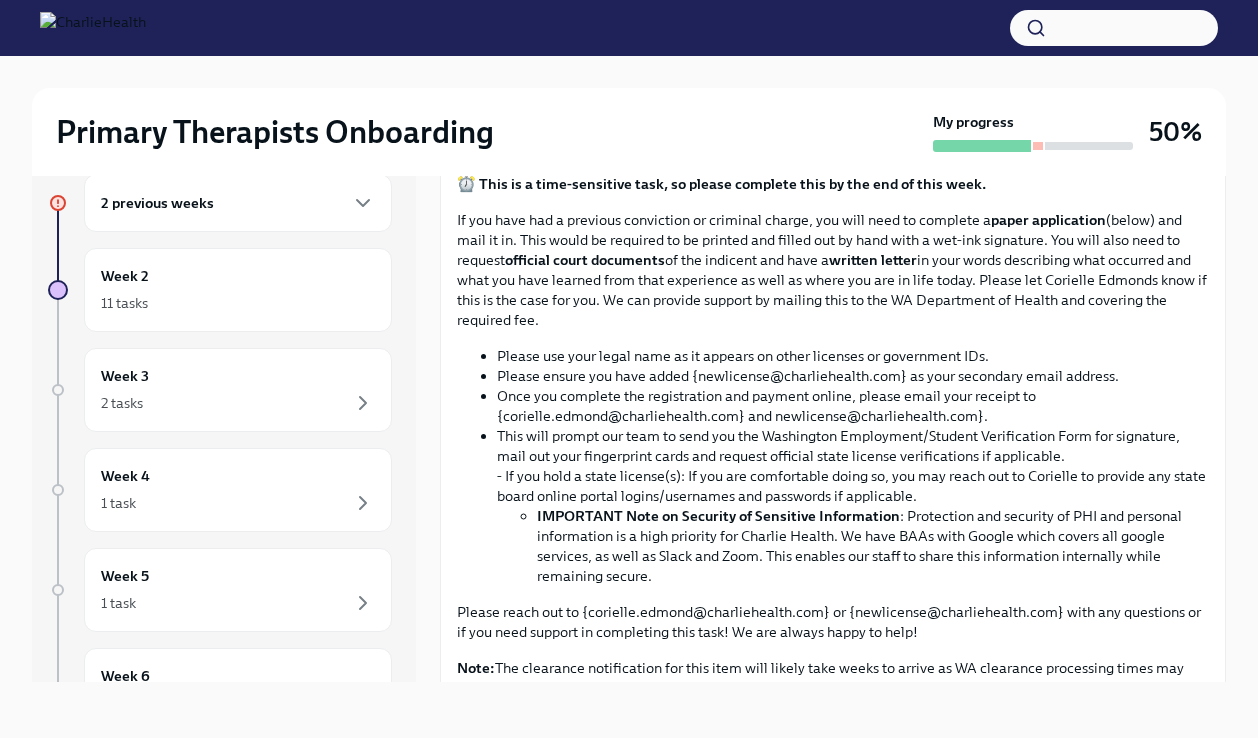 scroll, scrollTop: 410, scrollLeft: 0, axis: vertical 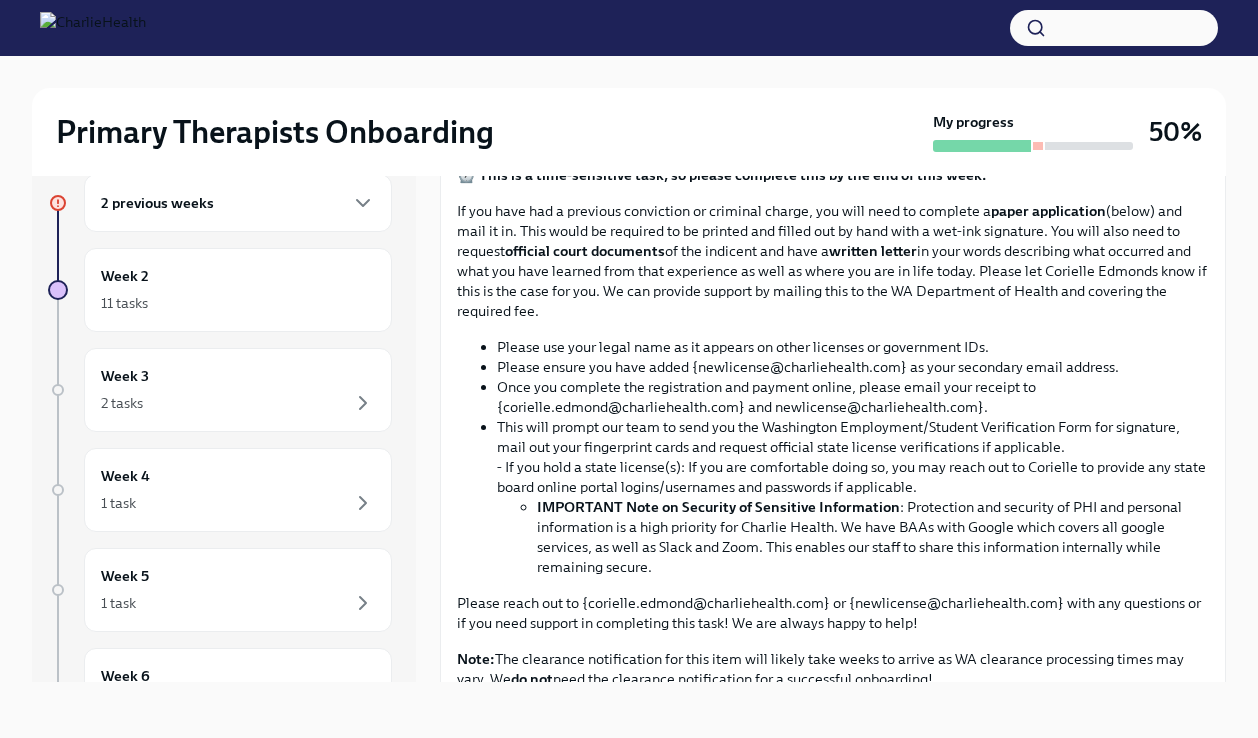 click on "Primary Therapists Onboarding My progress 50%" at bounding box center (629, 132) 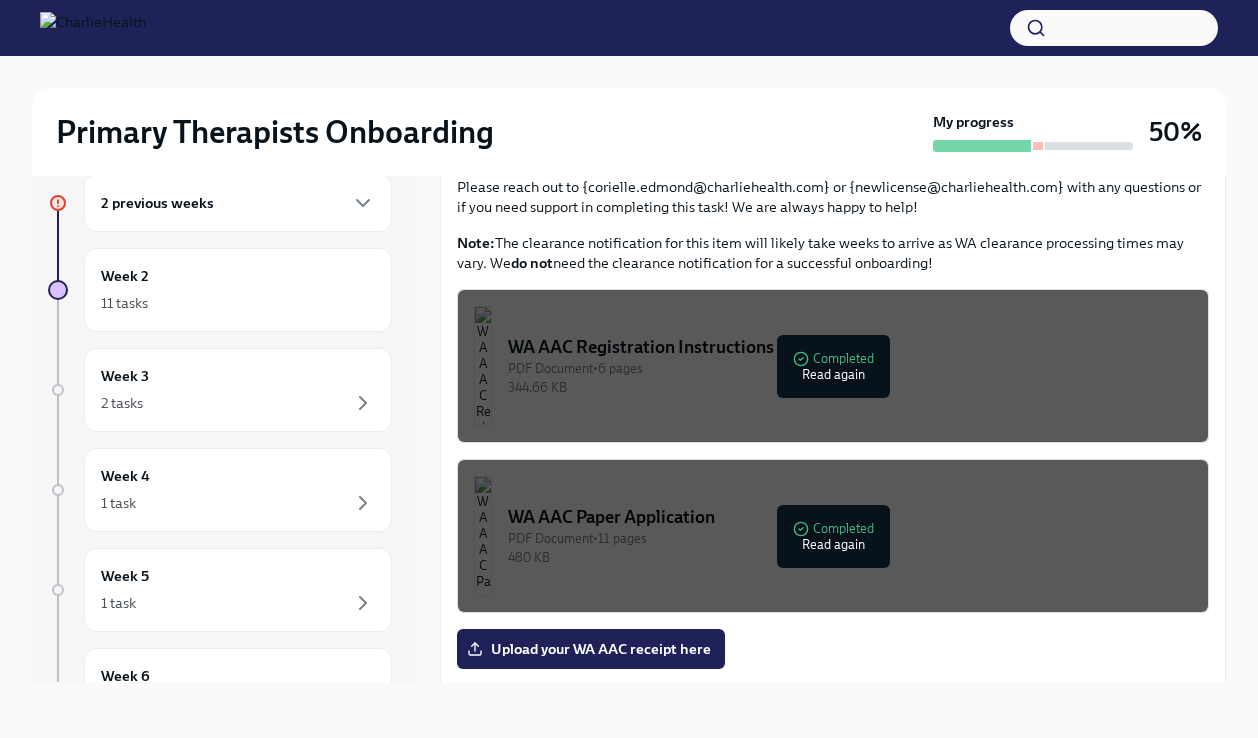 scroll, scrollTop: 828, scrollLeft: 0, axis: vertical 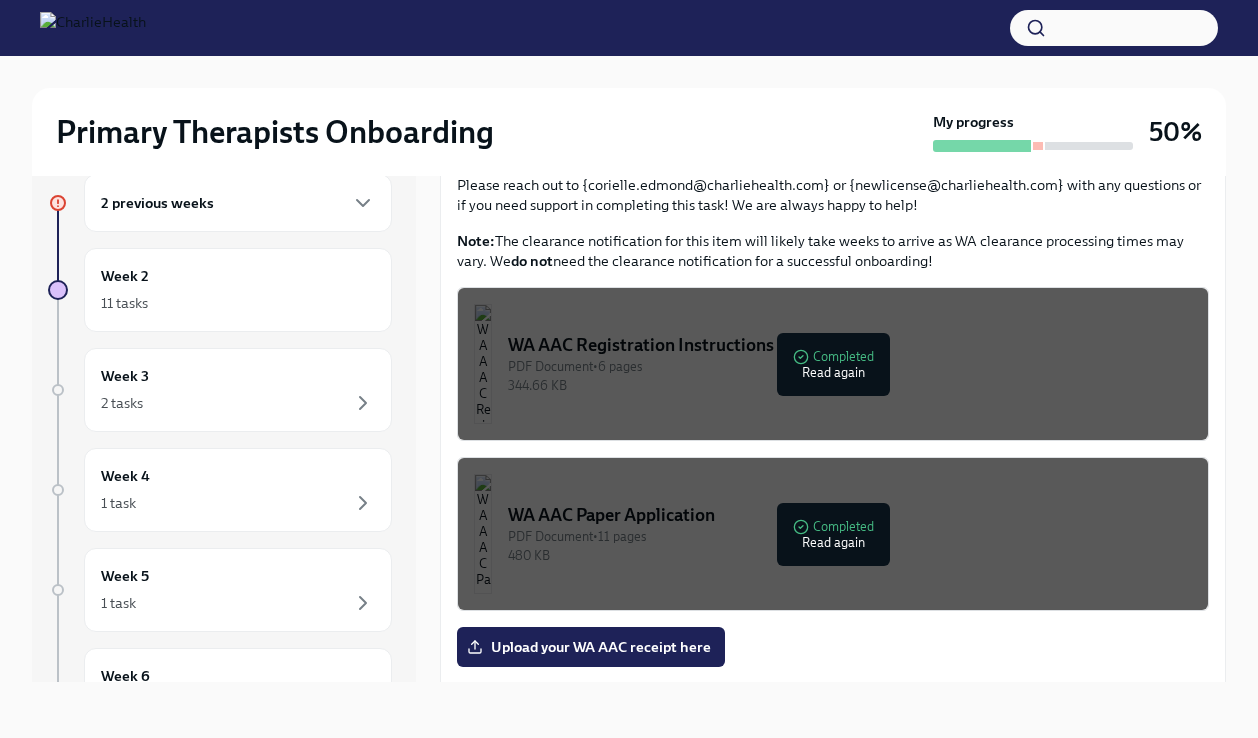 click on "PDF Document  •  6 pages" at bounding box center [850, 366] 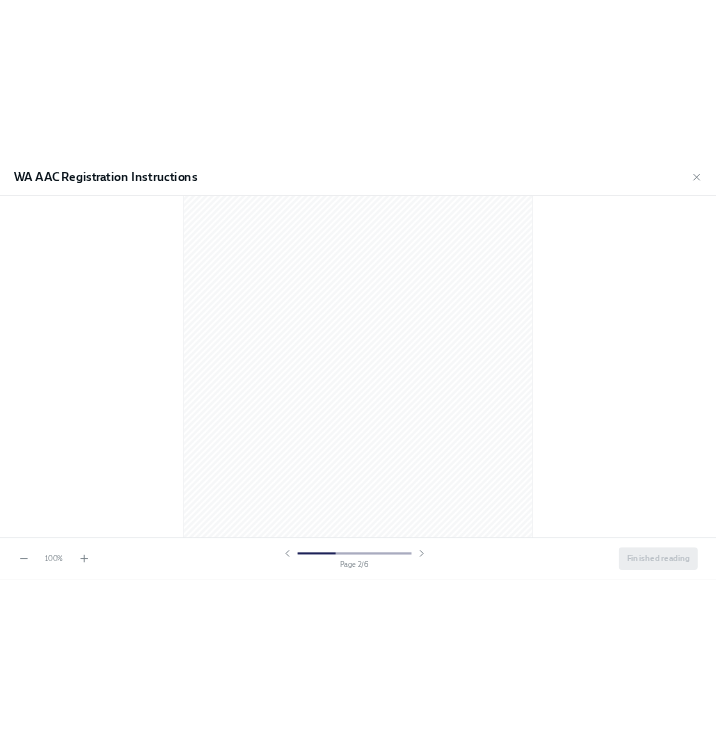 scroll, scrollTop: 969, scrollLeft: 0, axis: vertical 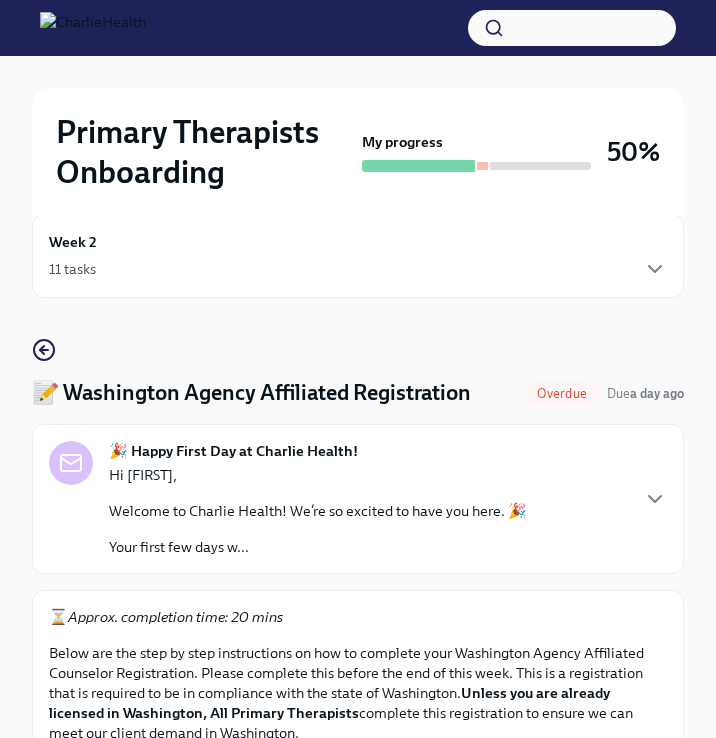 click on "⏳  Approx. completion time: 20 mins" at bounding box center (358, 617) 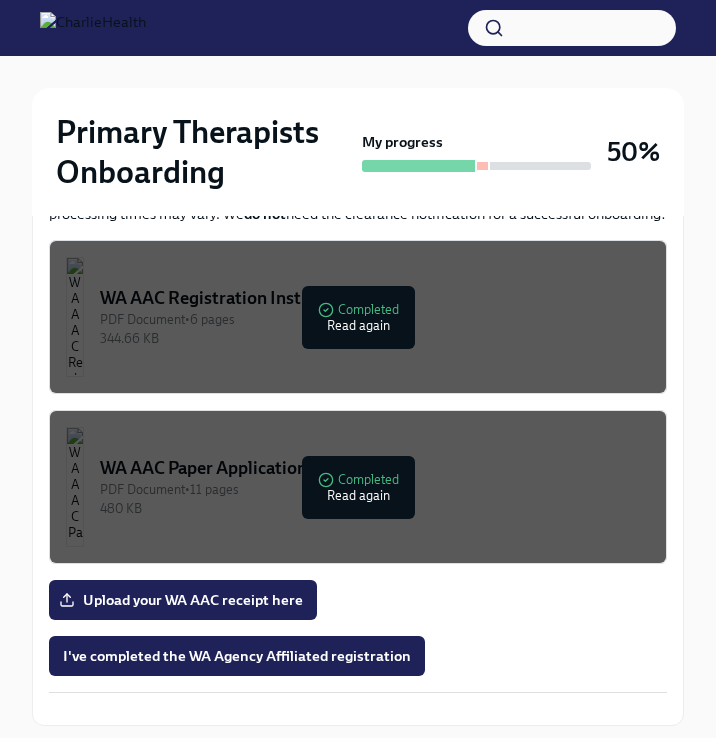 scroll, scrollTop: 1195, scrollLeft: 0, axis: vertical 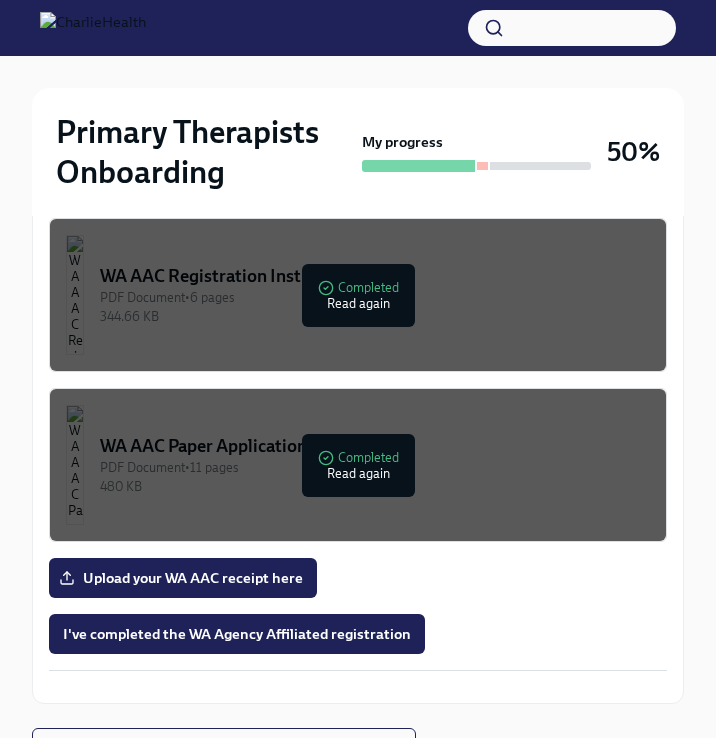 click on "WA AAC Registration Instructions" at bounding box center (375, 276) 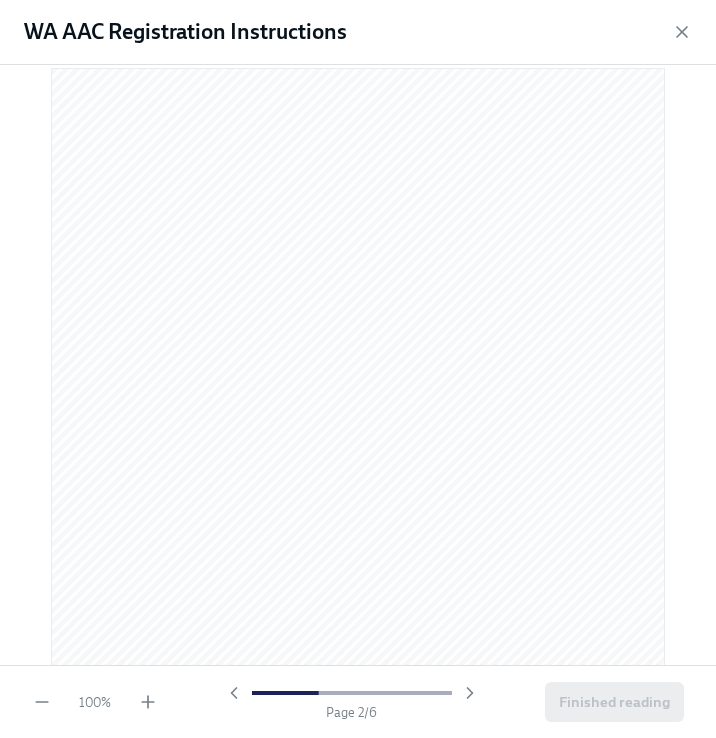 scroll, scrollTop: 855, scrollLeft: 0, axis: vertical 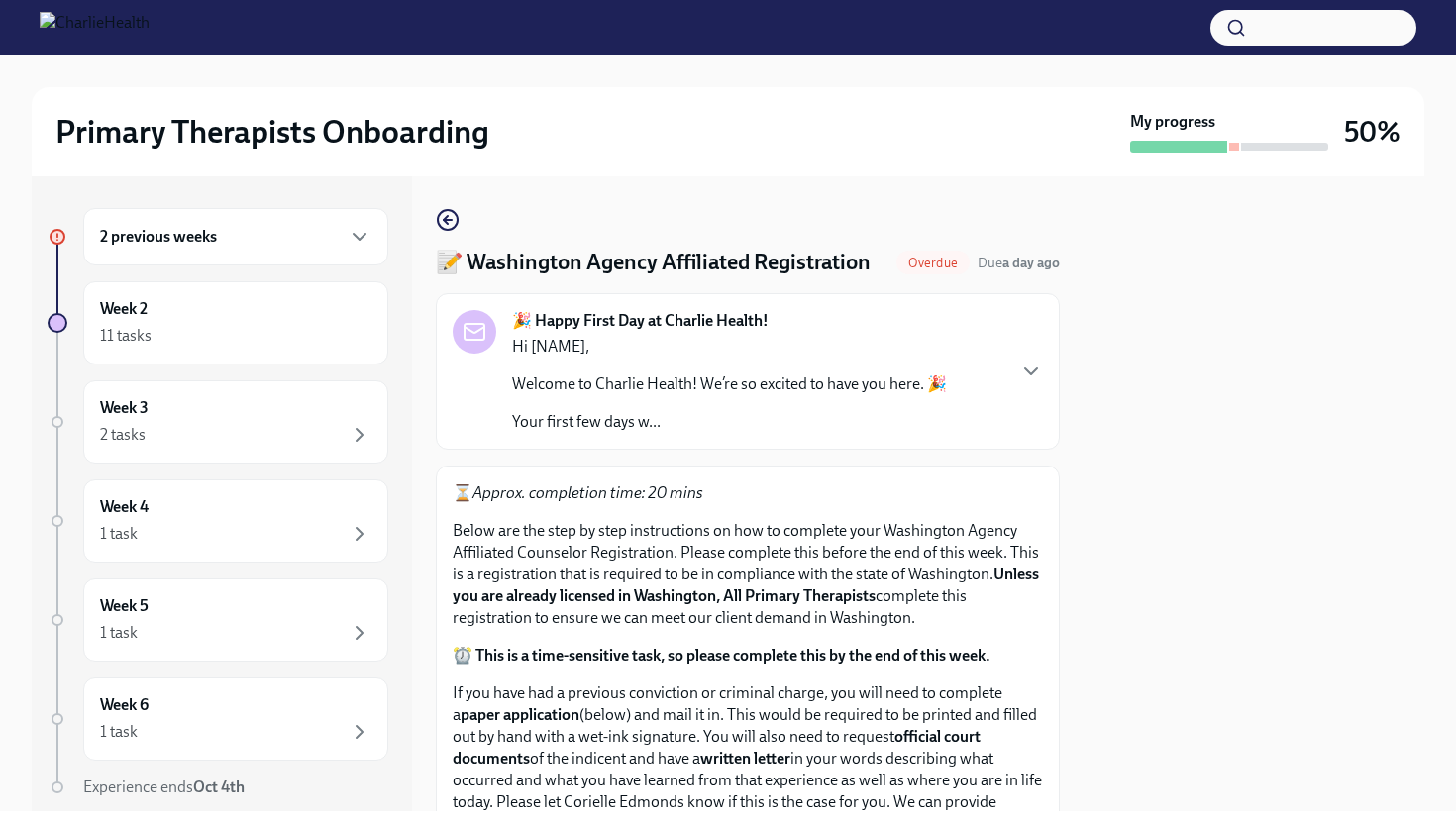 click at bounding box center (1254, 493) 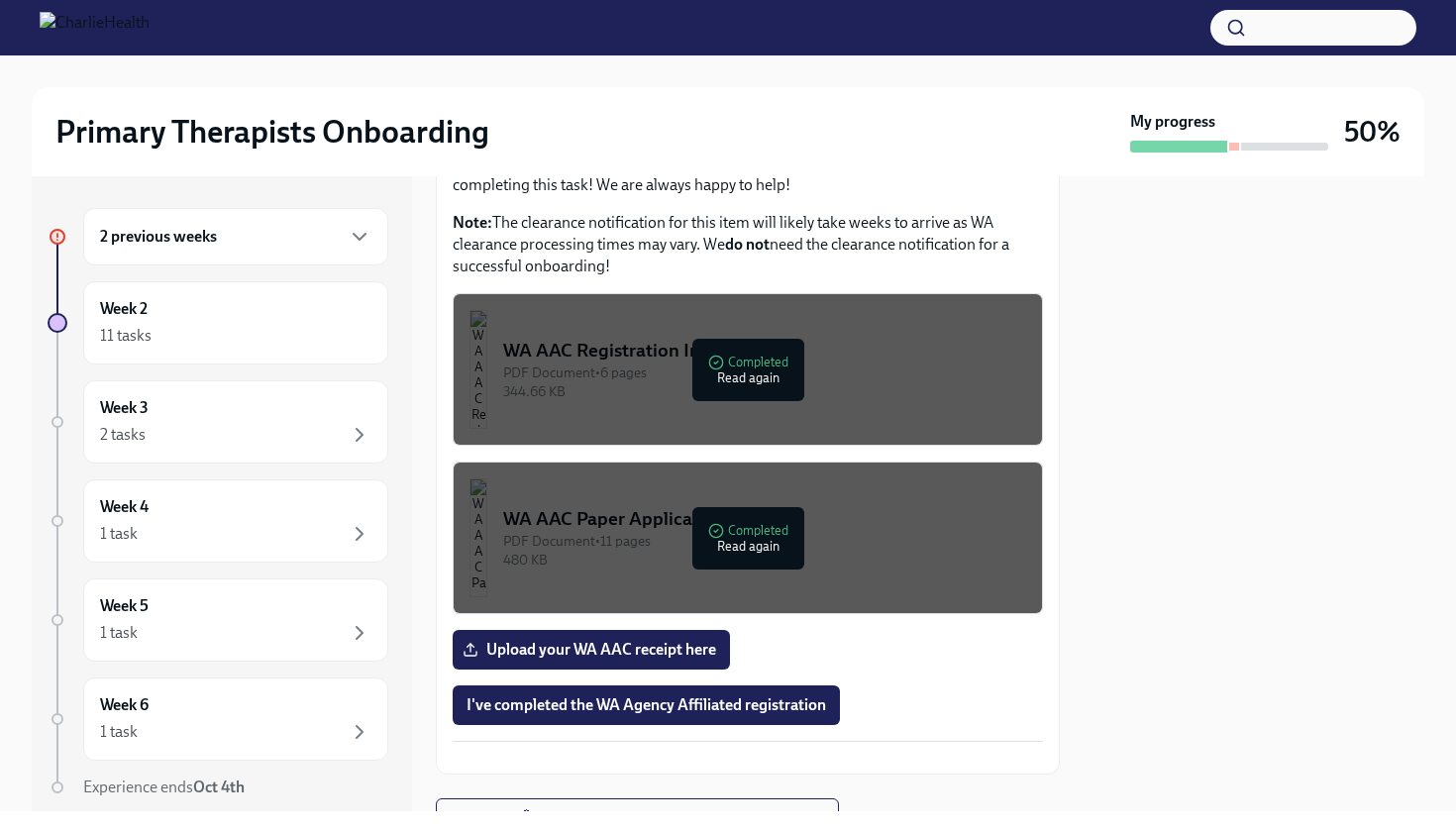scroll, scrollTop: 1090, scrollLeft: 0, axis: vertical 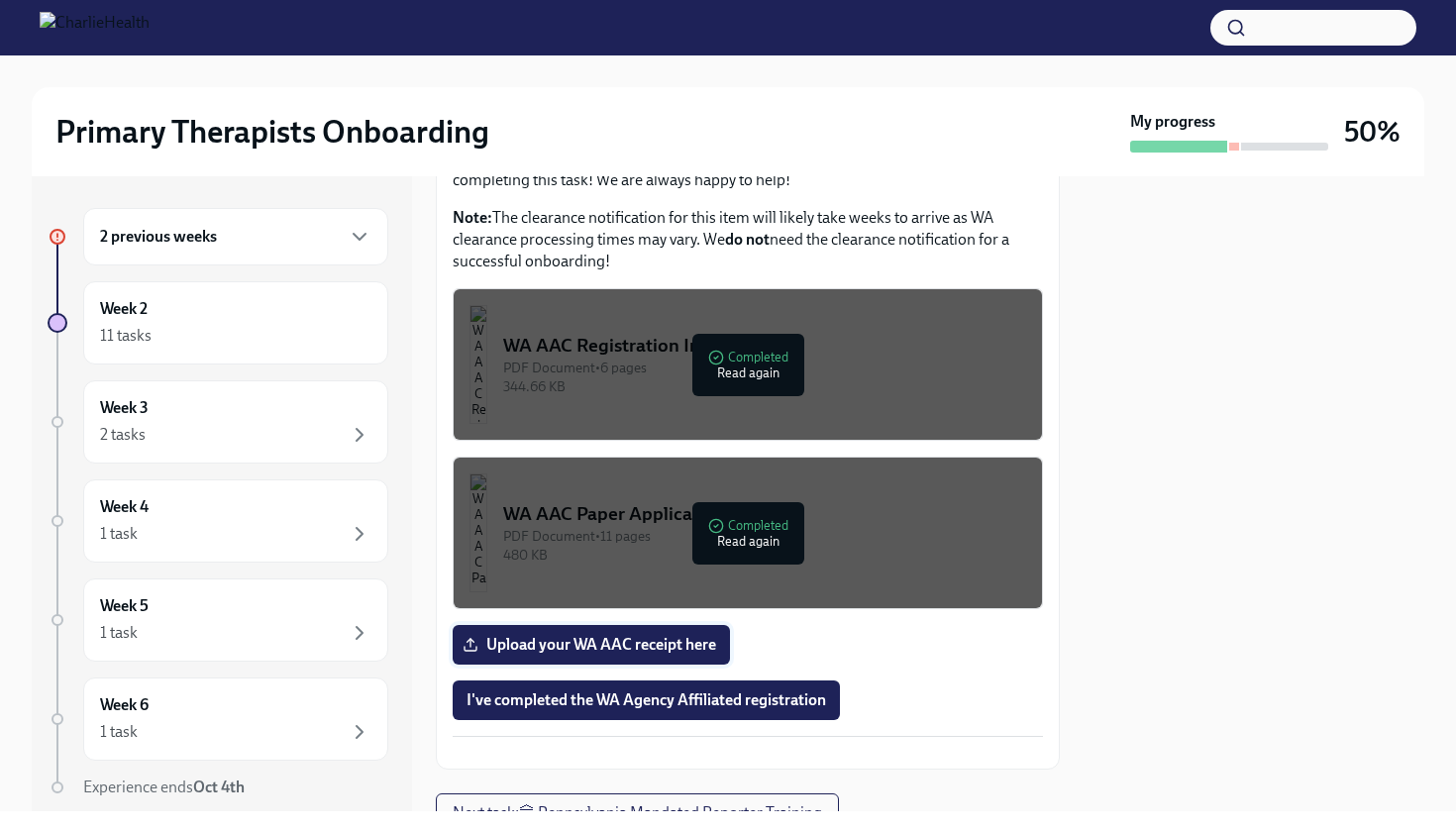 click on "Upload  your WA AAC receipt here" at bounding box center (591, 645) 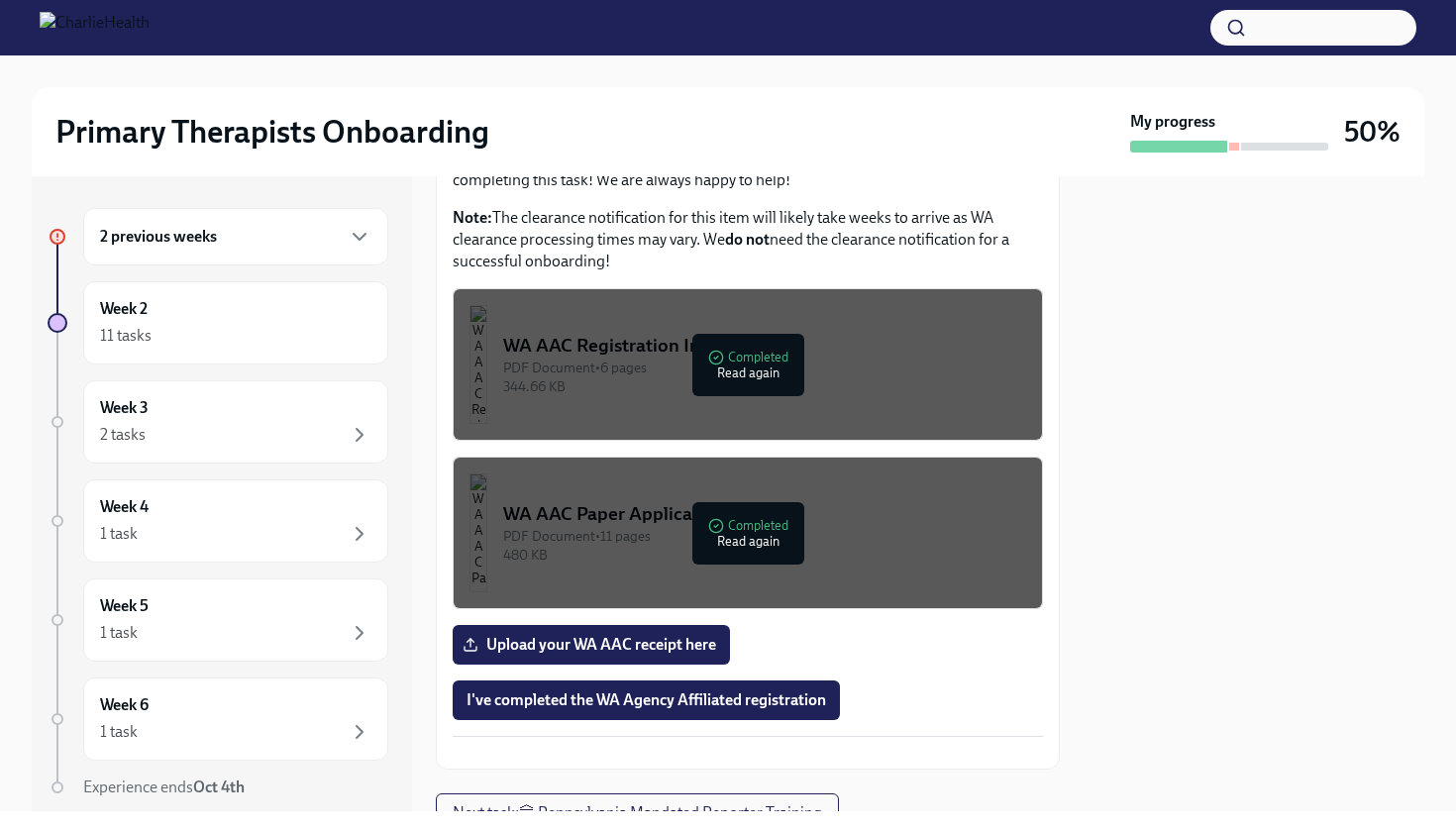 click on "WA AAC Registration Instructions" at bounding box center [765, 346] 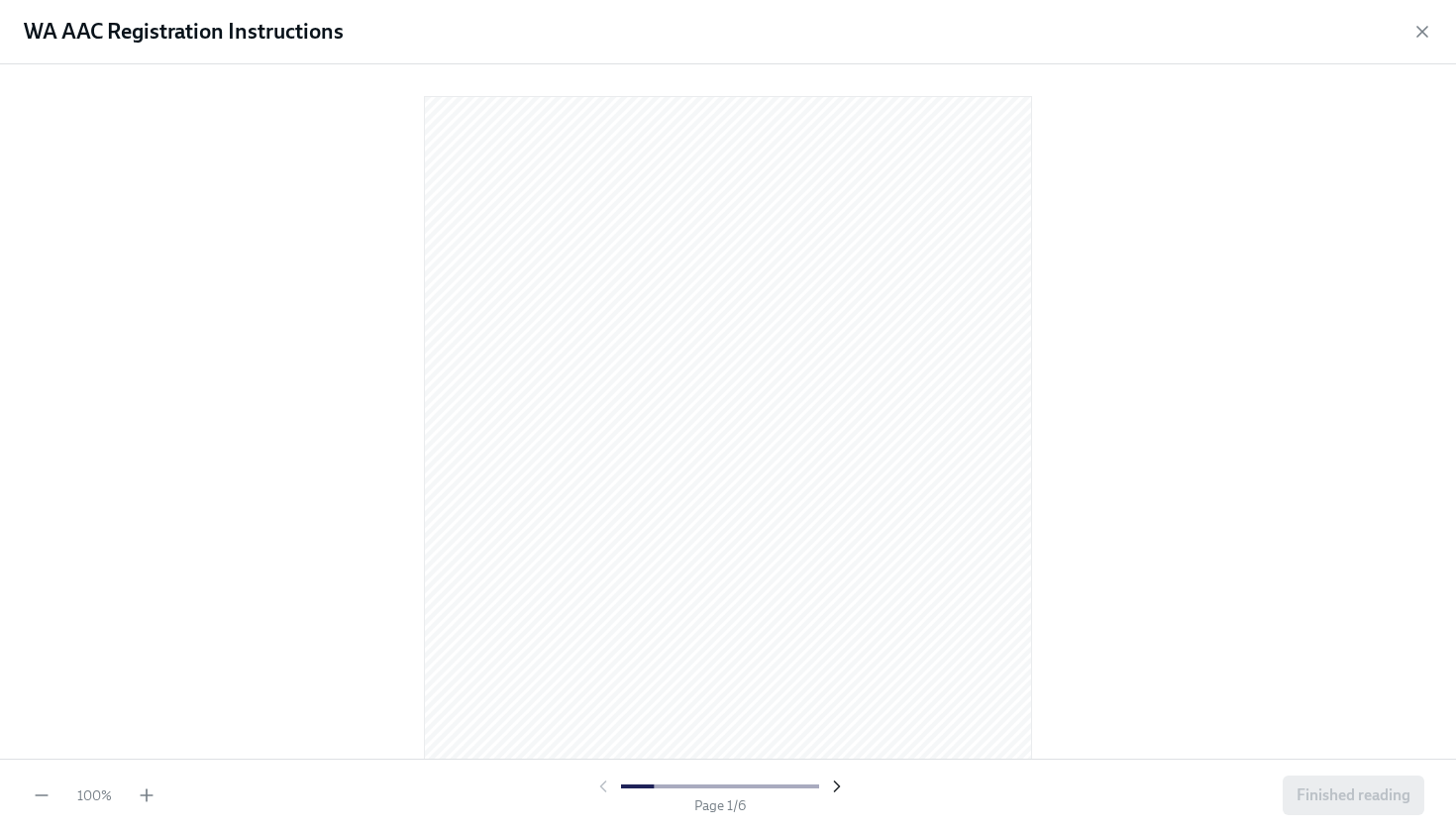 click 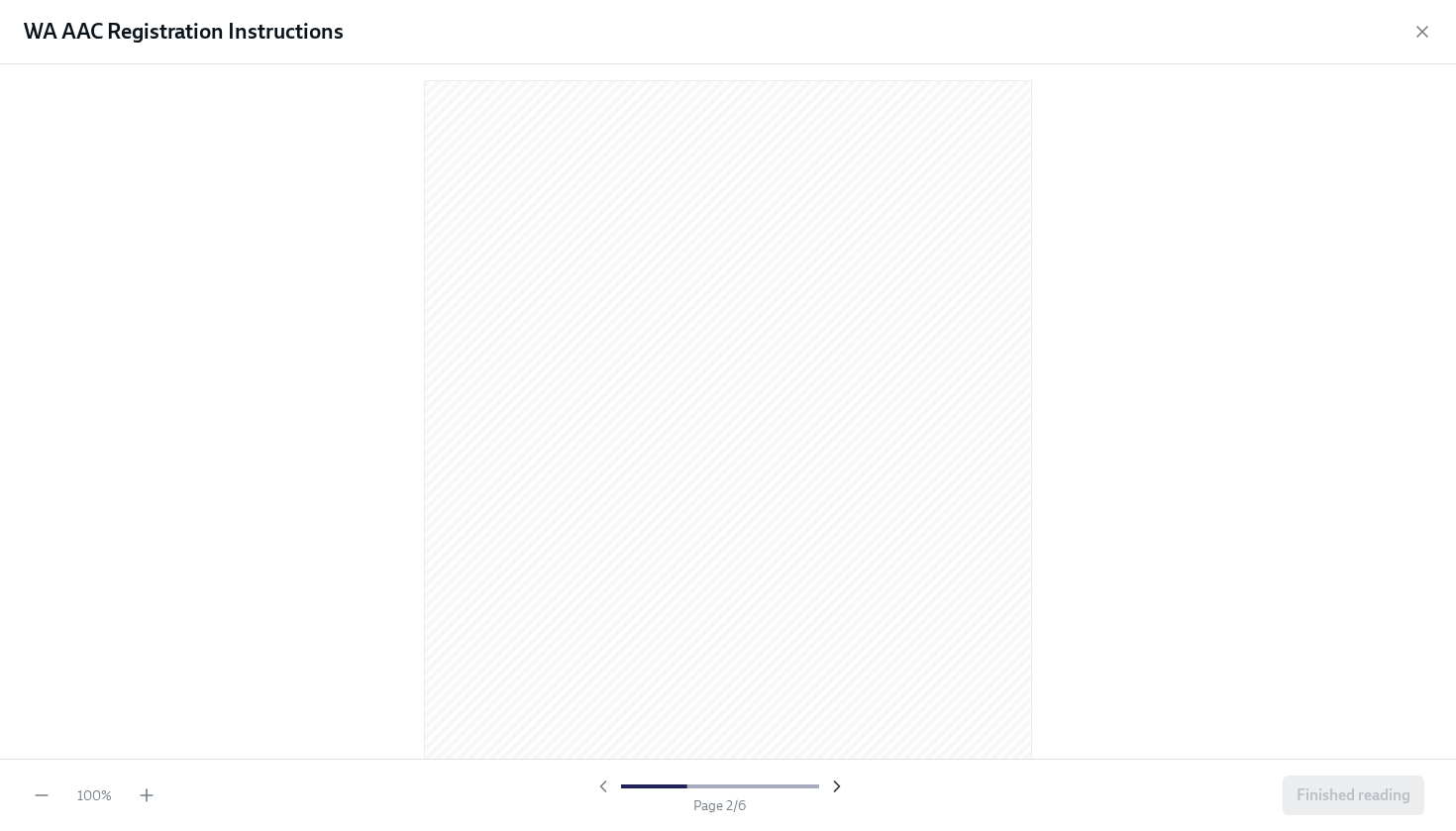 click 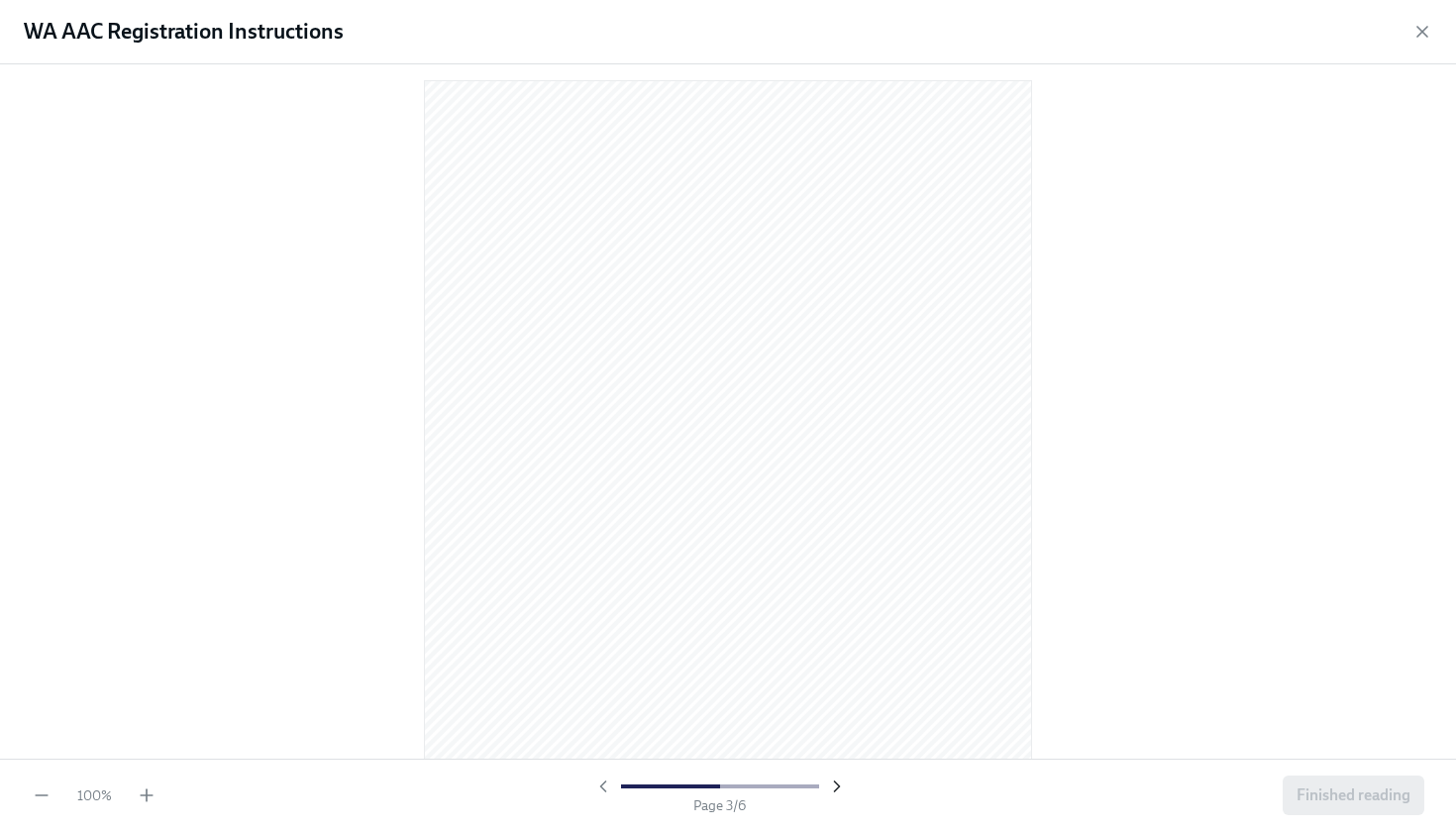 click 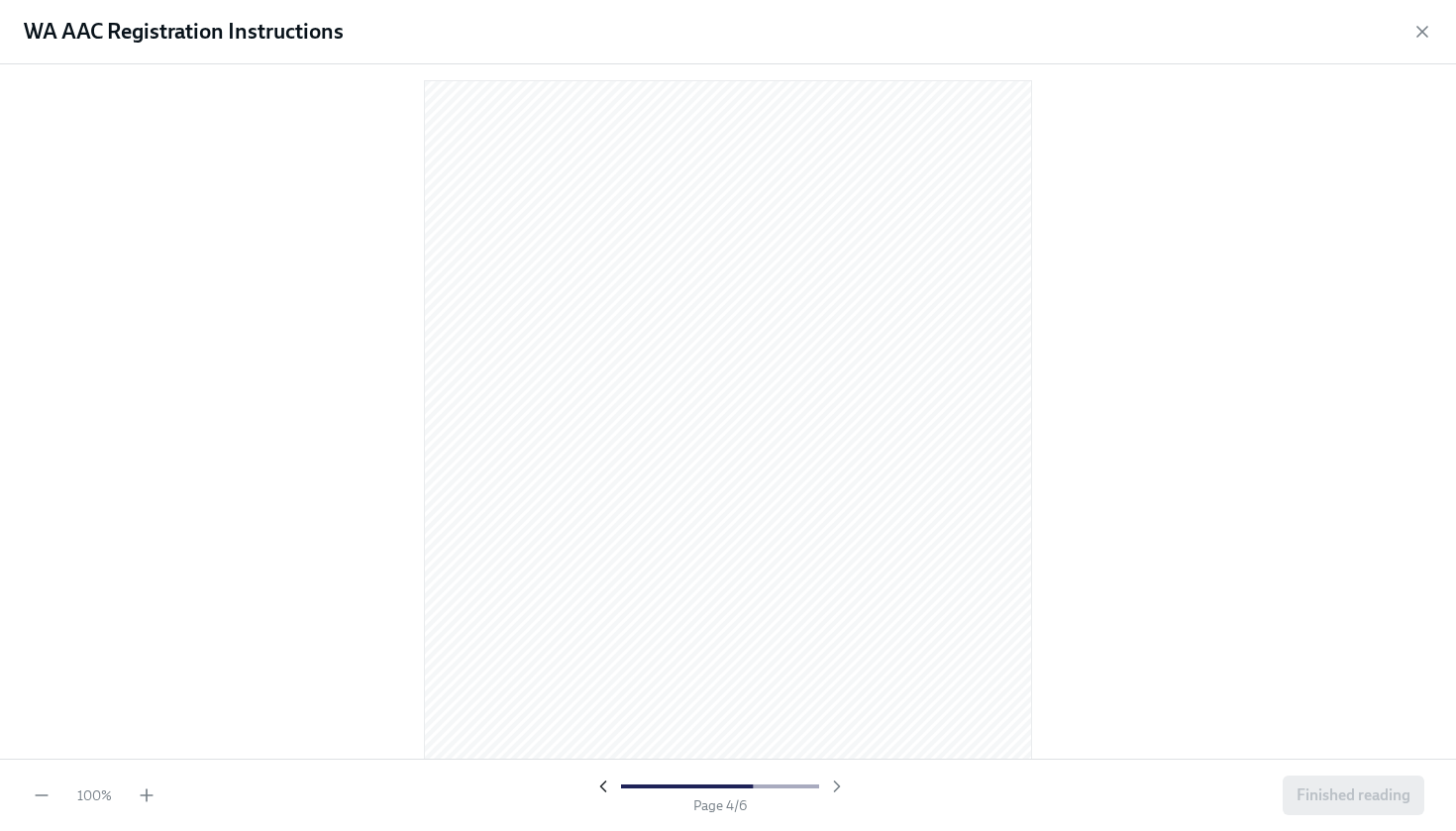 click 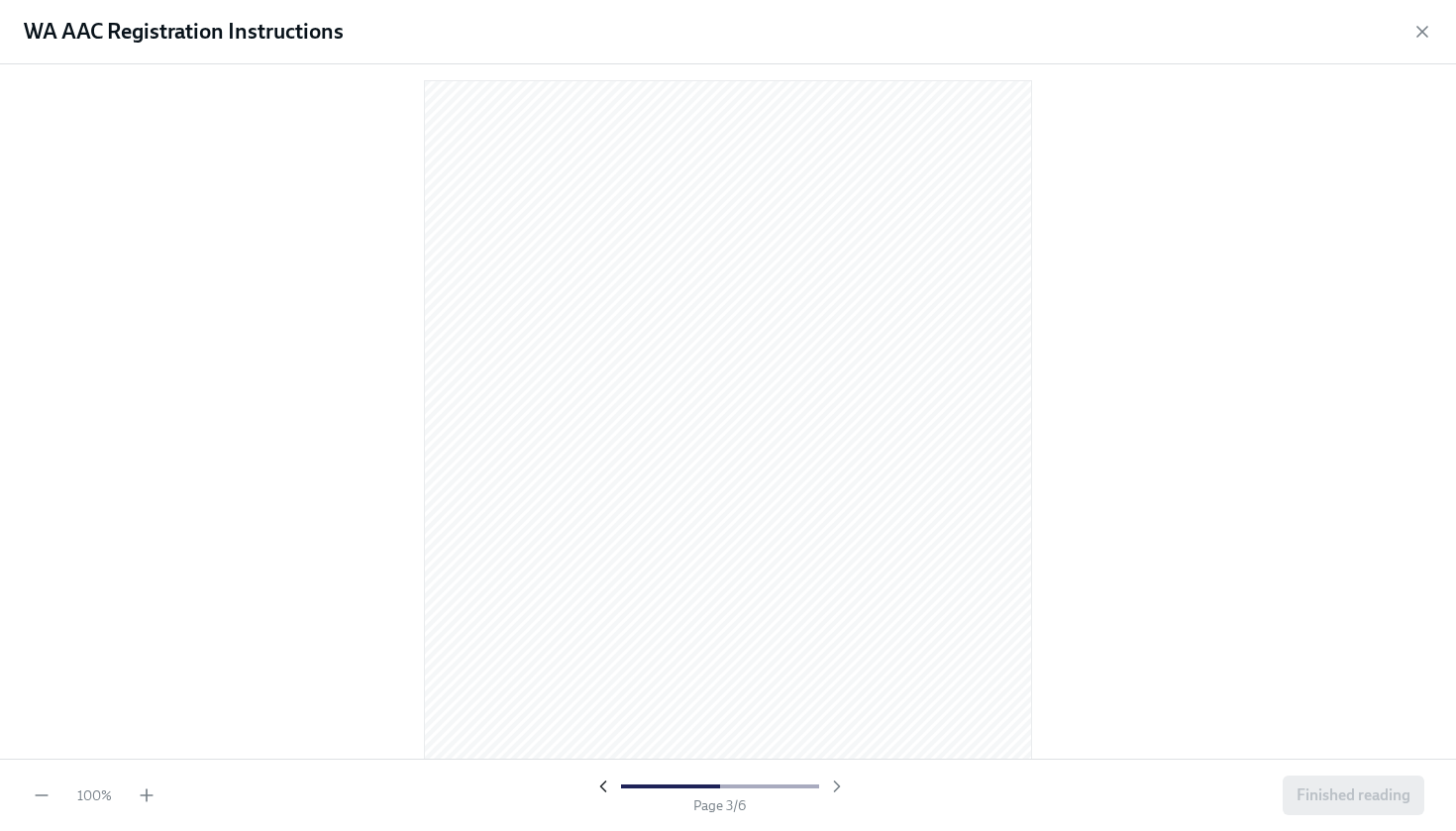 click 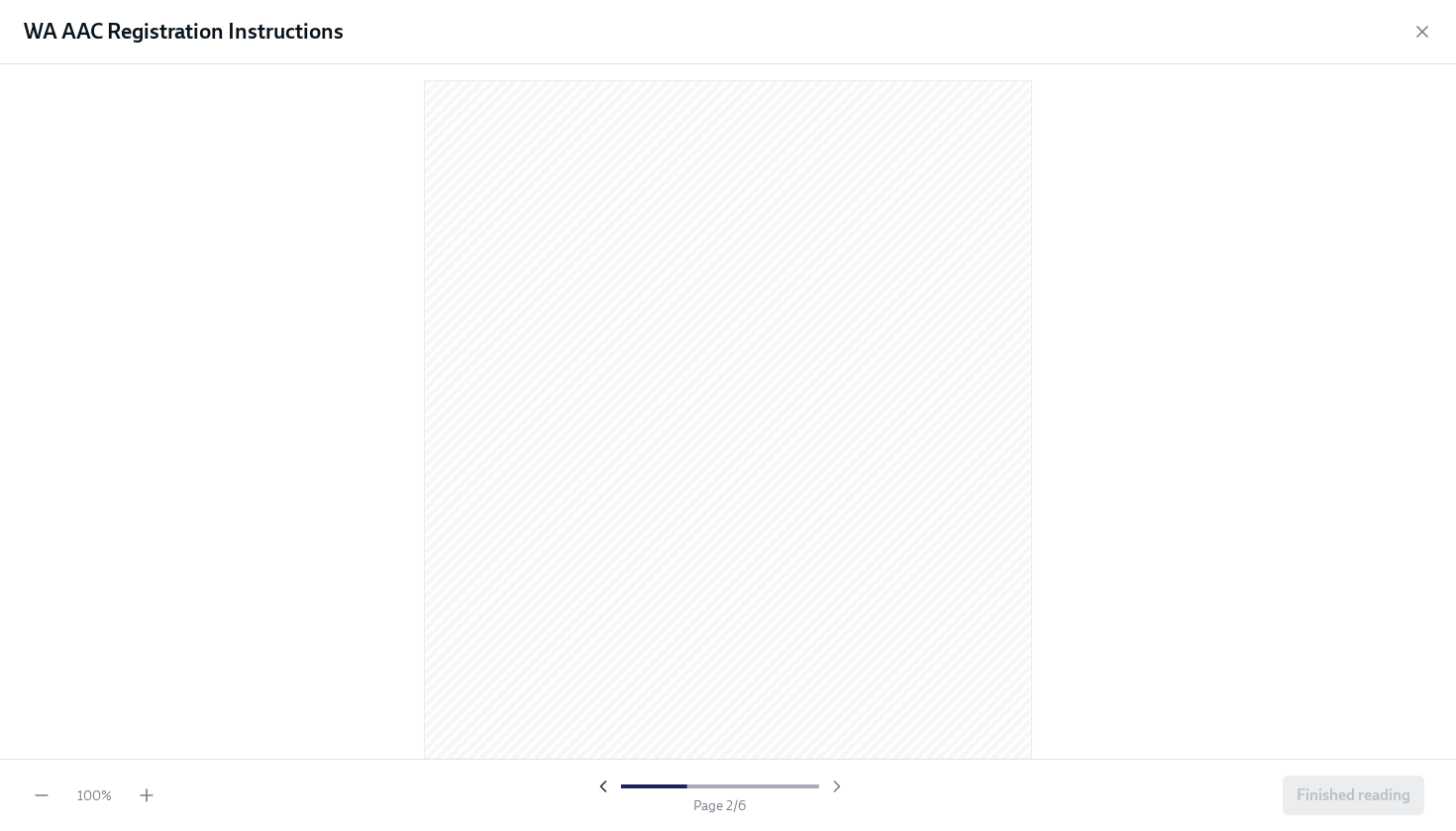 click 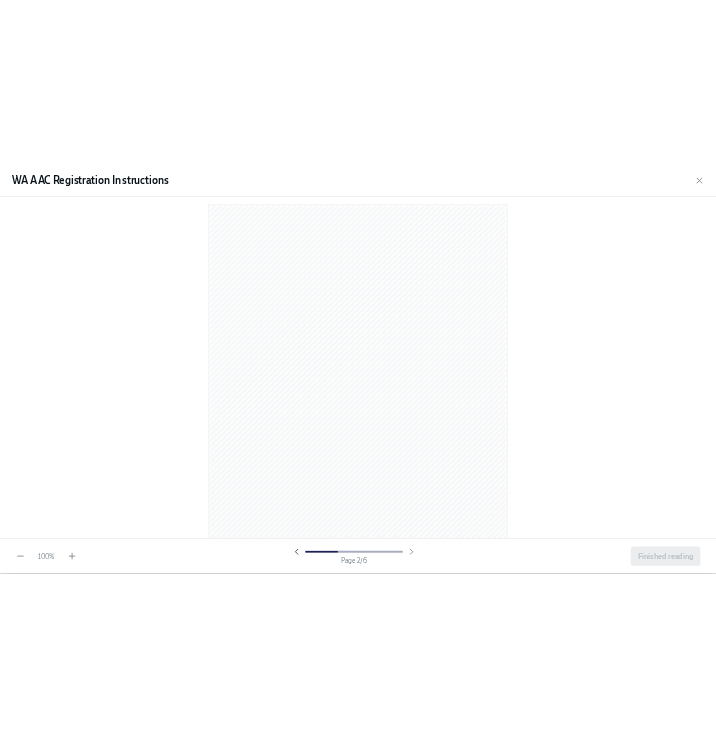 scroll, scrollTop: 826, scrollLeft: 0, axis: vertical 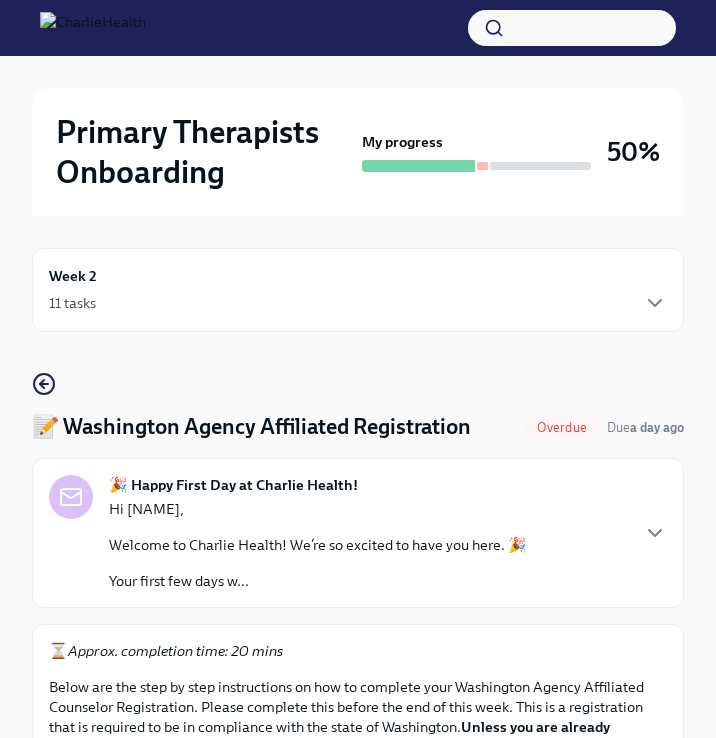 click on "⏳  Approx. completion time: 20 mins
Below are the step by step instructions on how to complete your Washington Agency Affiliated Counselor Registration. Please complete this before the end of this week. This is a registration that is required to be in compliance with the state of Washington.  Unless you are already licensed in Washington, All Primary Therapists  complete this registration to ensure we can meet our client demand in Washington.
⏰ This is a time-sensitive task, so please complete this by the end of this week.
If you have had a previous conviction or criminal charge, you will need to complete a  paper application  (below) and mail it in. This would be required to be printed and filled out by hand with a wet-ink signature. You will also need to request  official court documents  of the indicent and have a  written letter
Please use your legal name as it appears on other licenses or government IDs.
IMPORTANT Note on Security of Sensitive Information
Note: do not" at bounding box center [358, 1261] 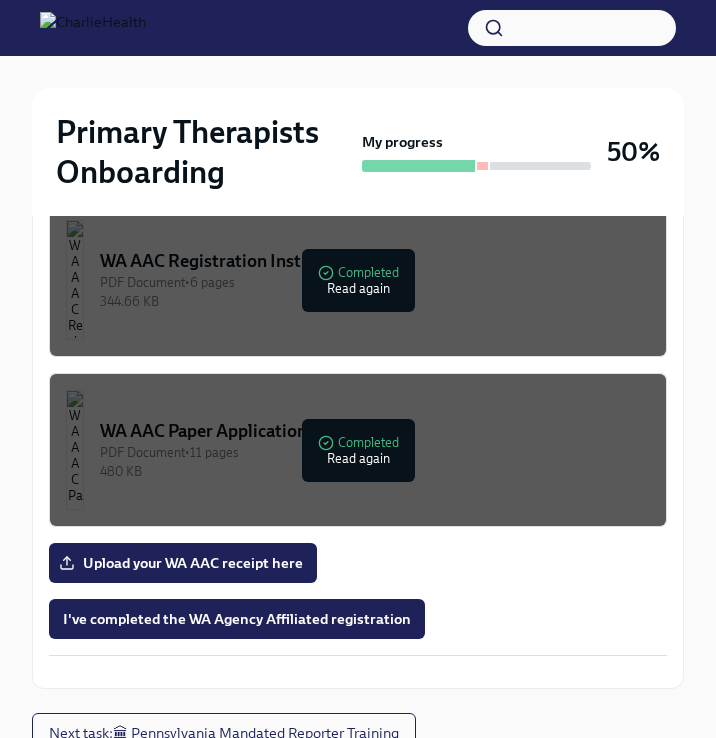scroll, scrollTop: 1216, scrollLeft: 0, axis: vertical 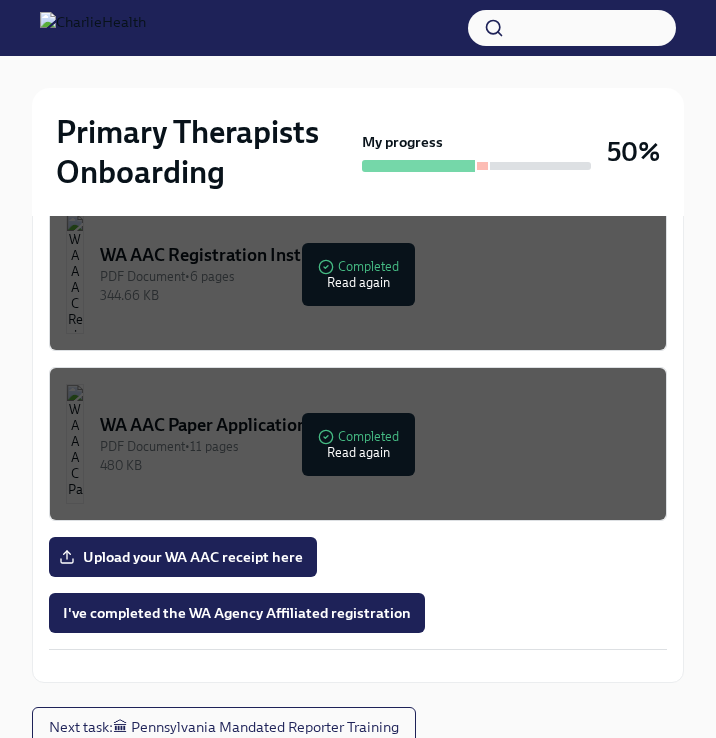 click on "PDF Document  •  6 pages" at bounding box center (375, 276) 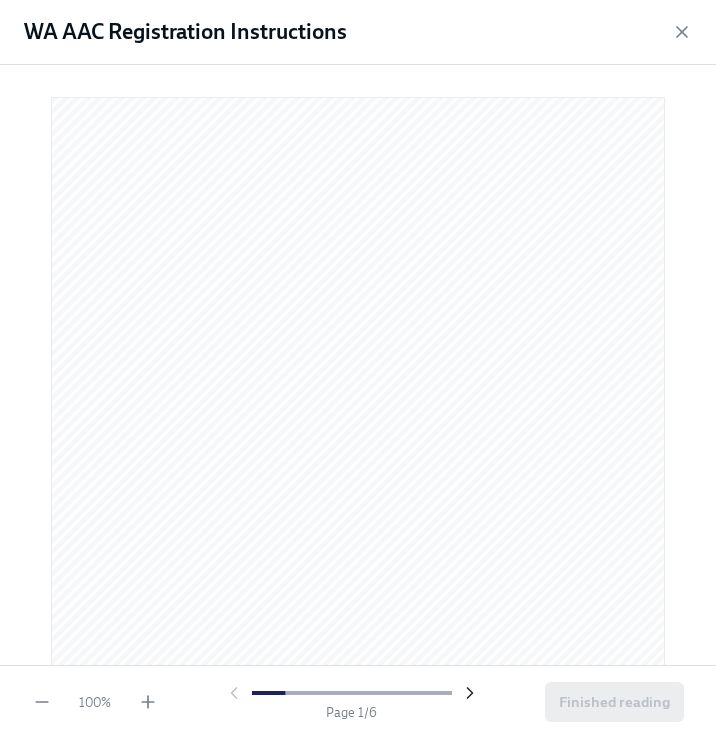 click 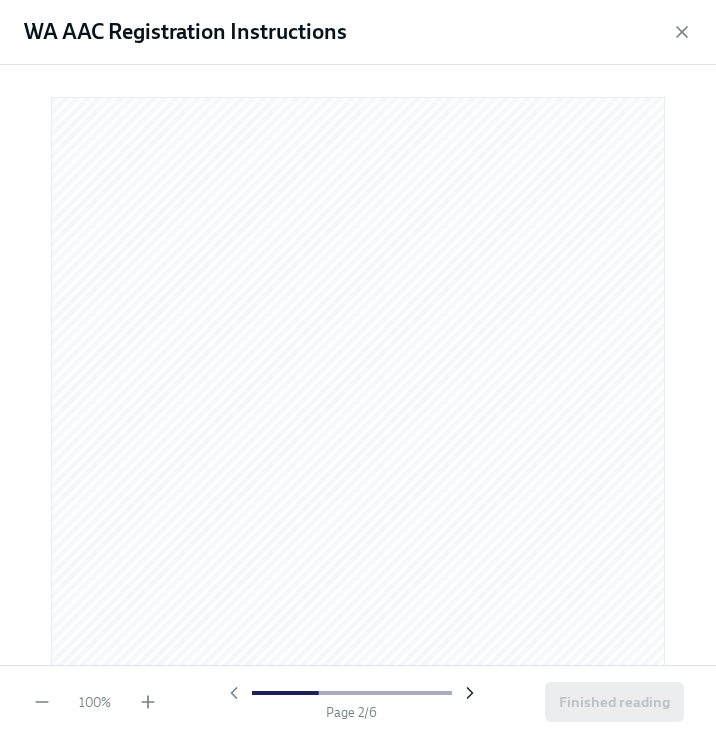 scroll, scrollTop: 16, scrollLeft: 0, axis: vertical 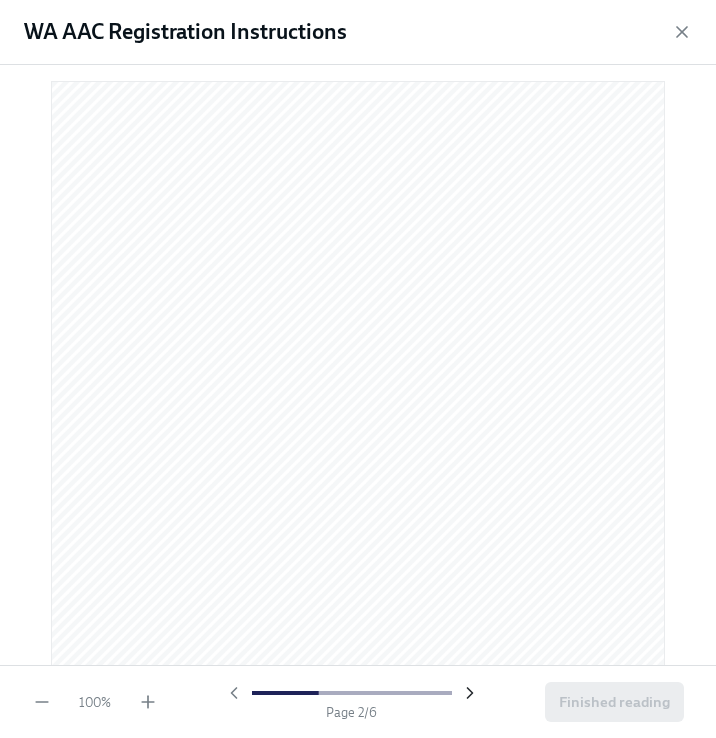 click 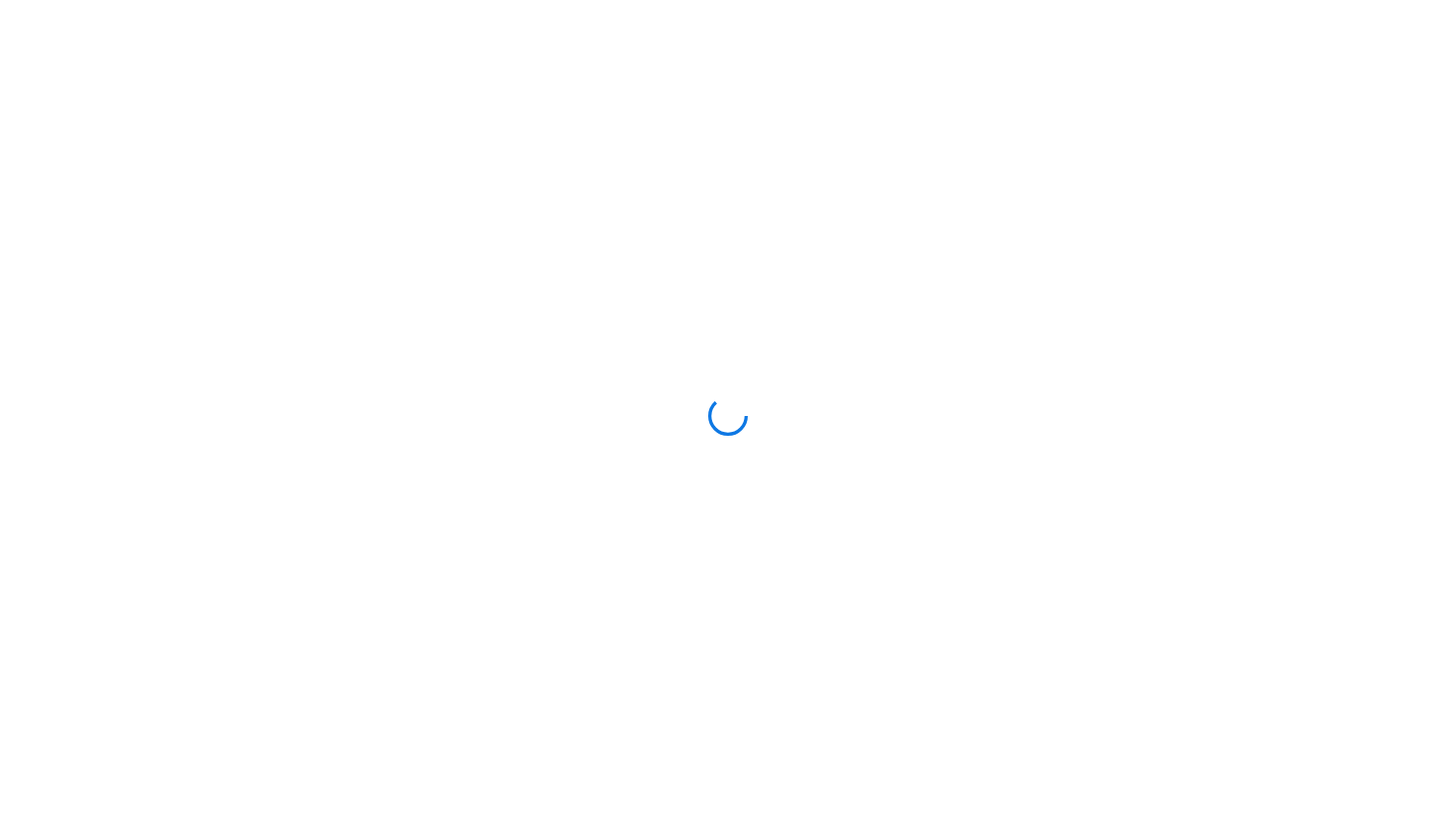 scroll, scrollTop: 0, scrollLeft: 0, axis: both 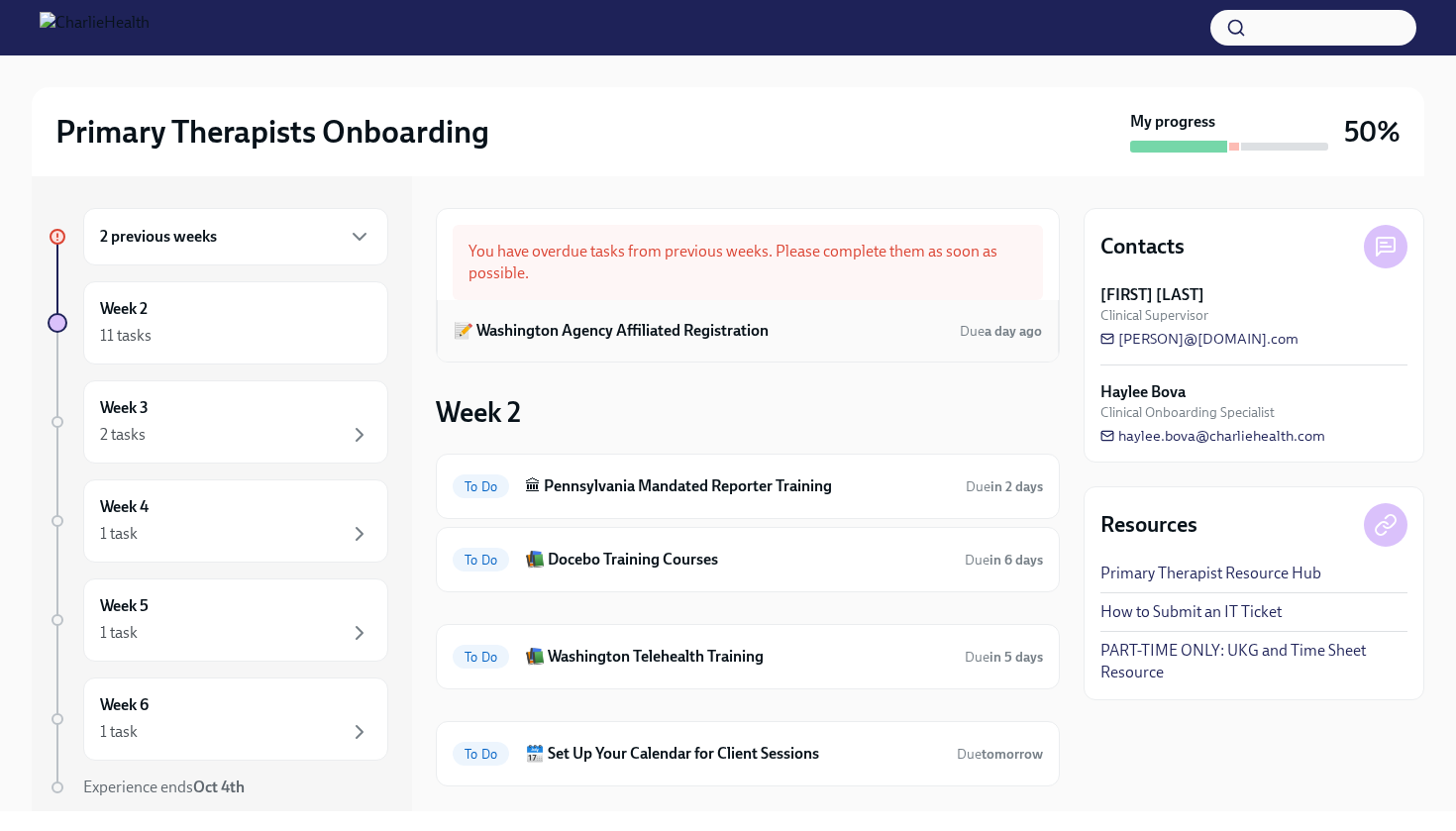 click on "📝 [STATE] Agency Affiliated Registration Due a day ago" at bounding box center [748, 331] 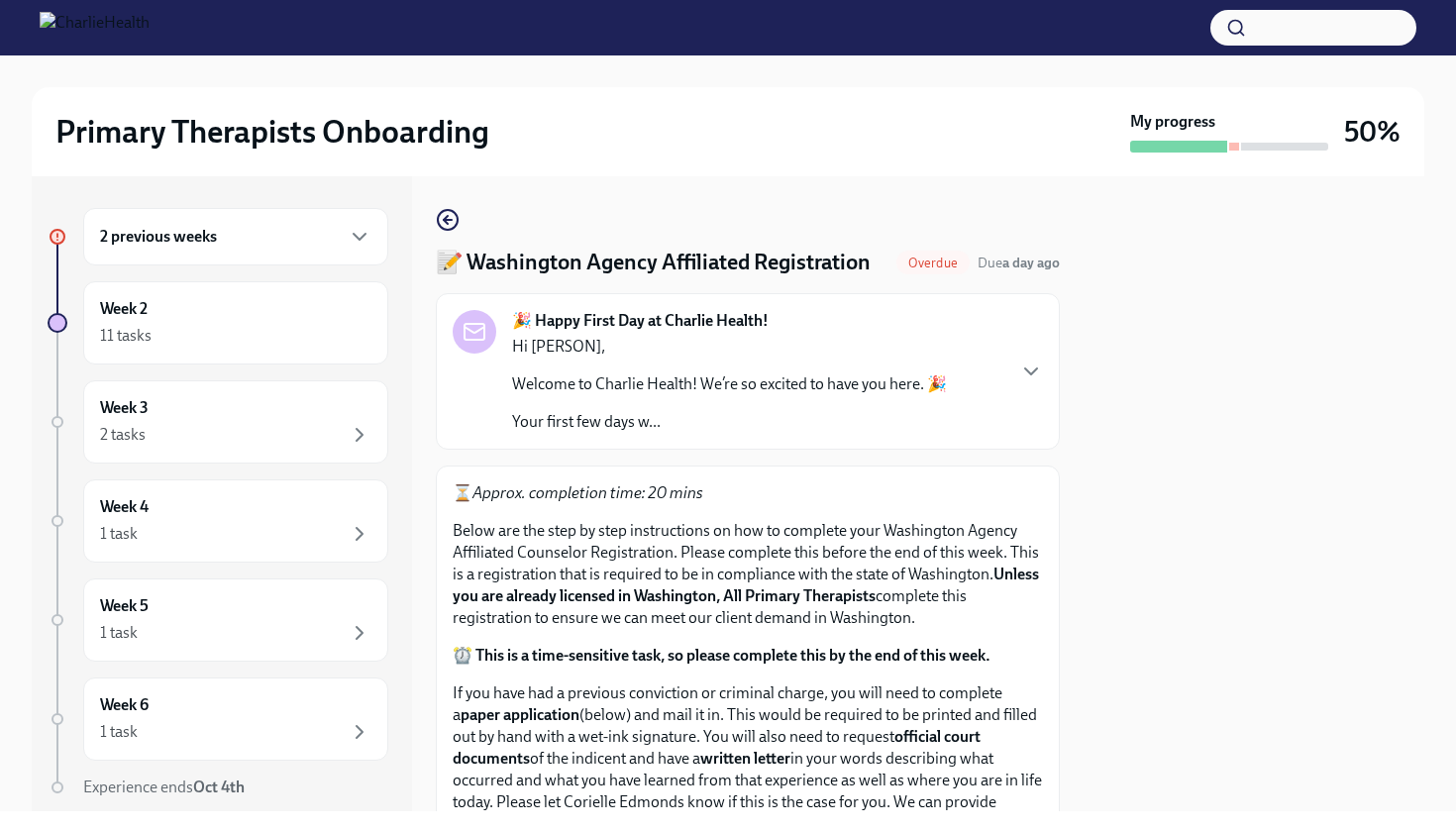 click on "Below are the step by step instructions on how to complete your [STATE] Agency Affiliated Counselor Registration. Please complete this before the end of this week. This is a registration that is required to be in compliance with the state of [STATE]. Unless you are already licensed in [STATE], All Primary Therapists complete this registration to ensure we can meet our client demand in [STATE]." at bounding box center (748, 574) 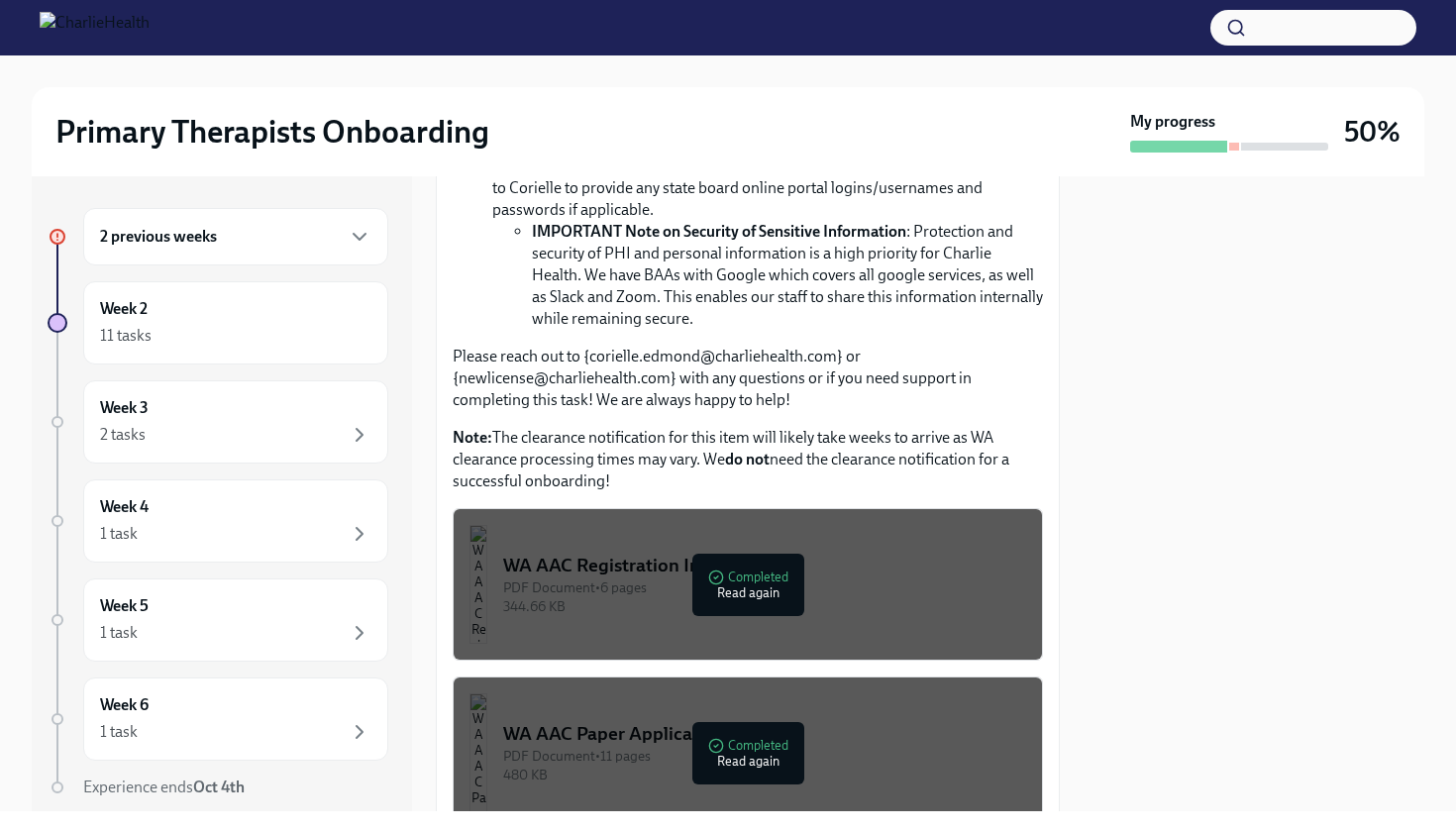 scroll, scrollTop: 860, scrollLeft: 0, axis: vertical 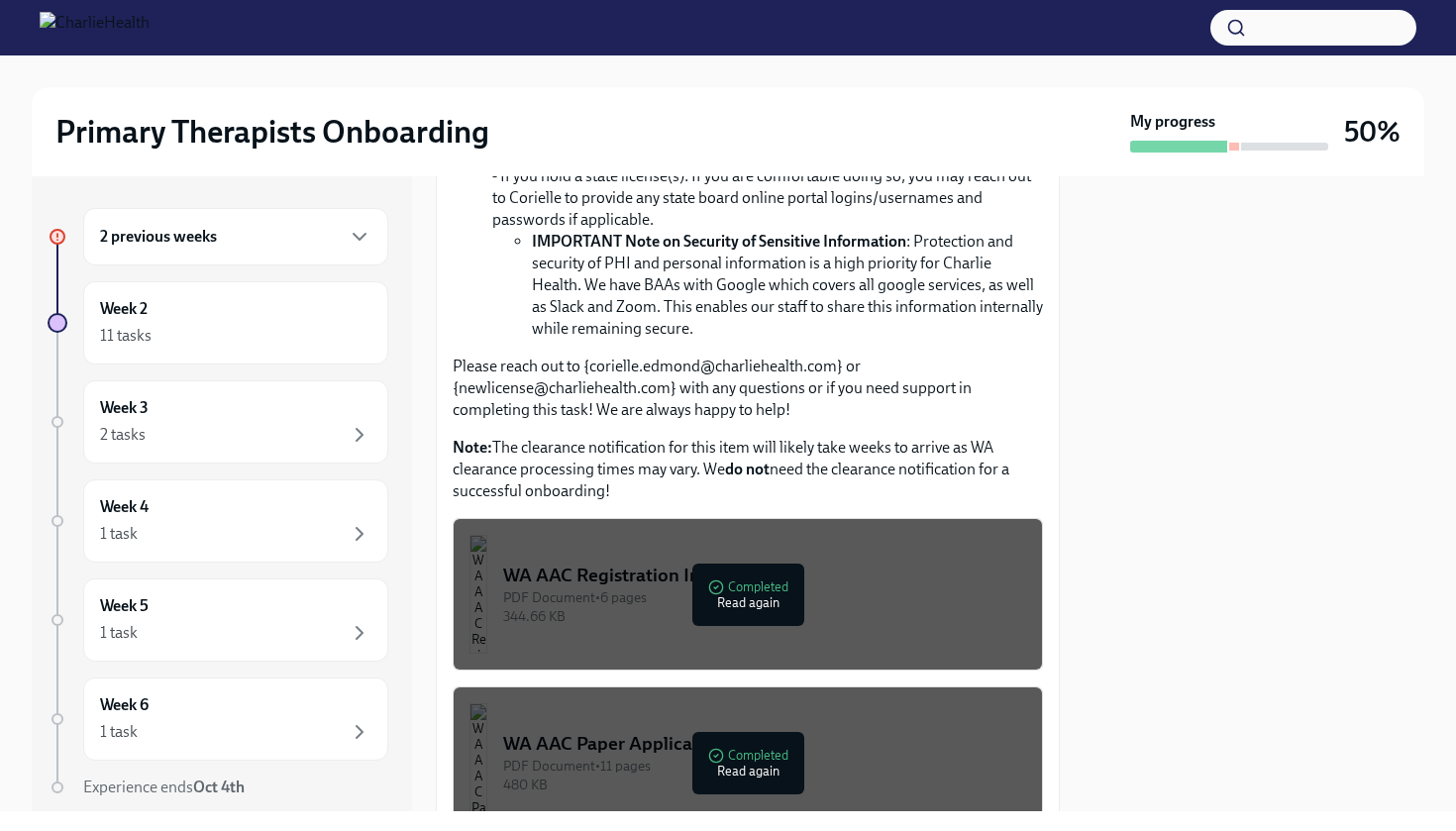 click on "Please reach out to {corielle.edmond@charliehealth.com}  or {newlicense@charliehealth.com} with any questions or if you need support in completing this task! We are always happy to help!" at bounding box center (748, 388) 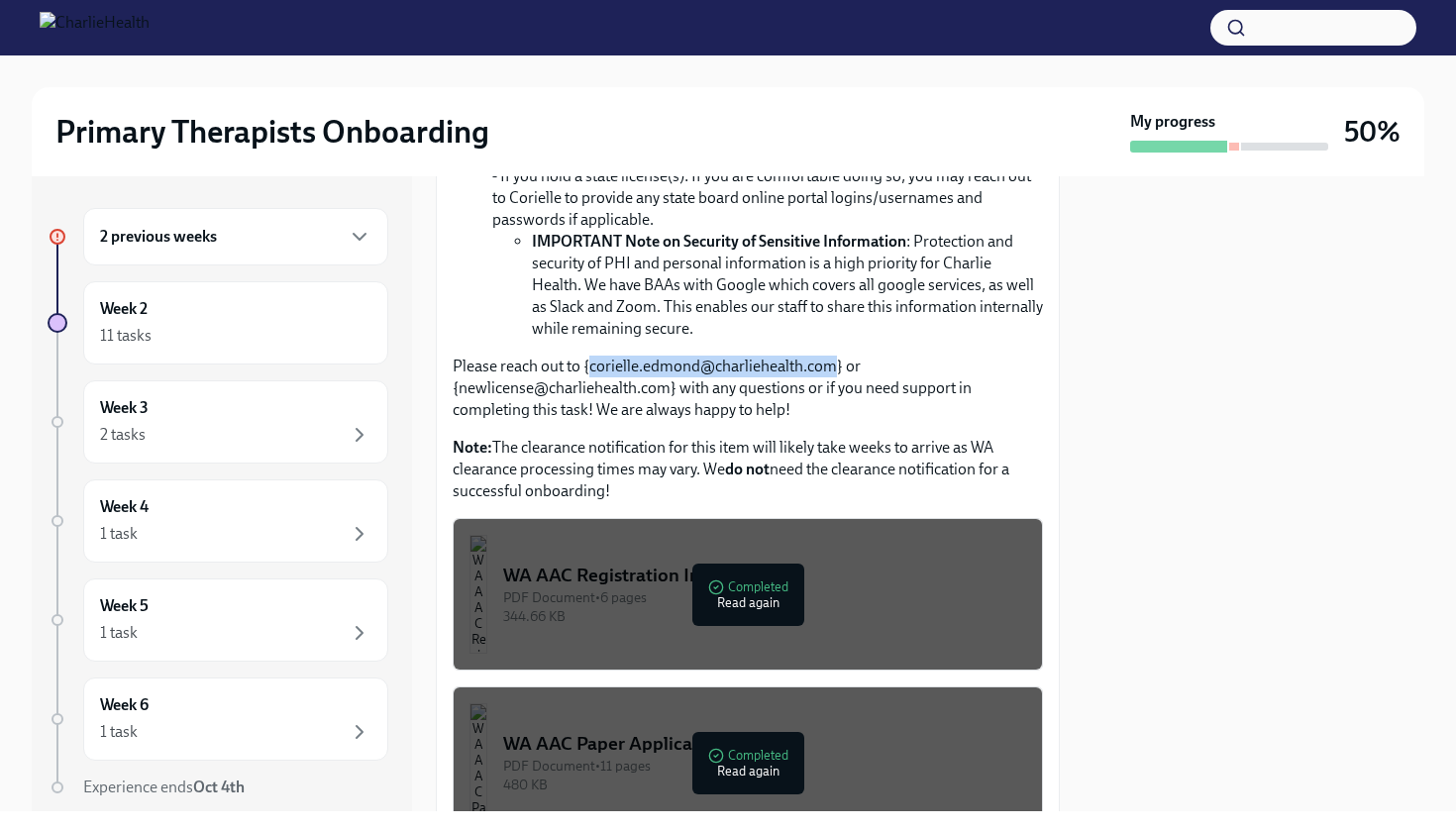 drag, startPoint x: 589, startPoint y: 364, endPoint x: 835, endPoint y: 369, distance: 246.0508 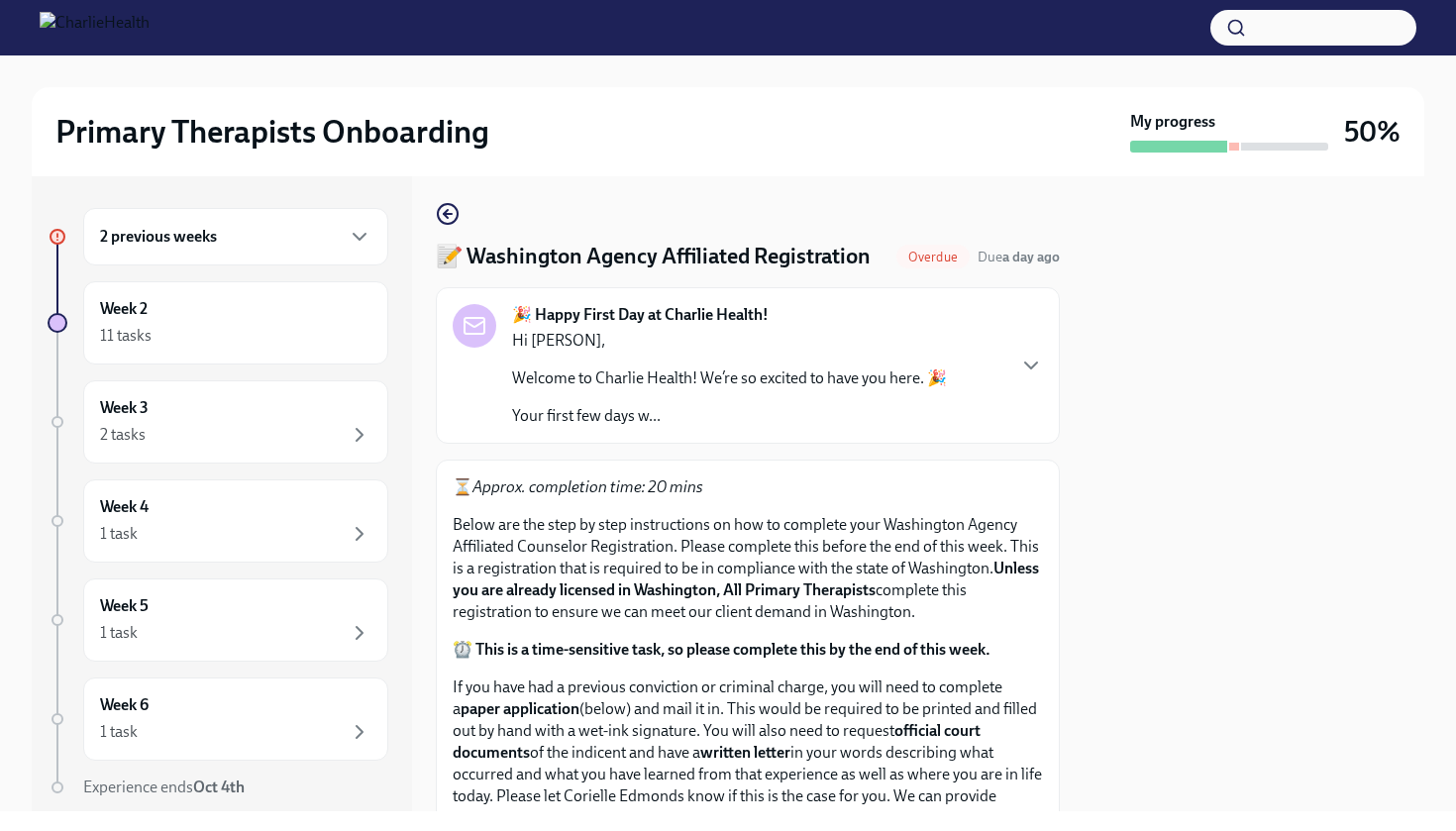 scroll, scrollTop: 0, scrollLeft: 0, axis: both 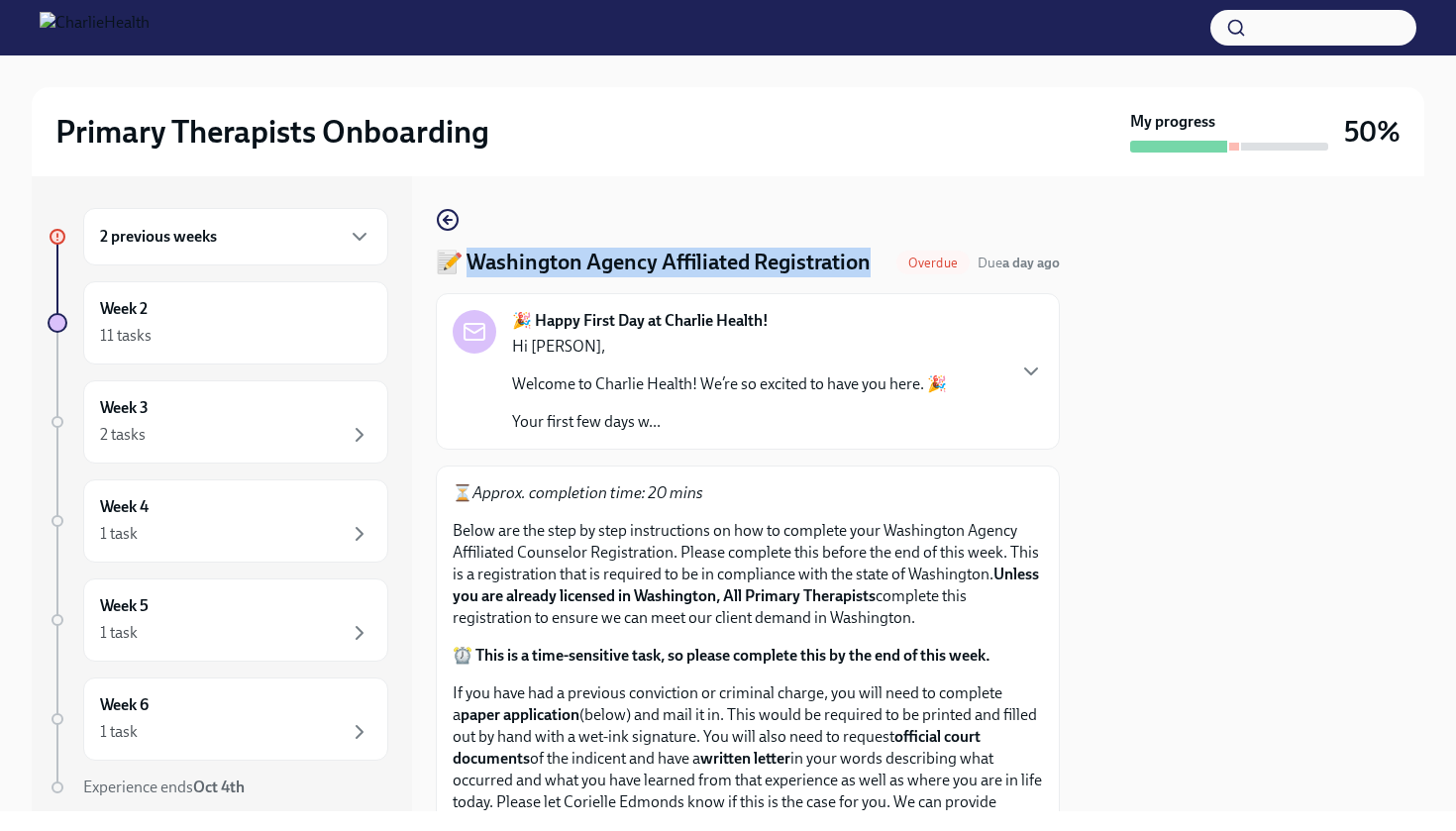 drag, startPoint x: 869, startPoint y: 265, endPoint x: 469, endPoint y: 260, distance: 400.031 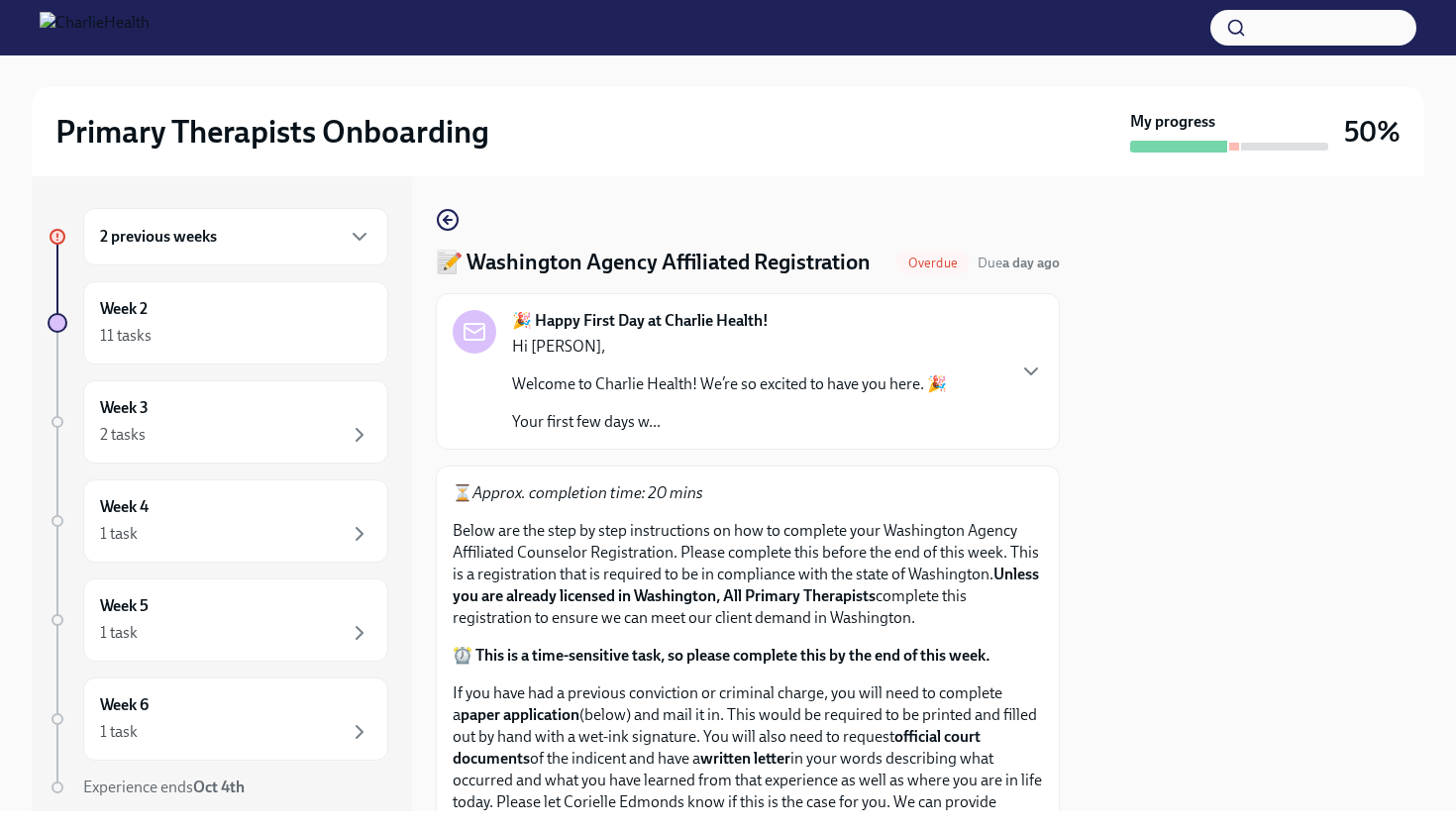 click at bounding box center [1254, 493] 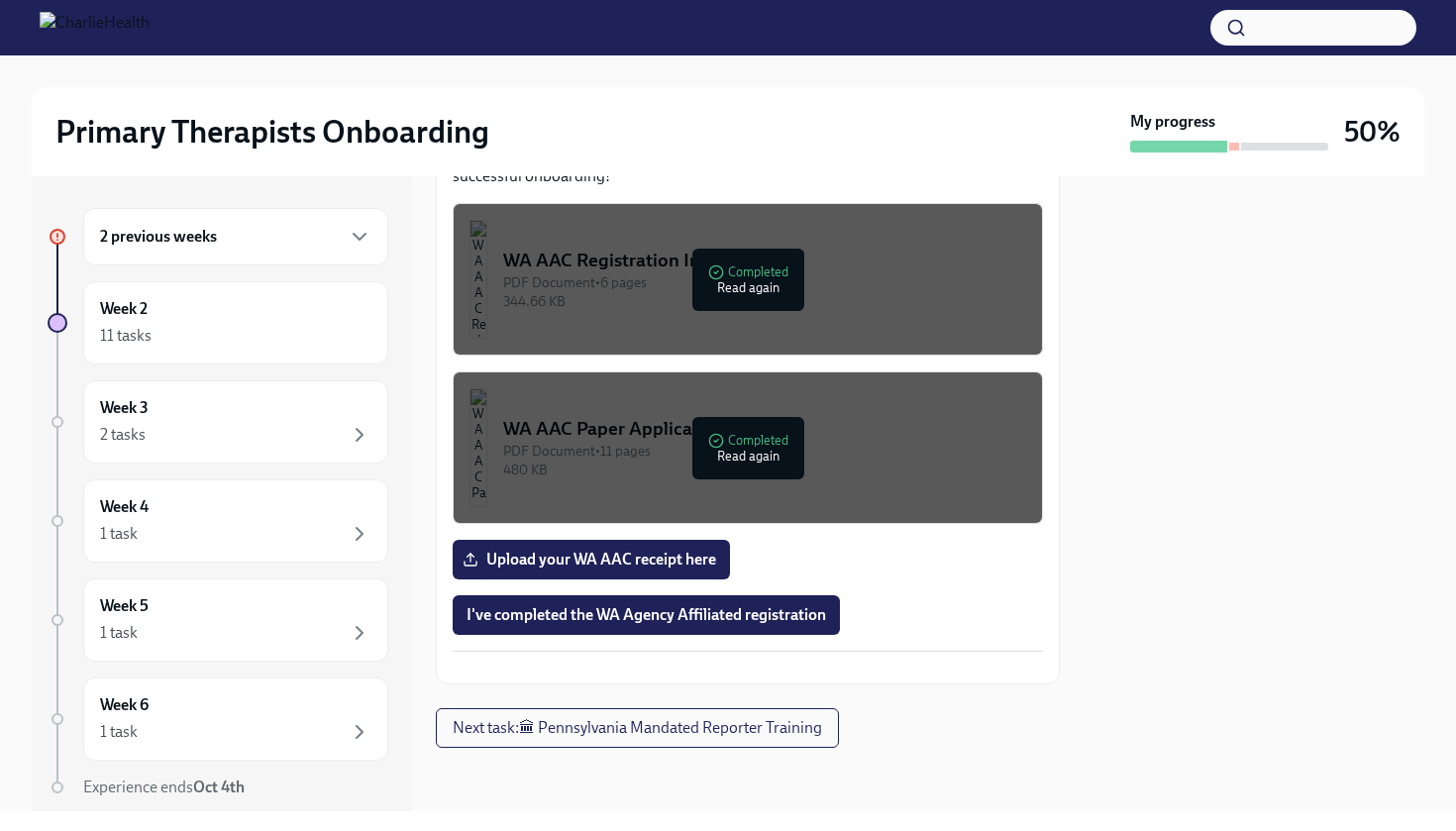 scroll, scrollTop: 1222, scrollLeft: 0, axis: vertical 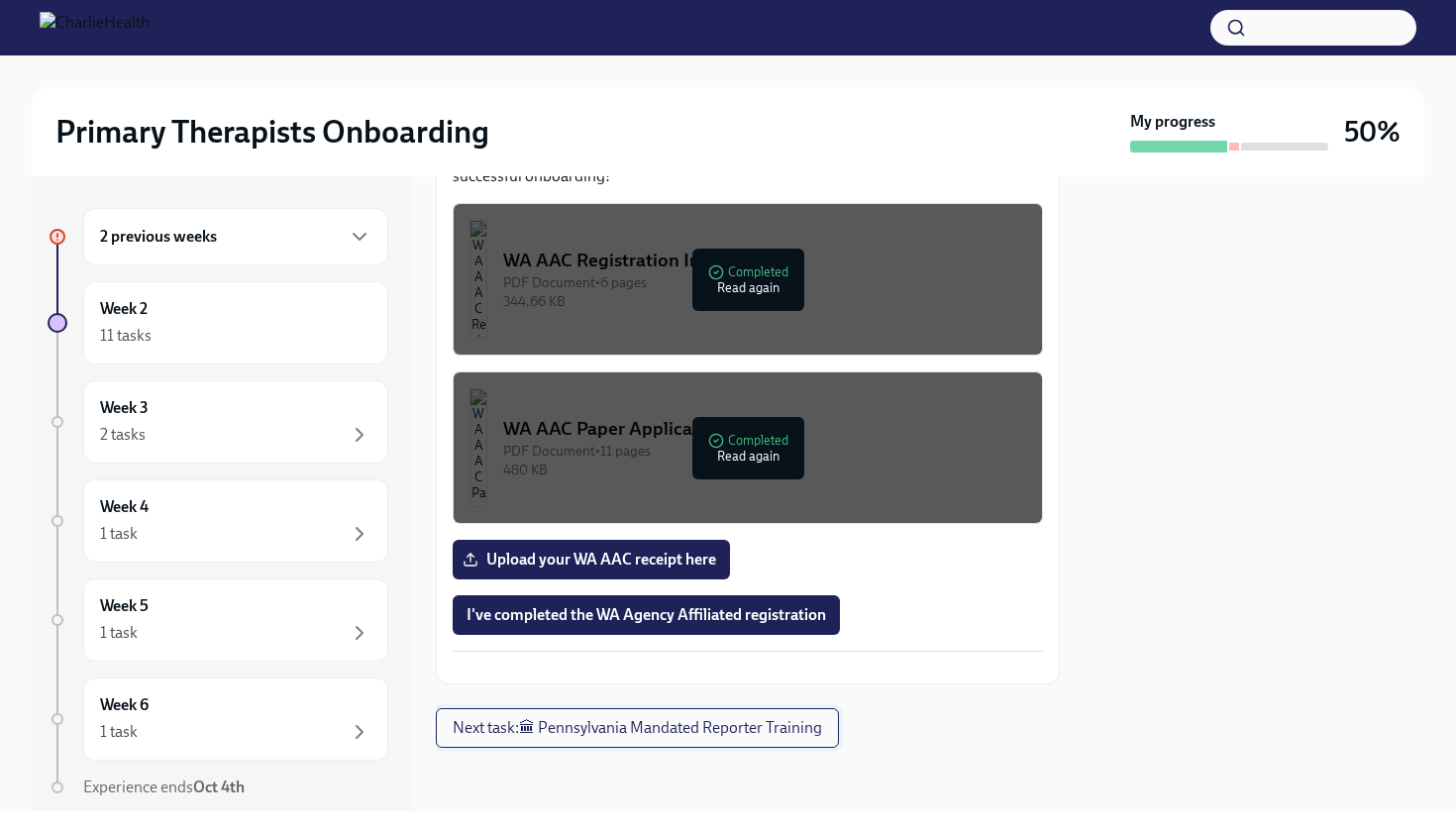 click on "Next task :  🏛 Pennsylvania Mandated Reporter Training" at bounding box center [637, 728] 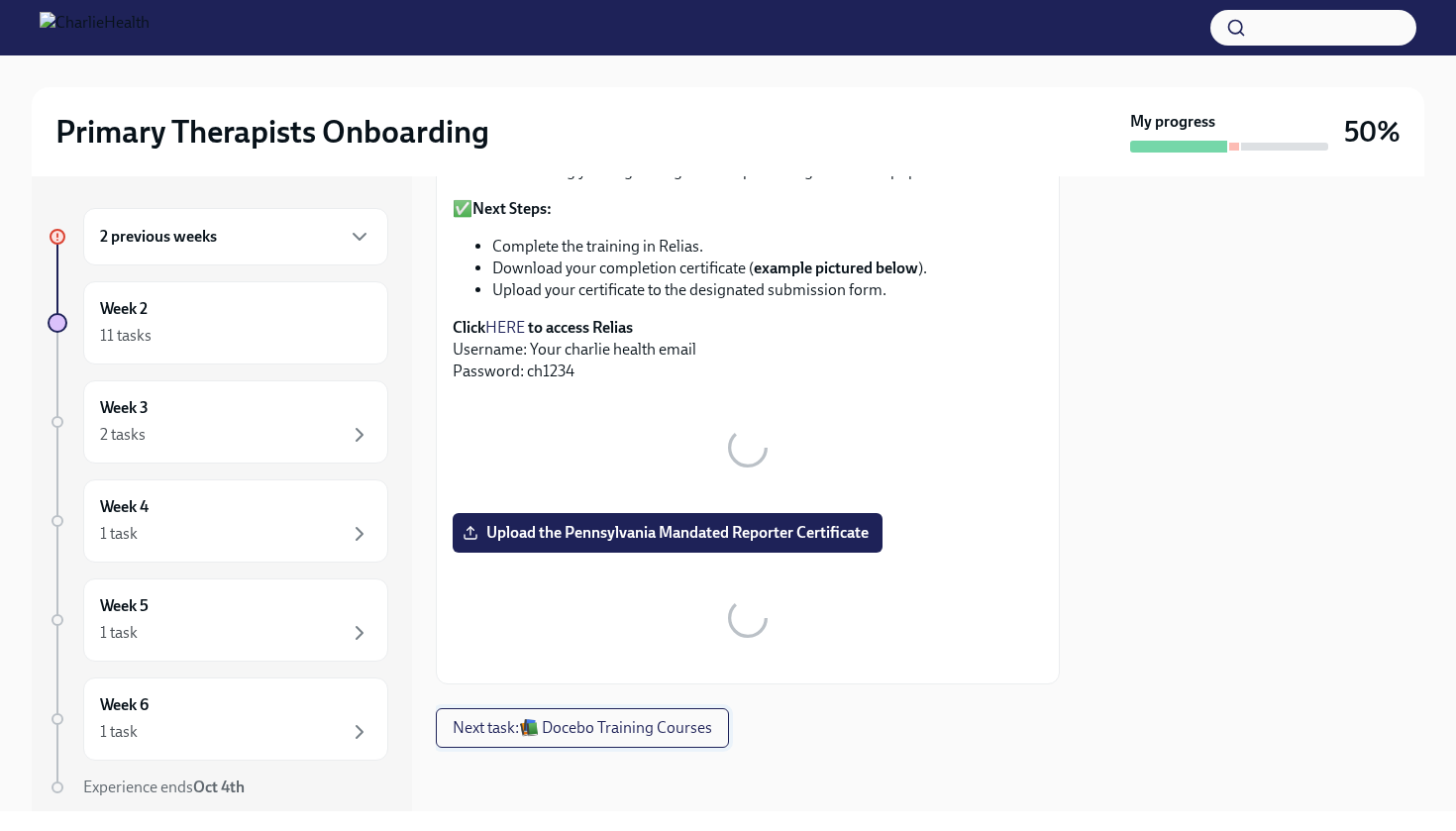 scroll, scrollTop: 0, scrollLeft: 0, axis: both 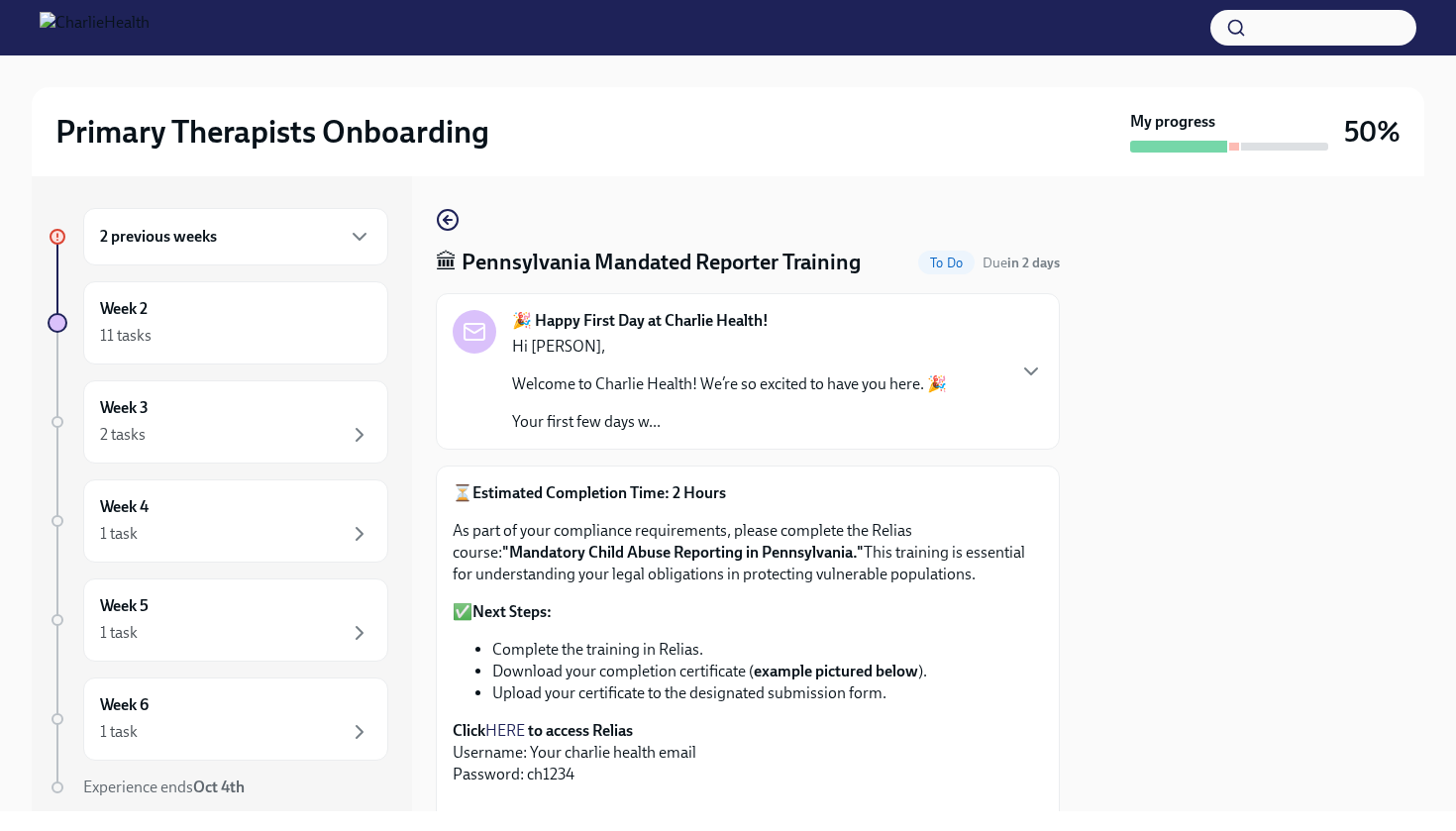 click at bounding box center [1254, 493] 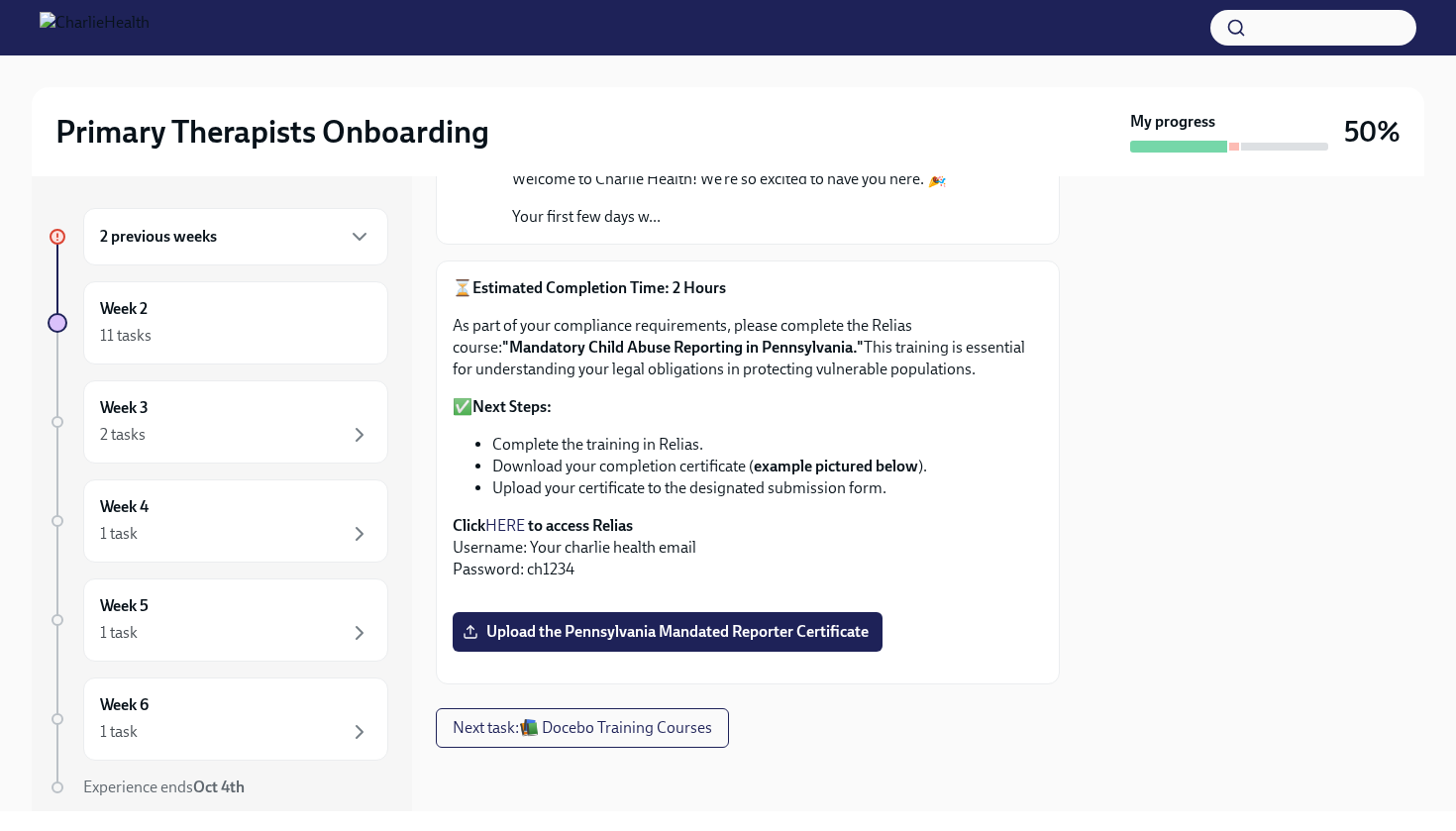 scroll, scrollTop: 571, scrollLeft: 0, axis: vertical 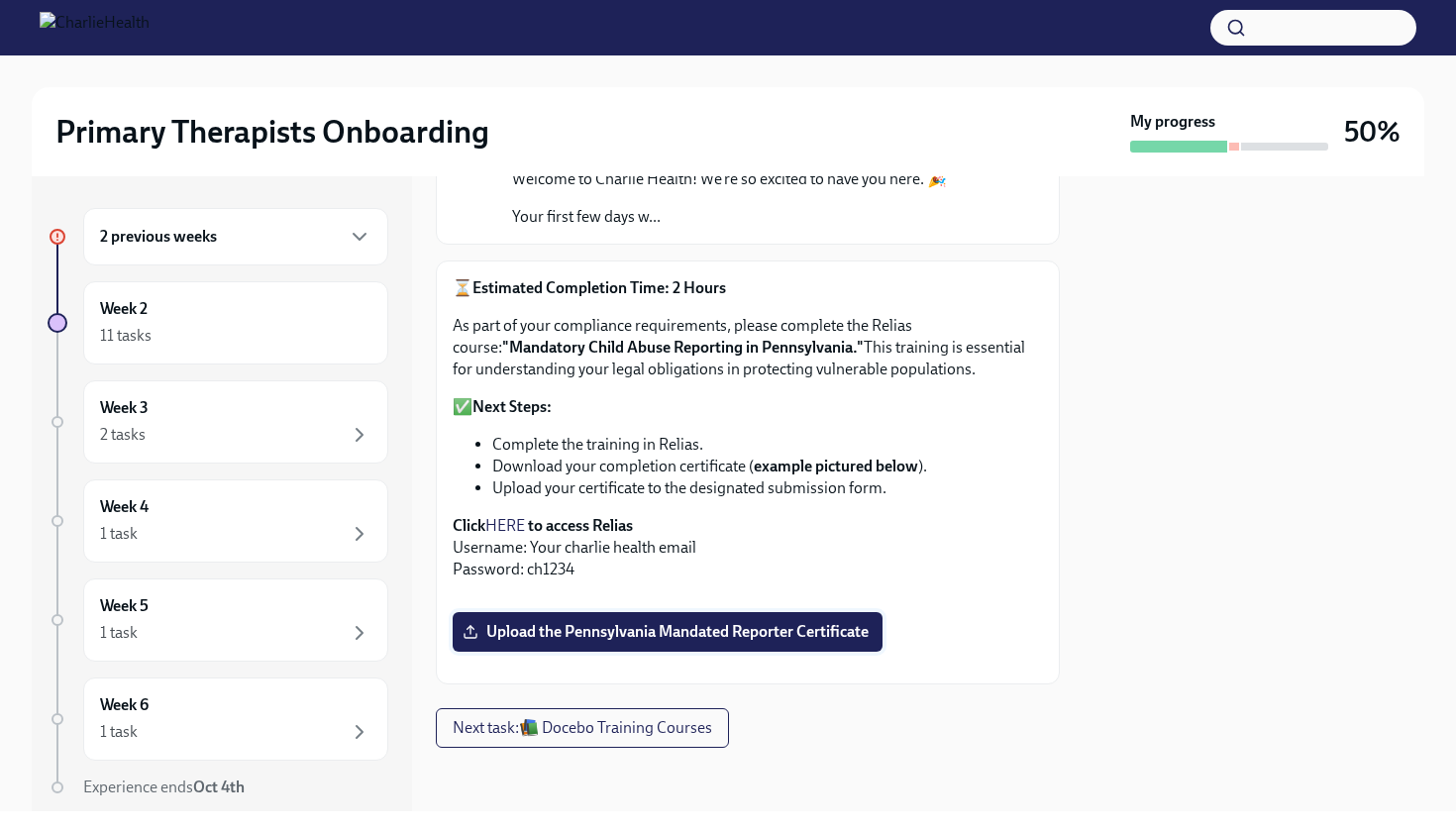click on "Upload the Pennsylvania Mandated Reporter Certificate" at bounding box center [668, 632] 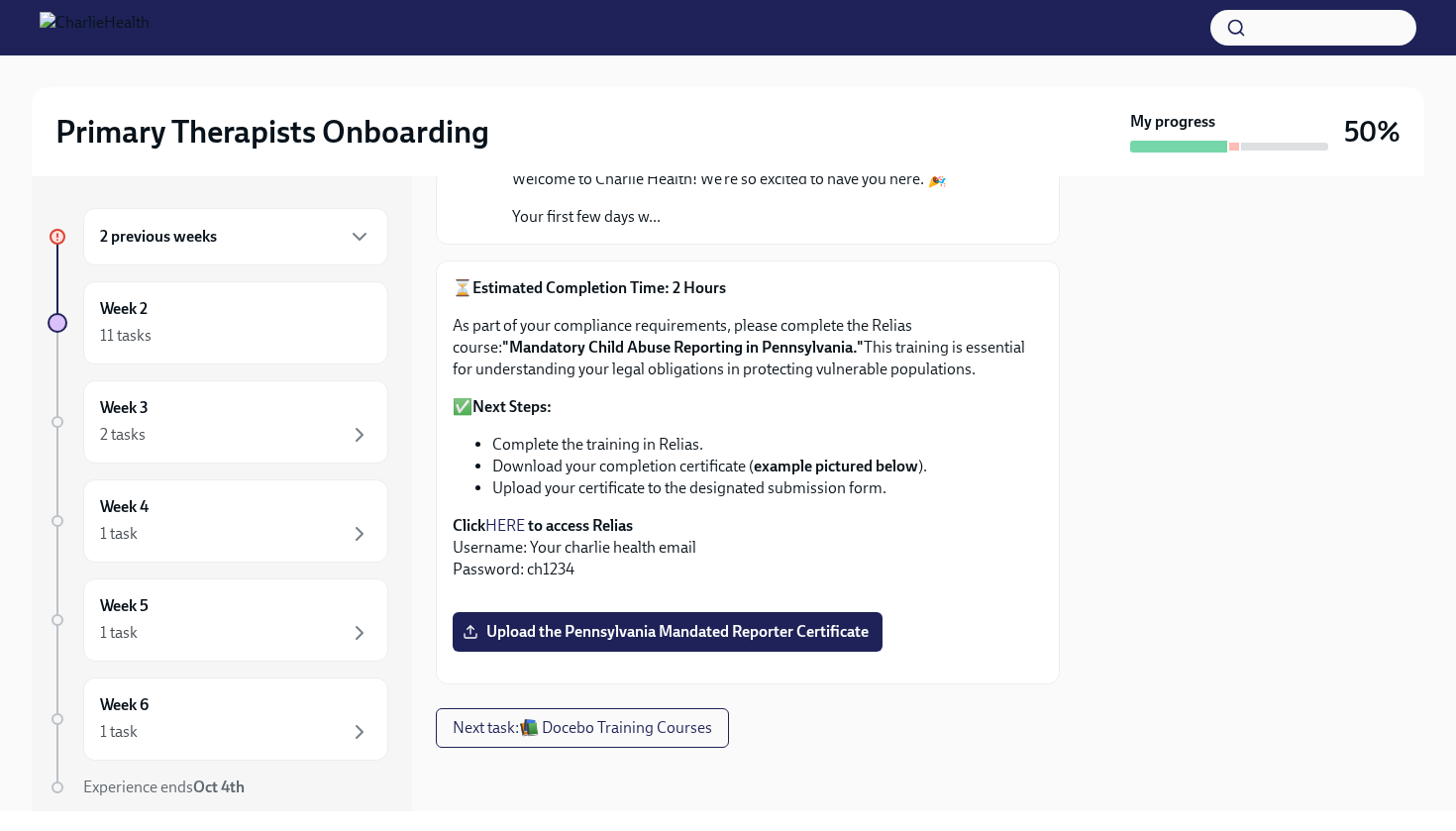 click at bounding box center (1254, 493) 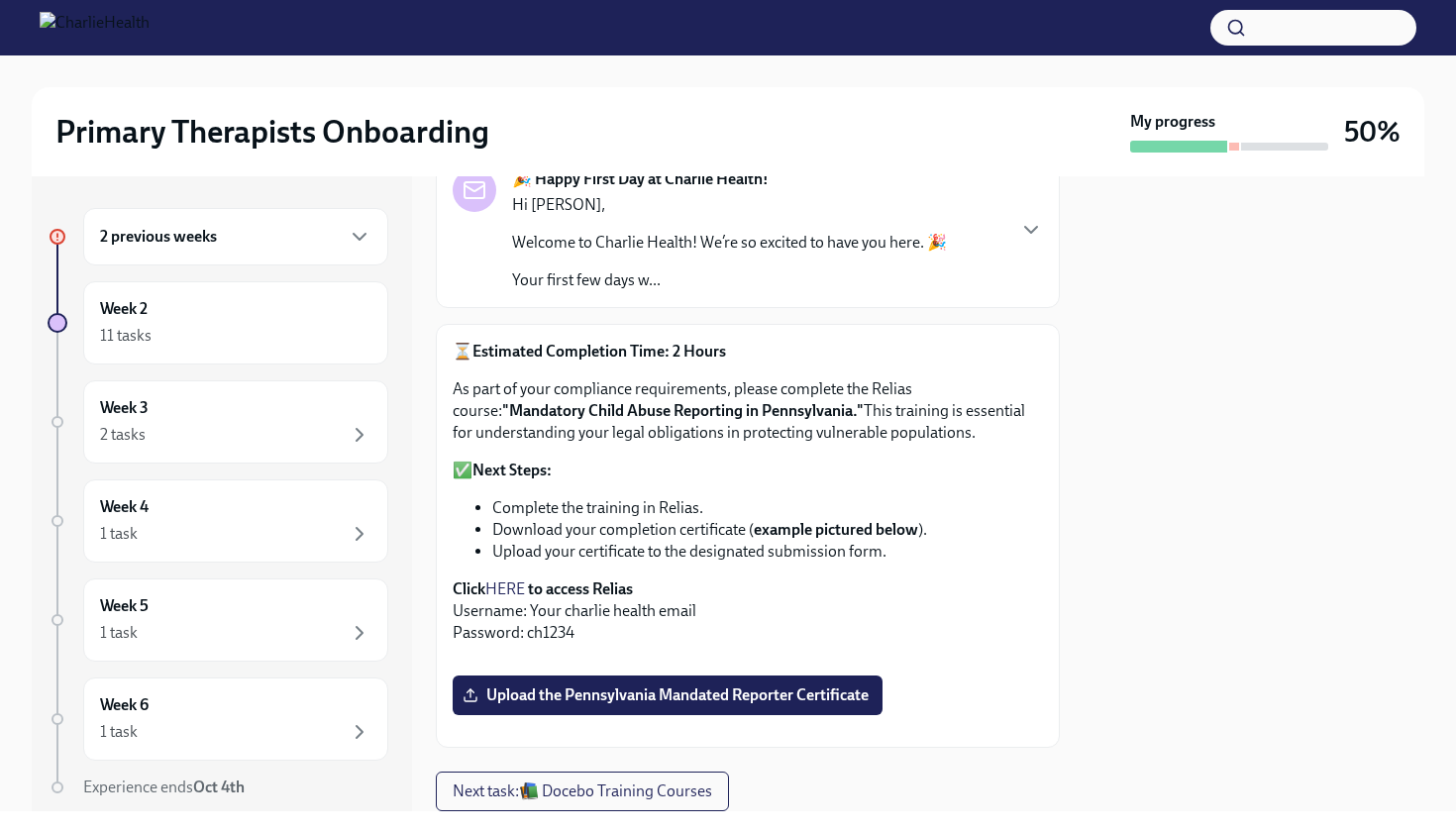 click on "to access Relias" at bounding box center [580, 588] 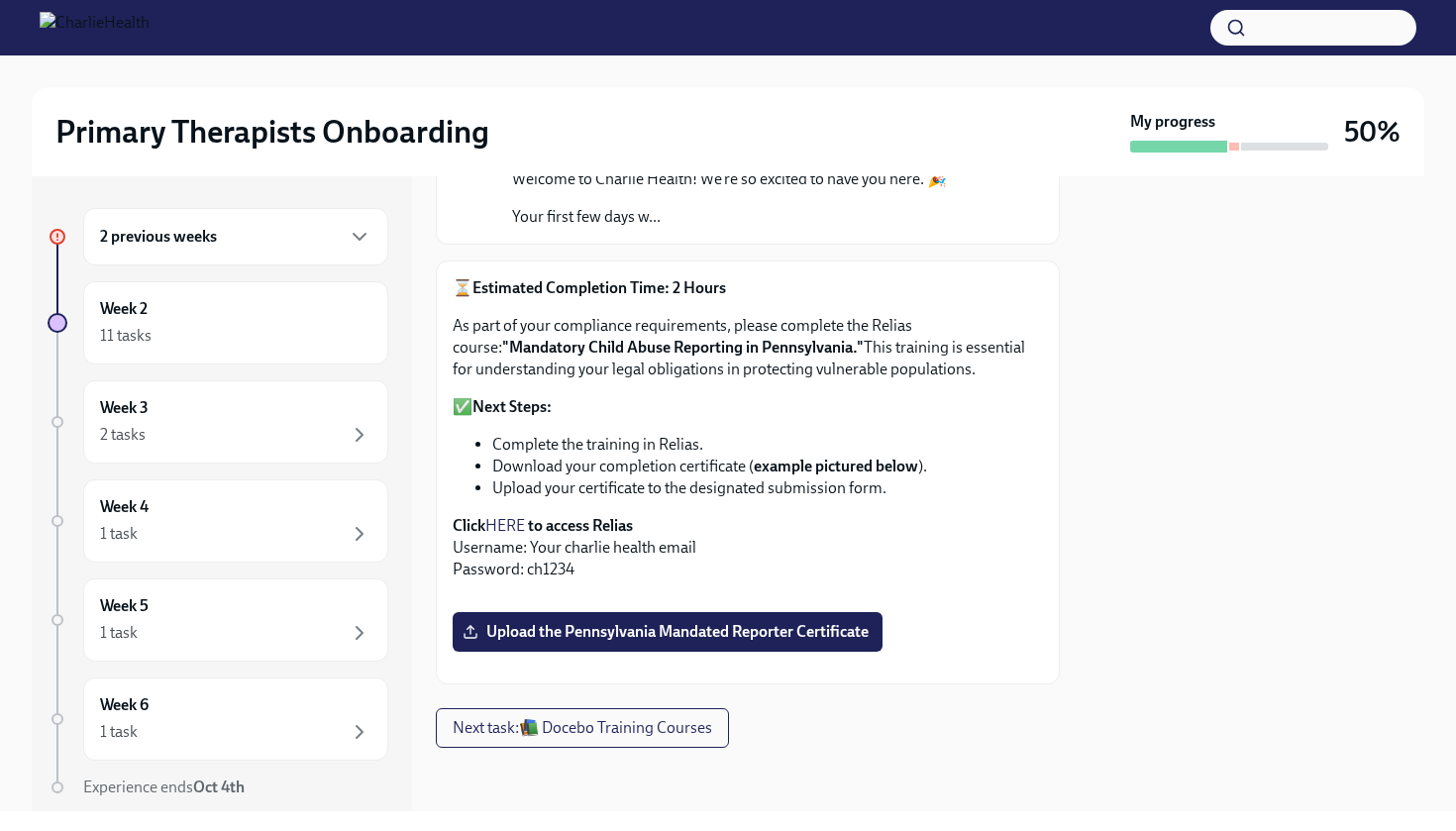 scroll, scrollTop: 579, scrollLeft: 0, axis: vertical 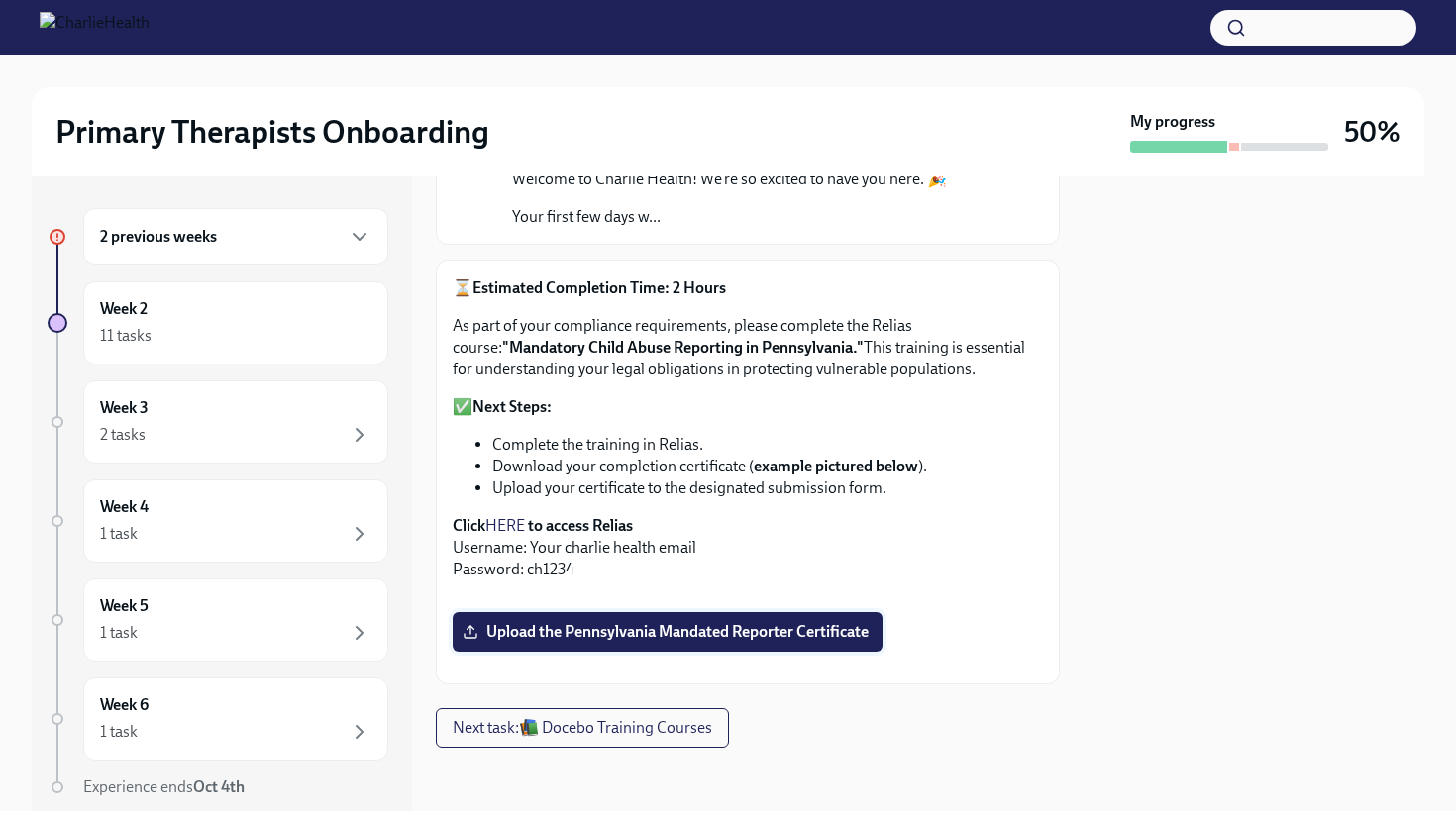 click on "Upload the Pennsylvania Mandated Reporter Certificate" at bounding box center (668, 632) 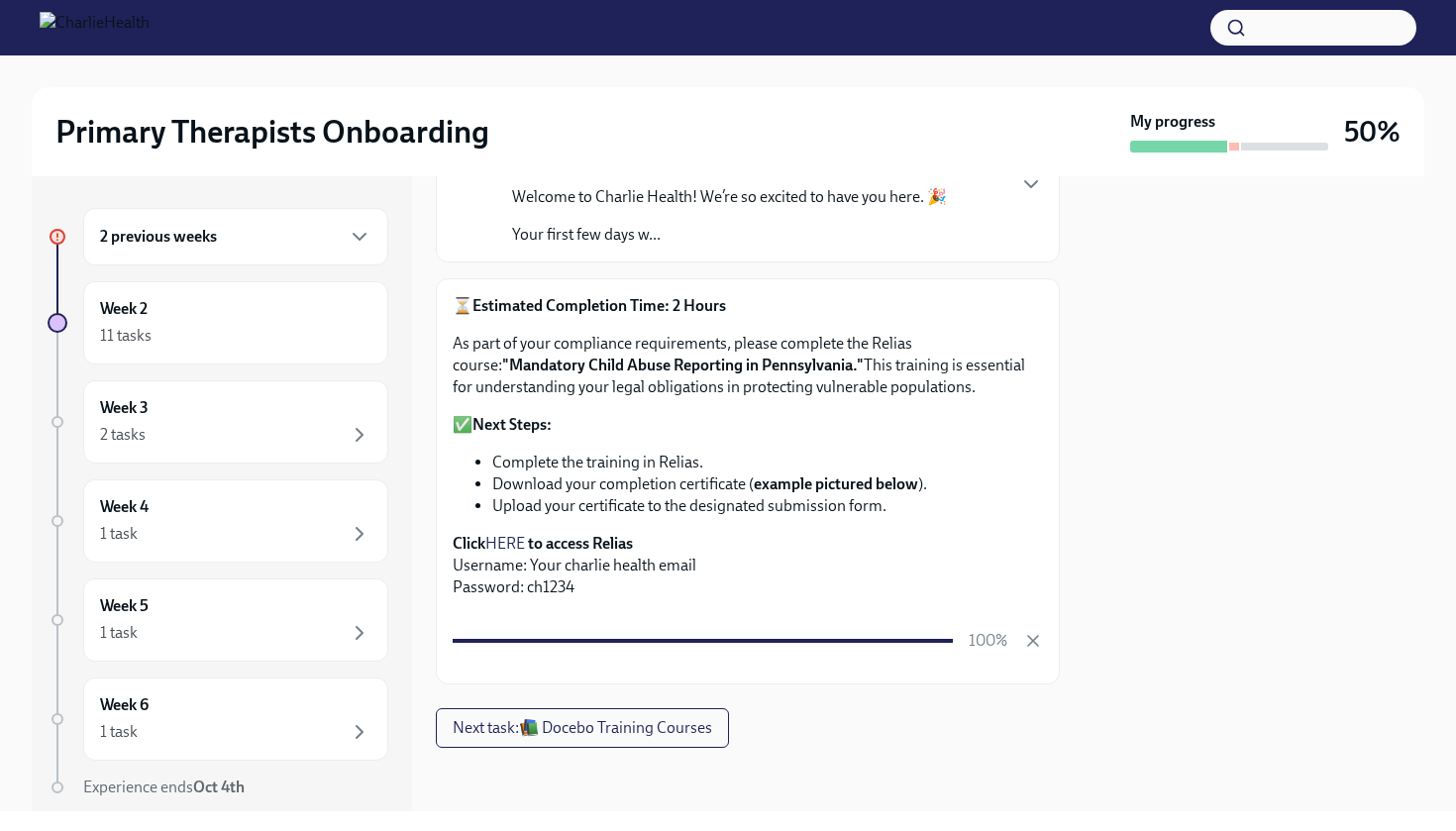 click at bounding box center (748, 668) 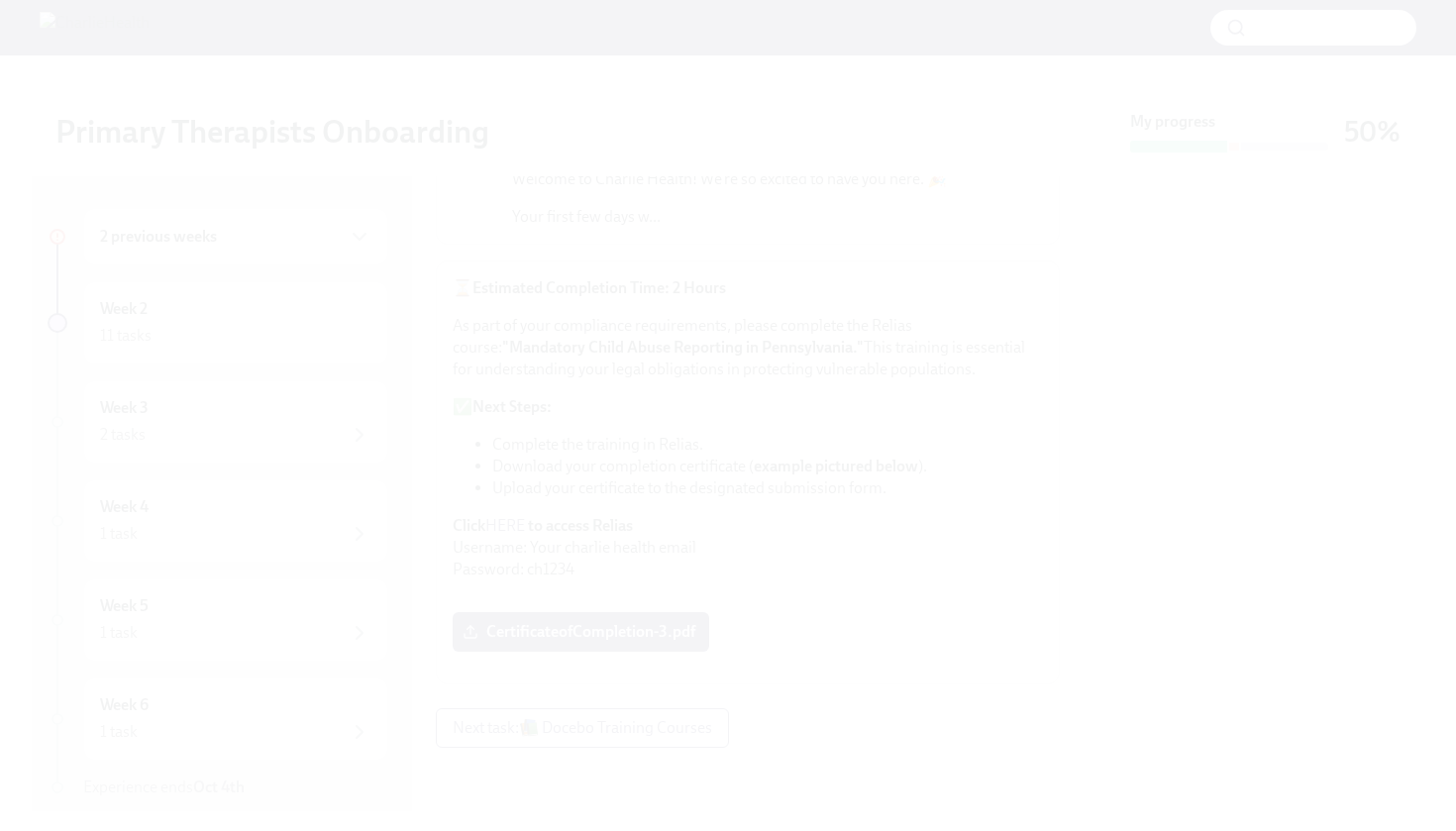 click at bounding box center [728, 415] 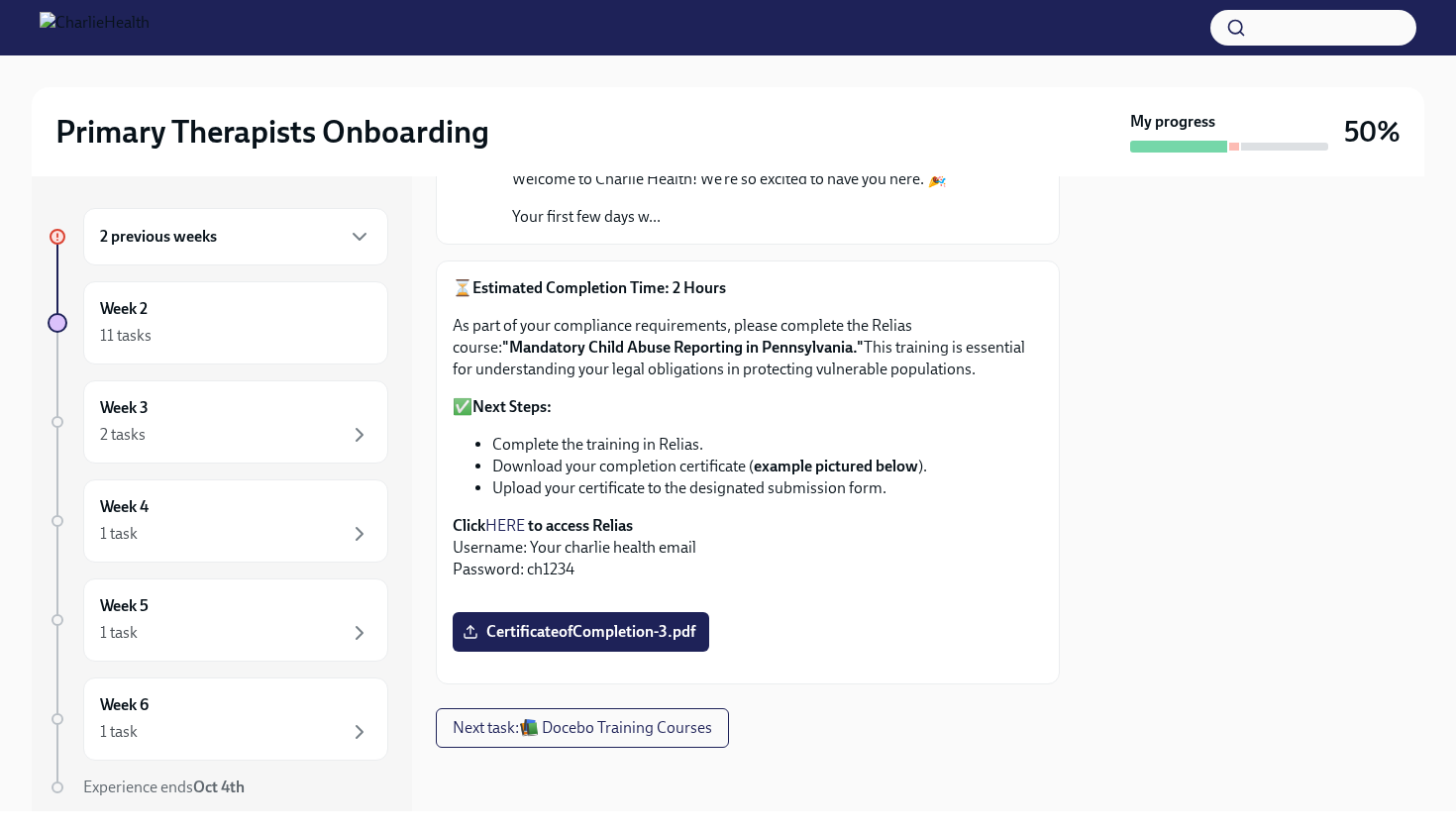 click on "⏳  Estimated Completion Time: 2 Hours
As part of your compliance requirements, please complete the Relias course:  "Mandatory Child Abuse Reporting in Pennsylvania."  This training is essential for understanding your legal obligations in protecting vulnerable populations.
✅  Next Steps:
Complete the training in Relias.
Download your completion certificate ( example pictured below ).
Upload your certificate to the designated submission form.
Click  HERE    to access Relias
Username: Your charlie health email
Password: ch1234 CertificateofCompletion-3.pdf" at bounding box center (748, 472) 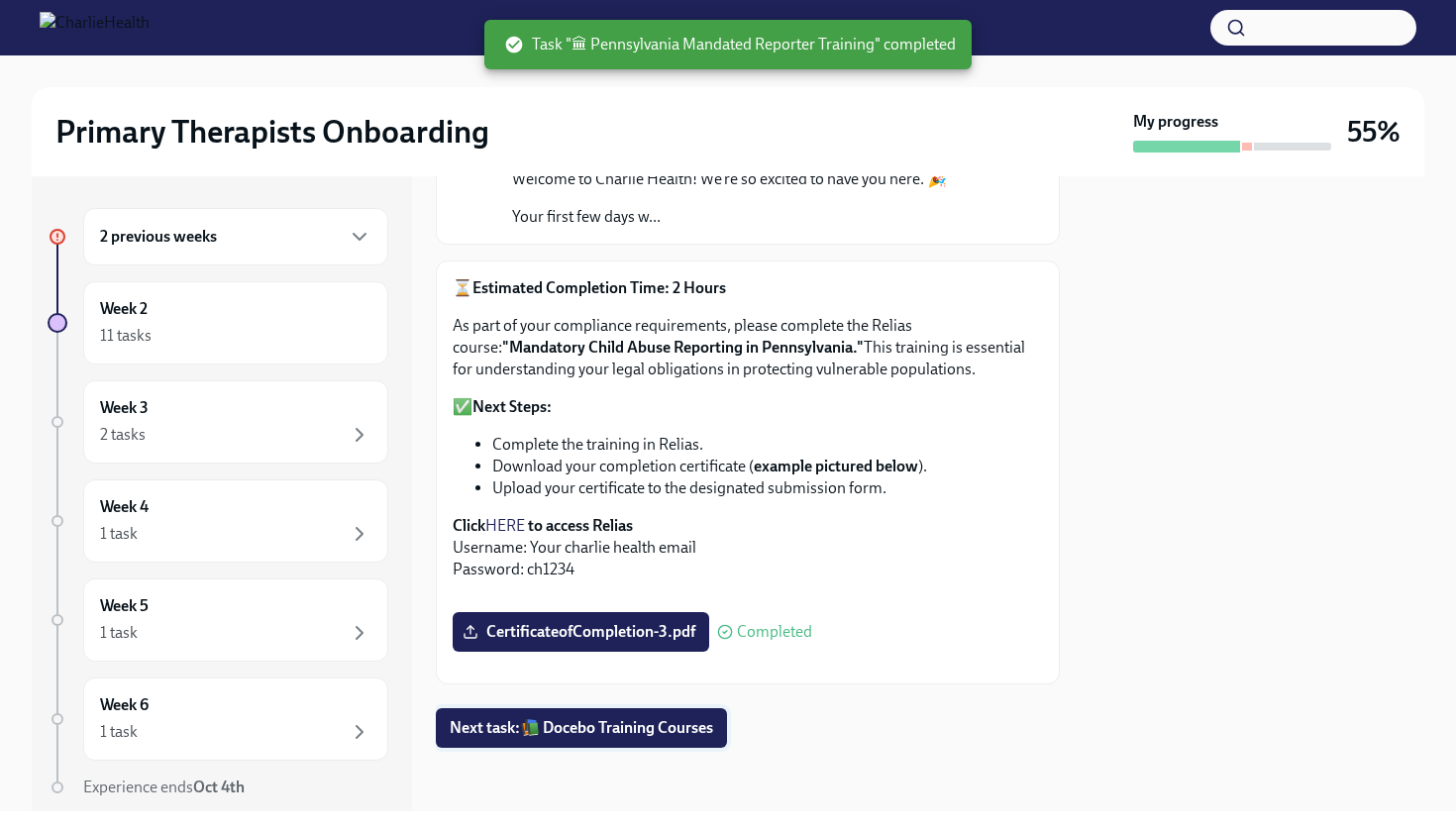 click on "Next task :  📚 Docebo Training Courses" at bounding box center [581, 728] 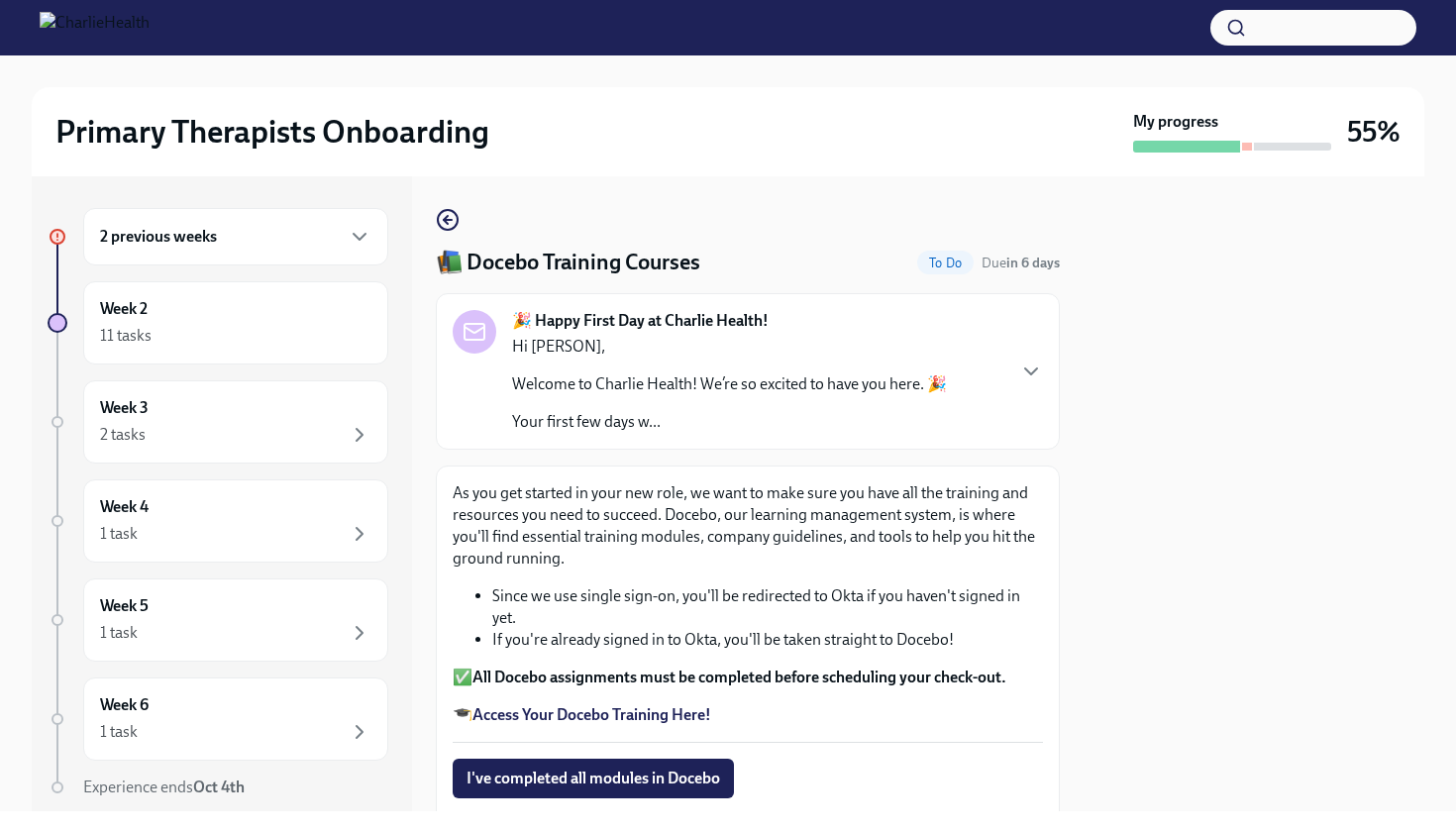 click on "Since we use single sign-on, you'll be redirected to Okta if you haven't signed in yet." at bounding box center (768, 607) 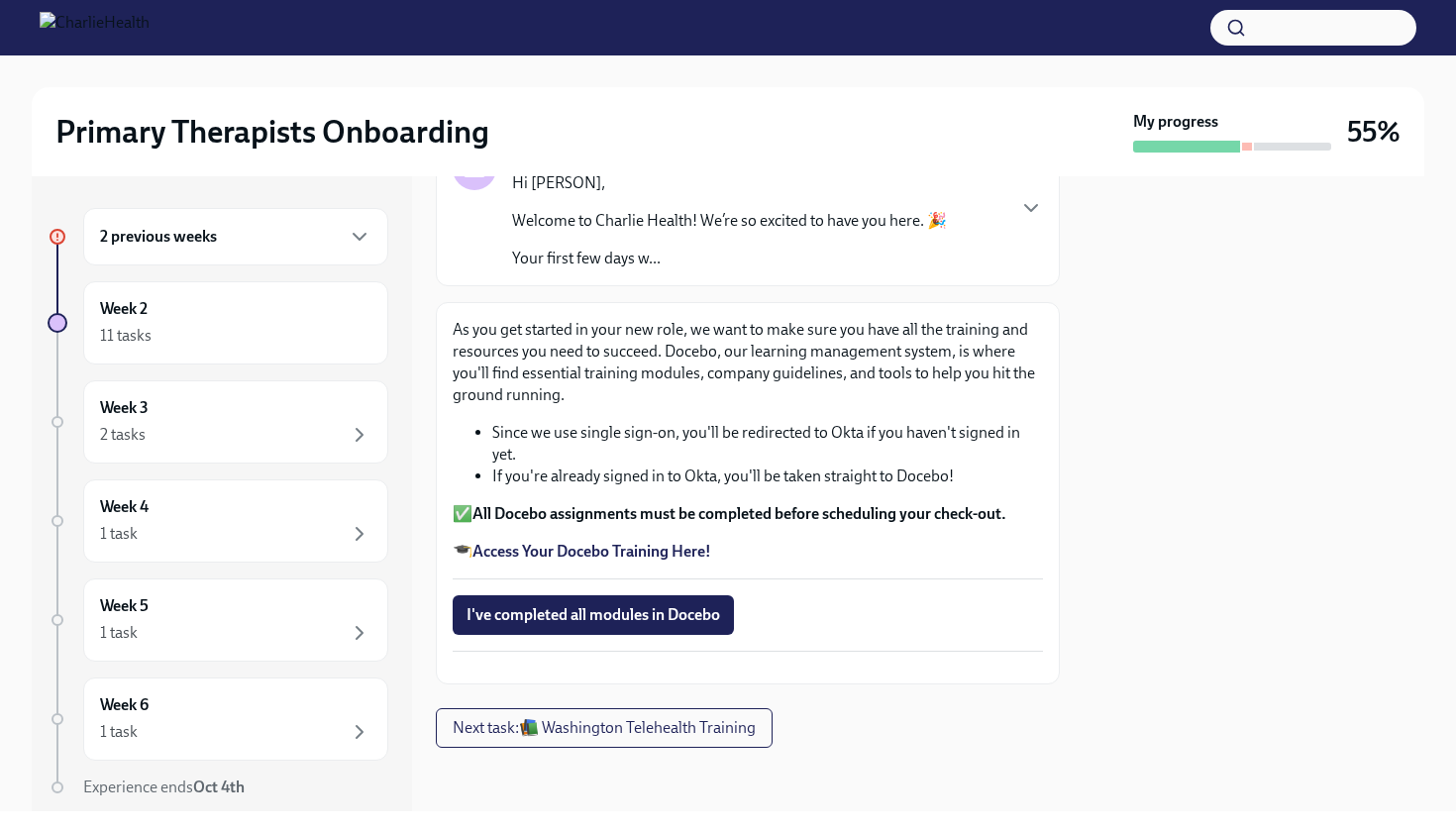 scroll, scrollTop: 211, scrollLeft: 0, axis: vertical 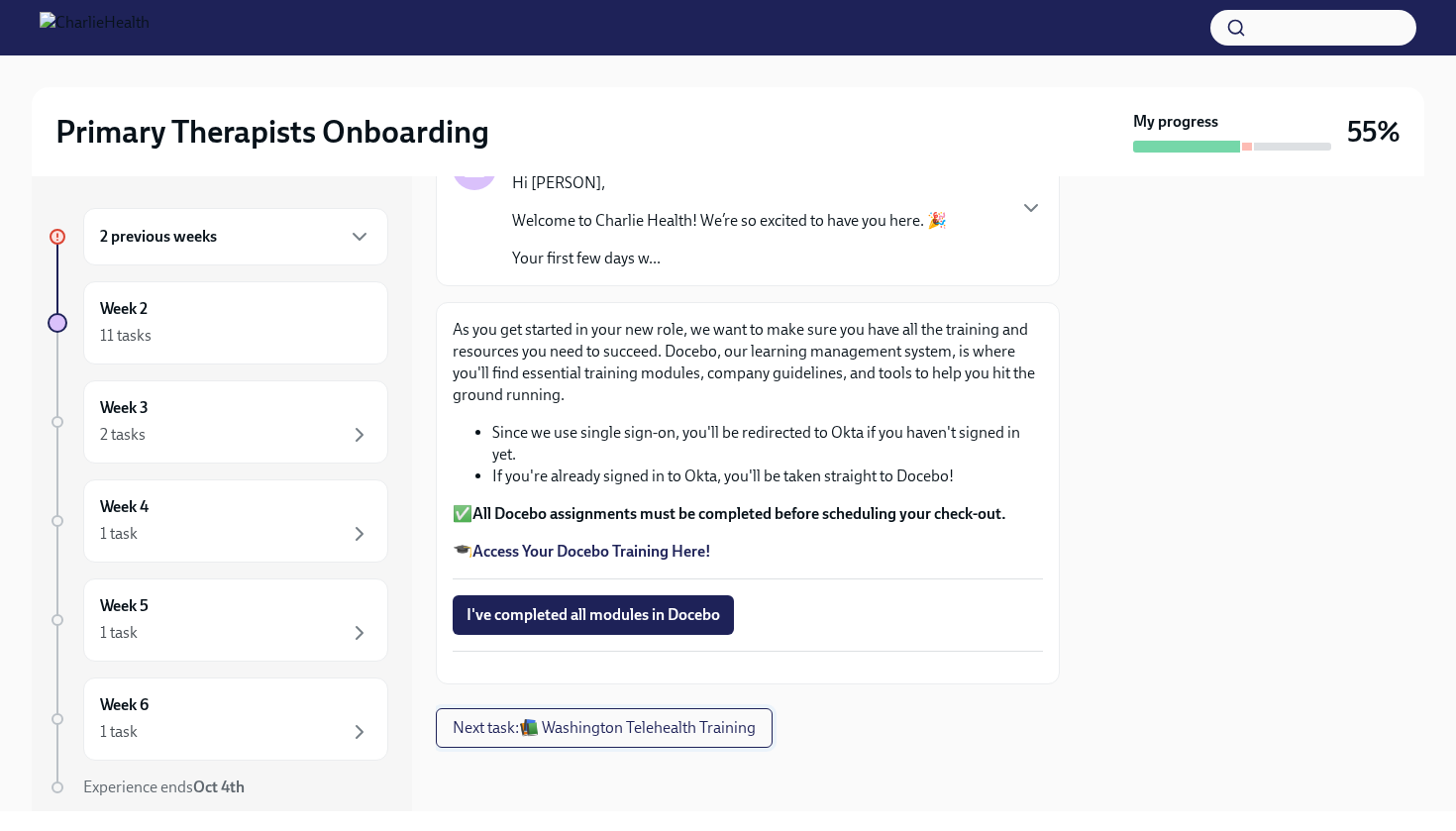 click on "Next task :  📚 Washington Telehealth Training" at bounding box center [604, 728] 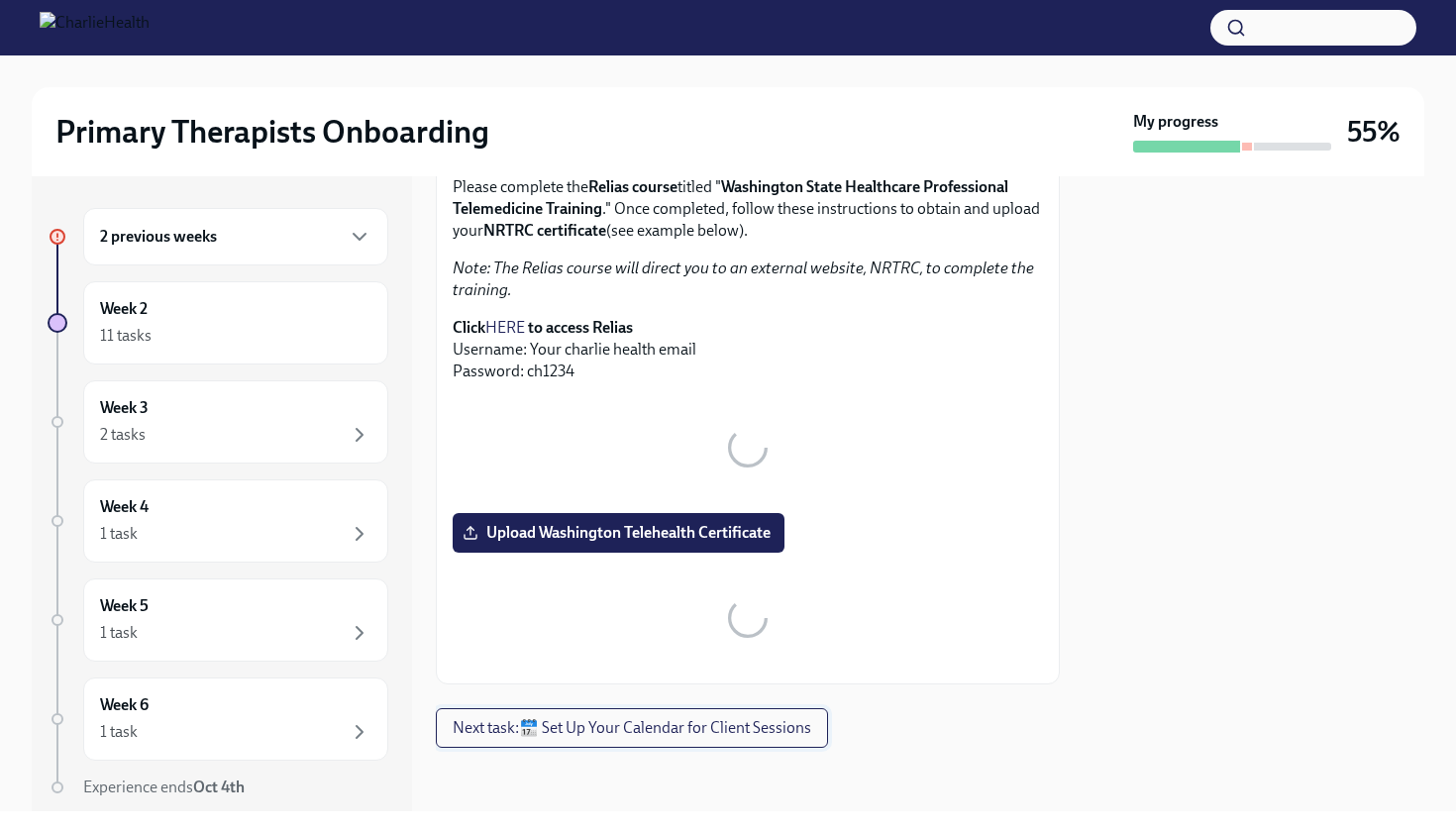 scroll, scrollTop: 0, scrollLeft: 0, axis: both 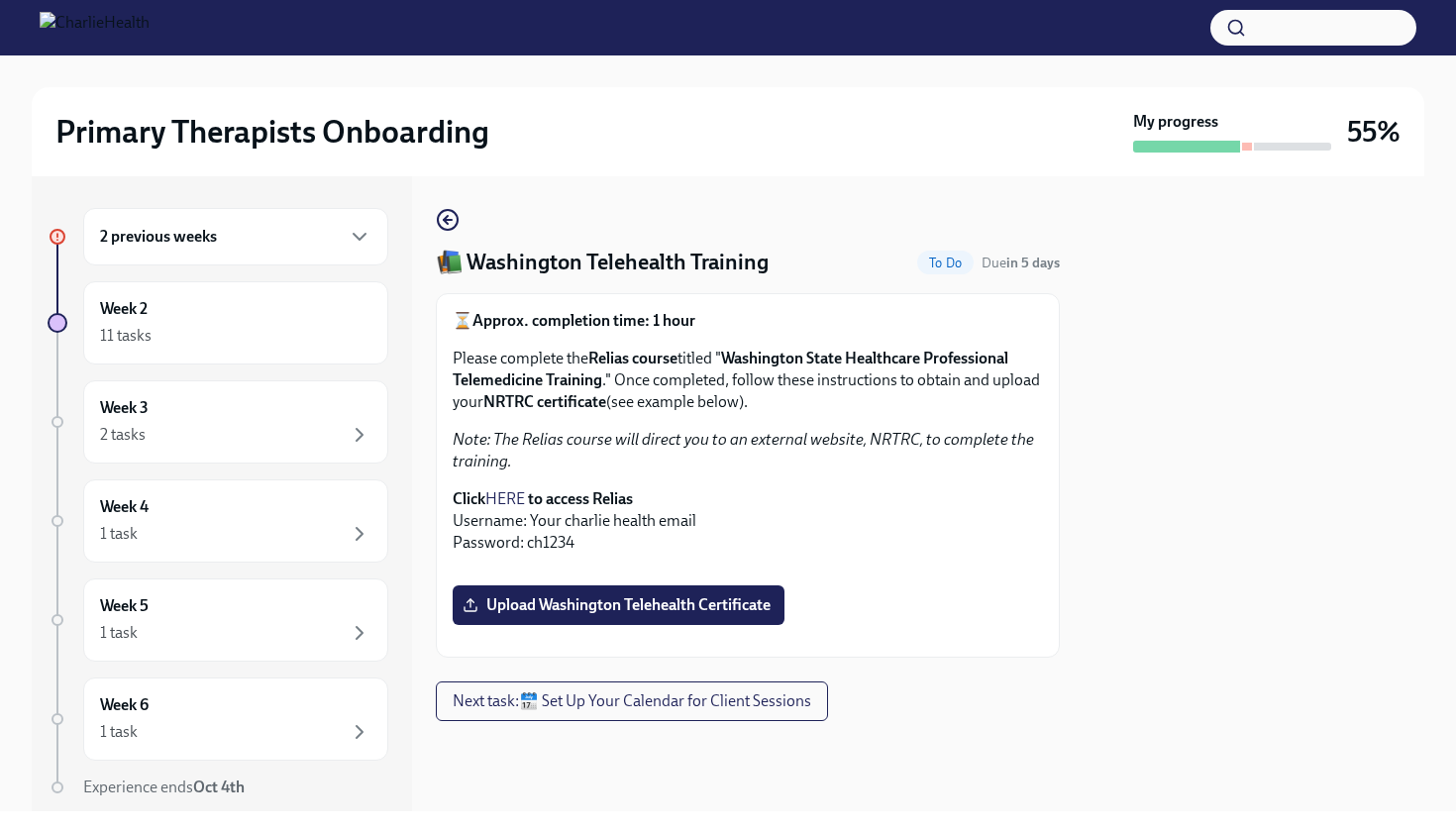 type 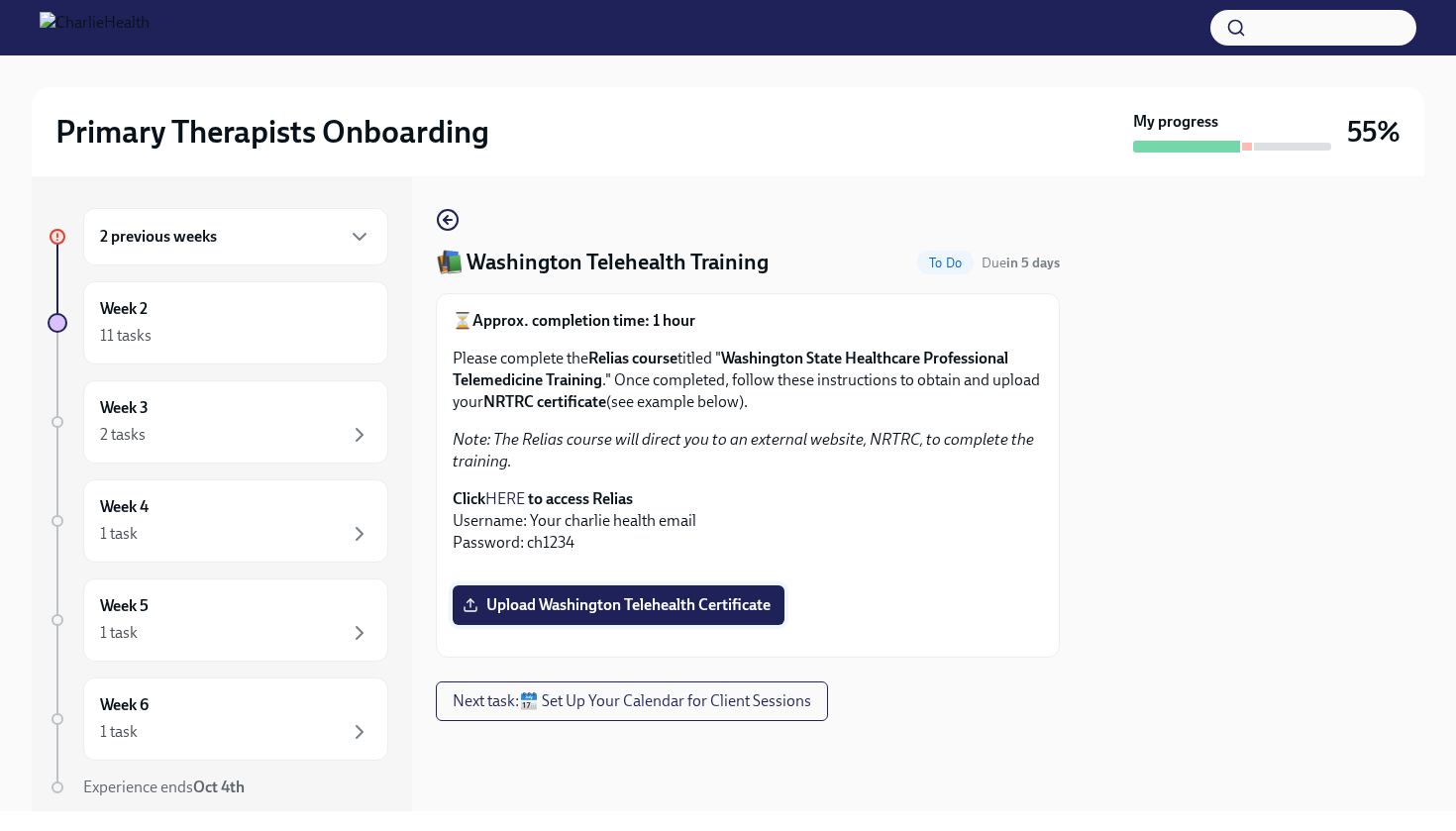 scroll, scrollTop: 365, scrollLeft: 0, axis: vertical 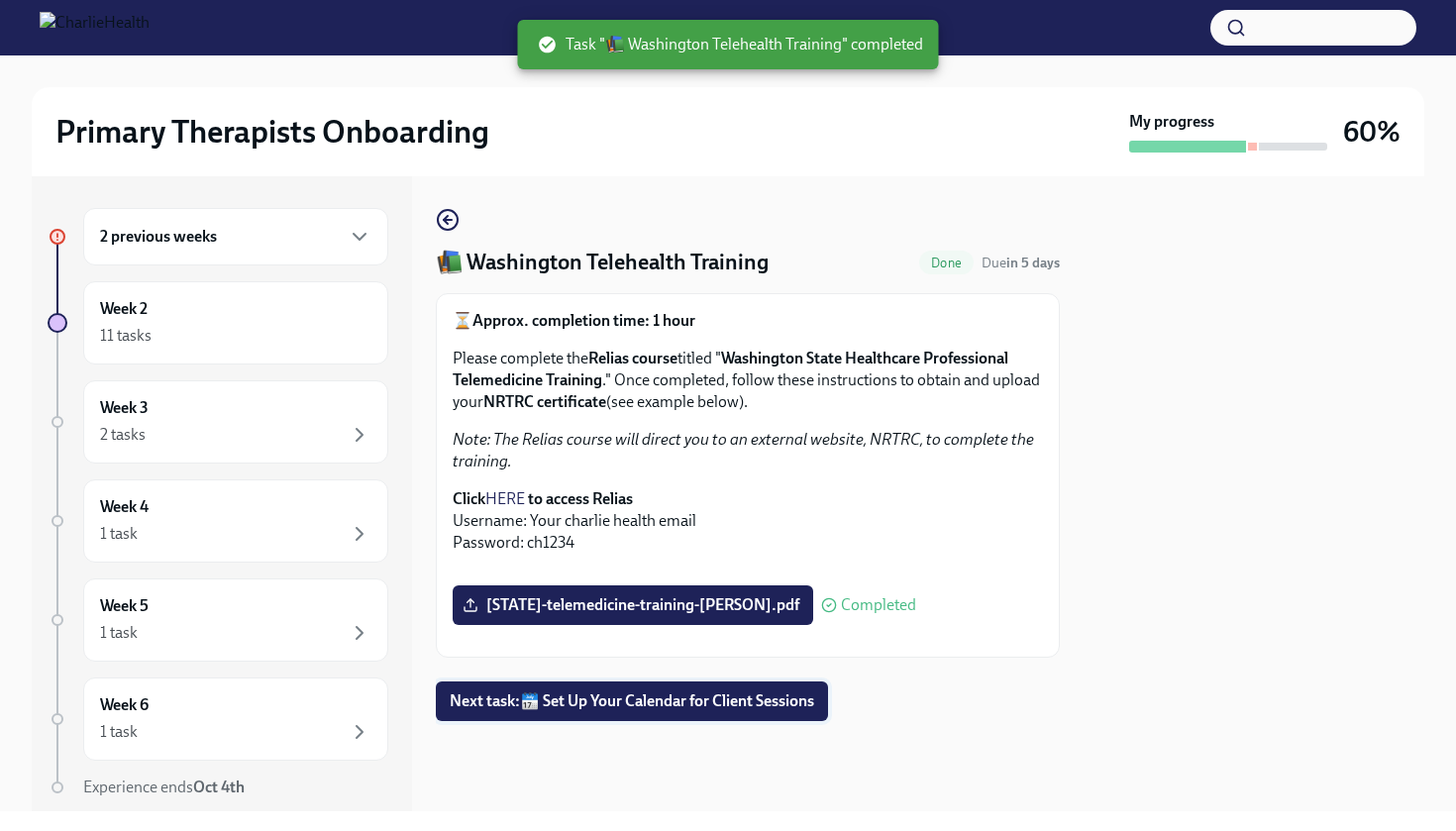 click on "Next task :  🗓️ Set Up Your Calendar for Client Sessions" at bounding box center [632, 701] 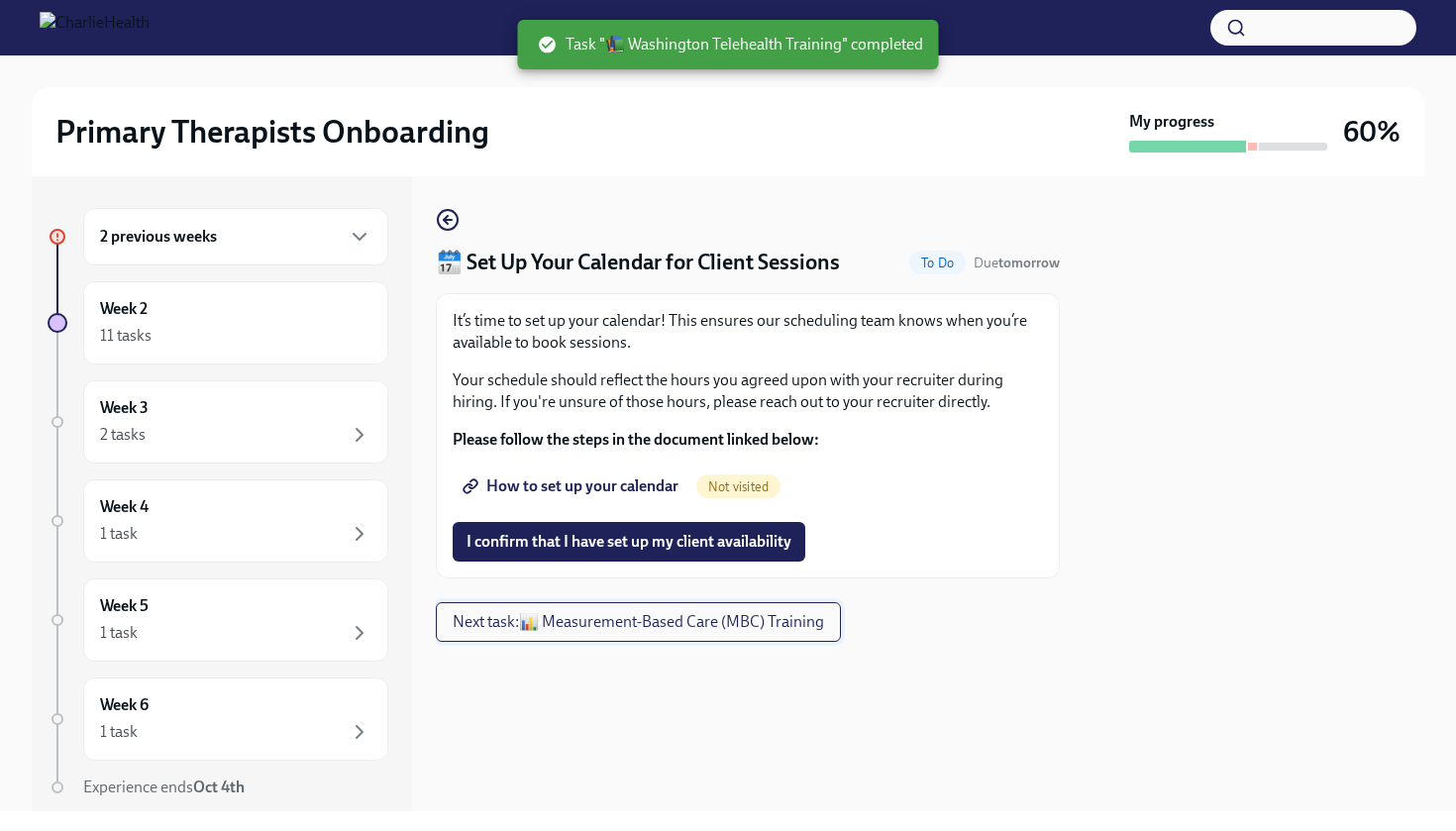 scroll, scrollTop: 0, scrollLeft: 0, axis: both 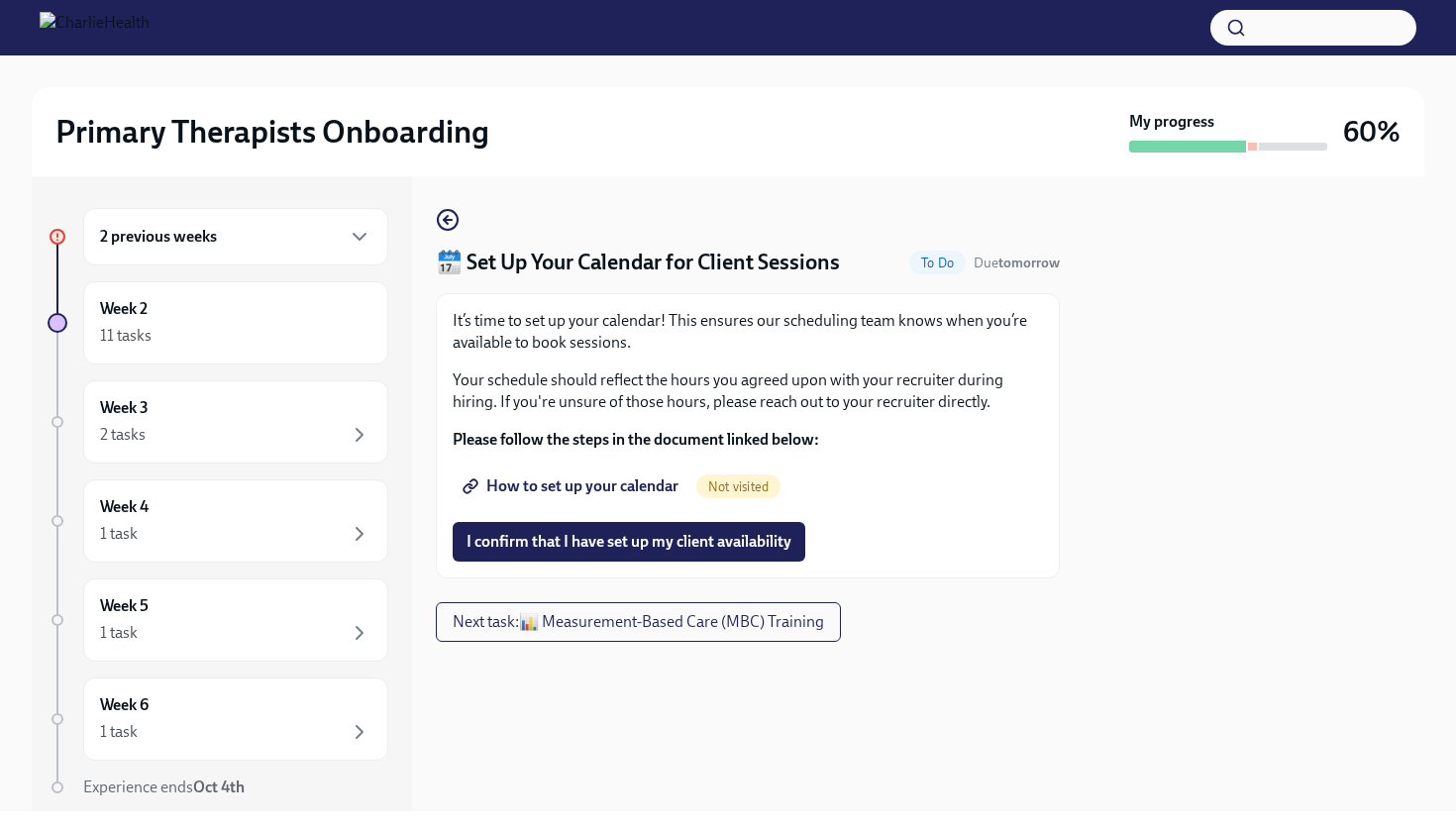click on "How to set up your calendar" at bounding box center [572, 486] 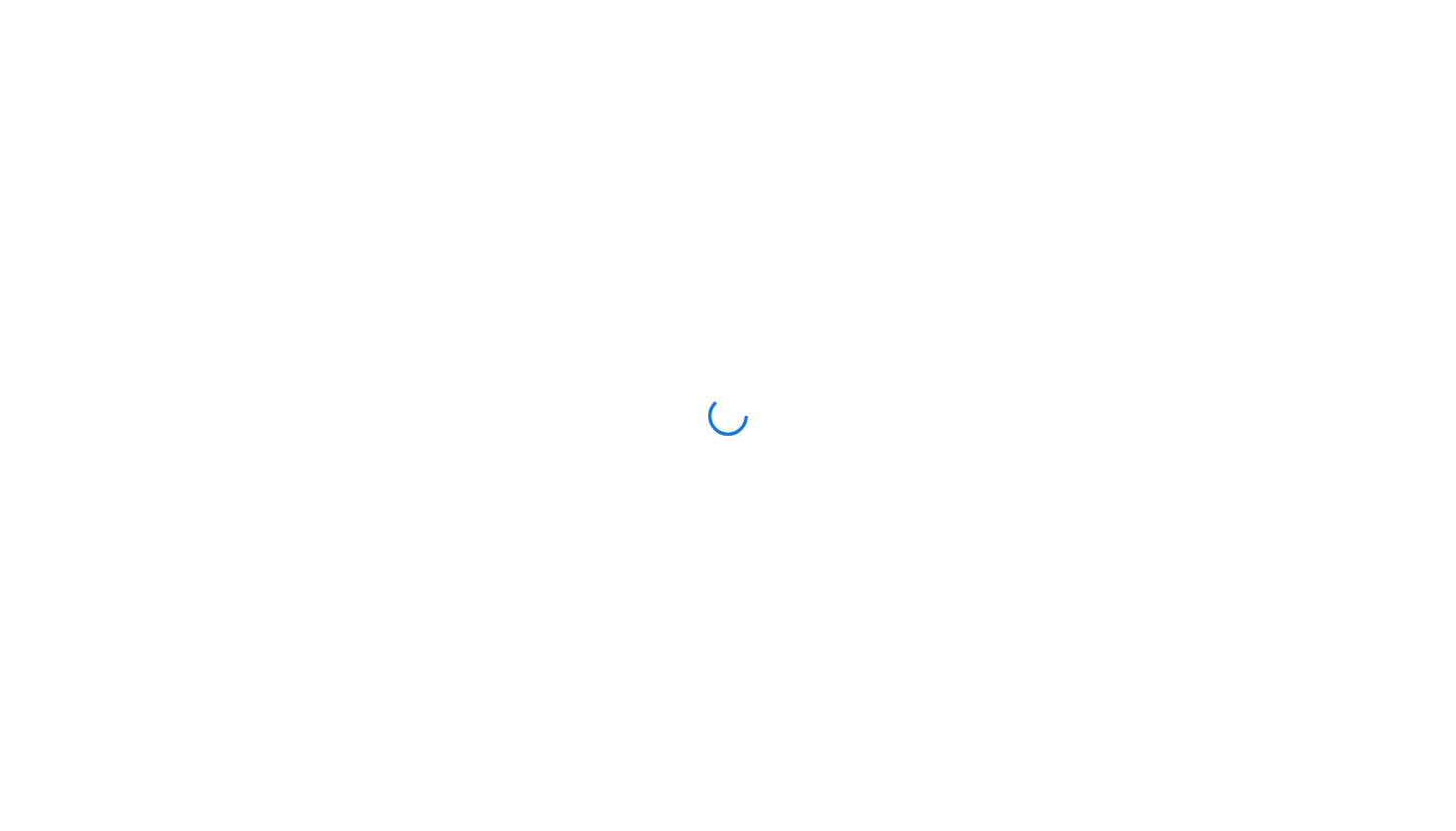 scroll, scrollTop: 0, scrollLeft: 0, axis: both 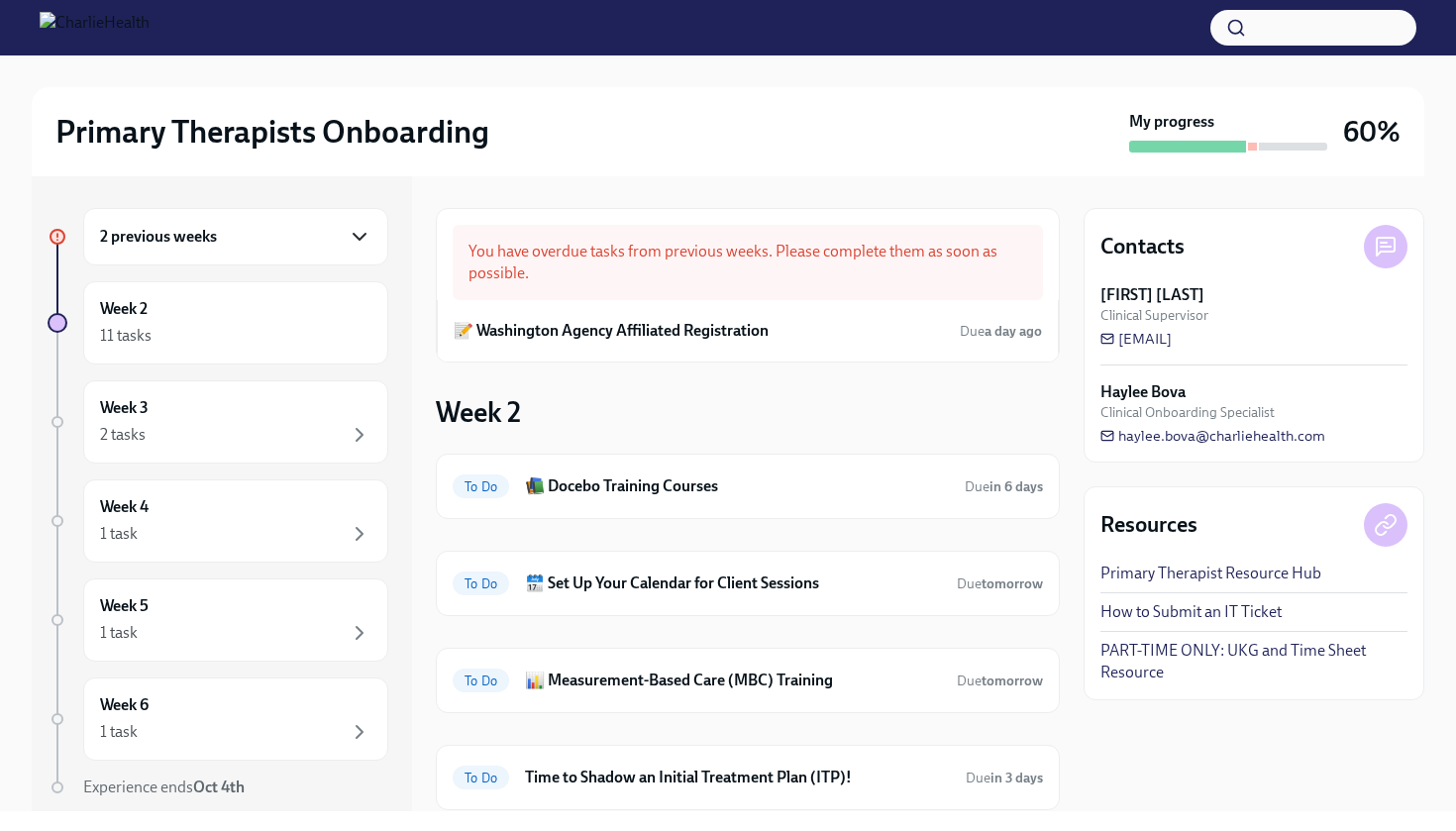 click 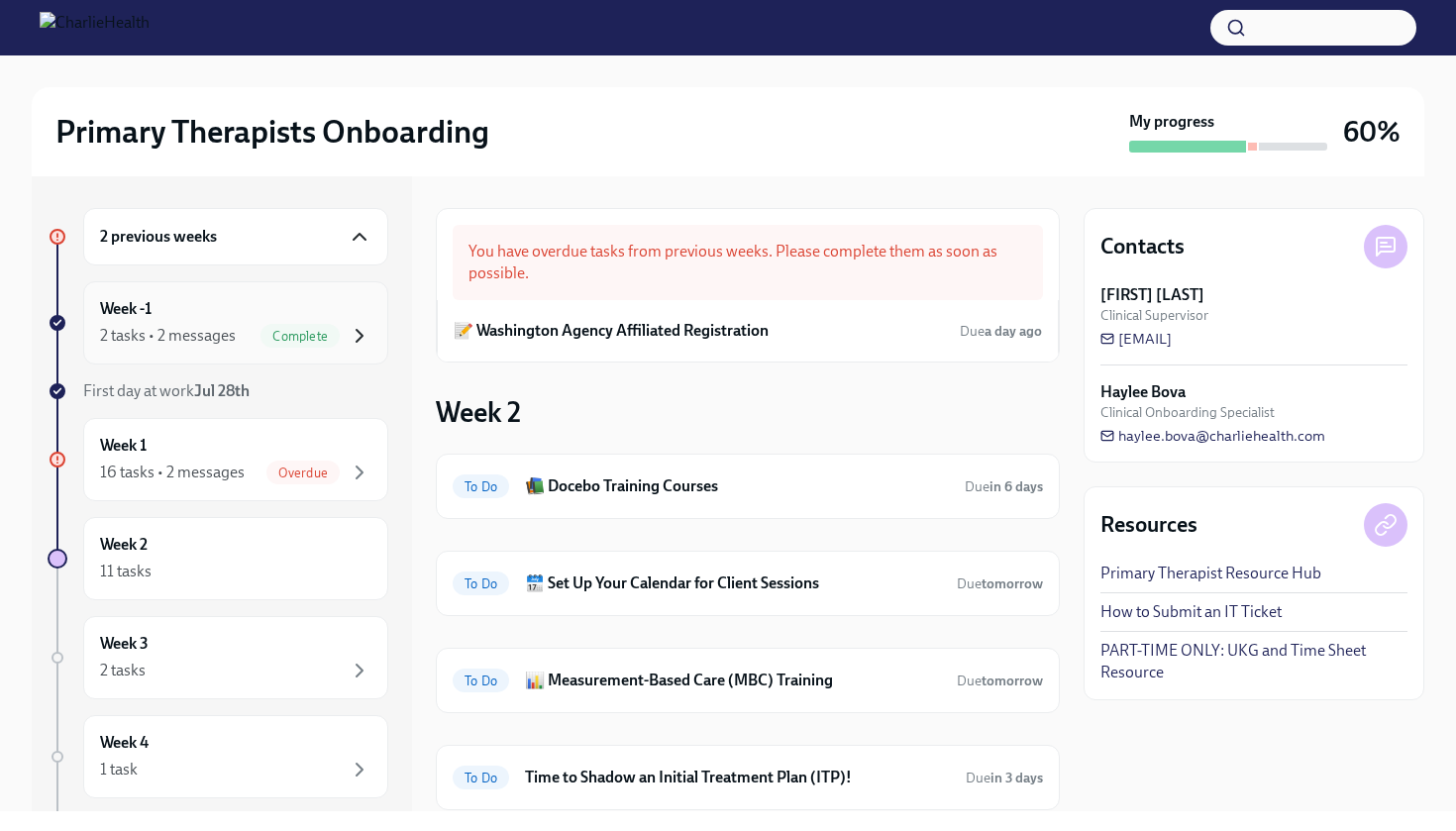 click 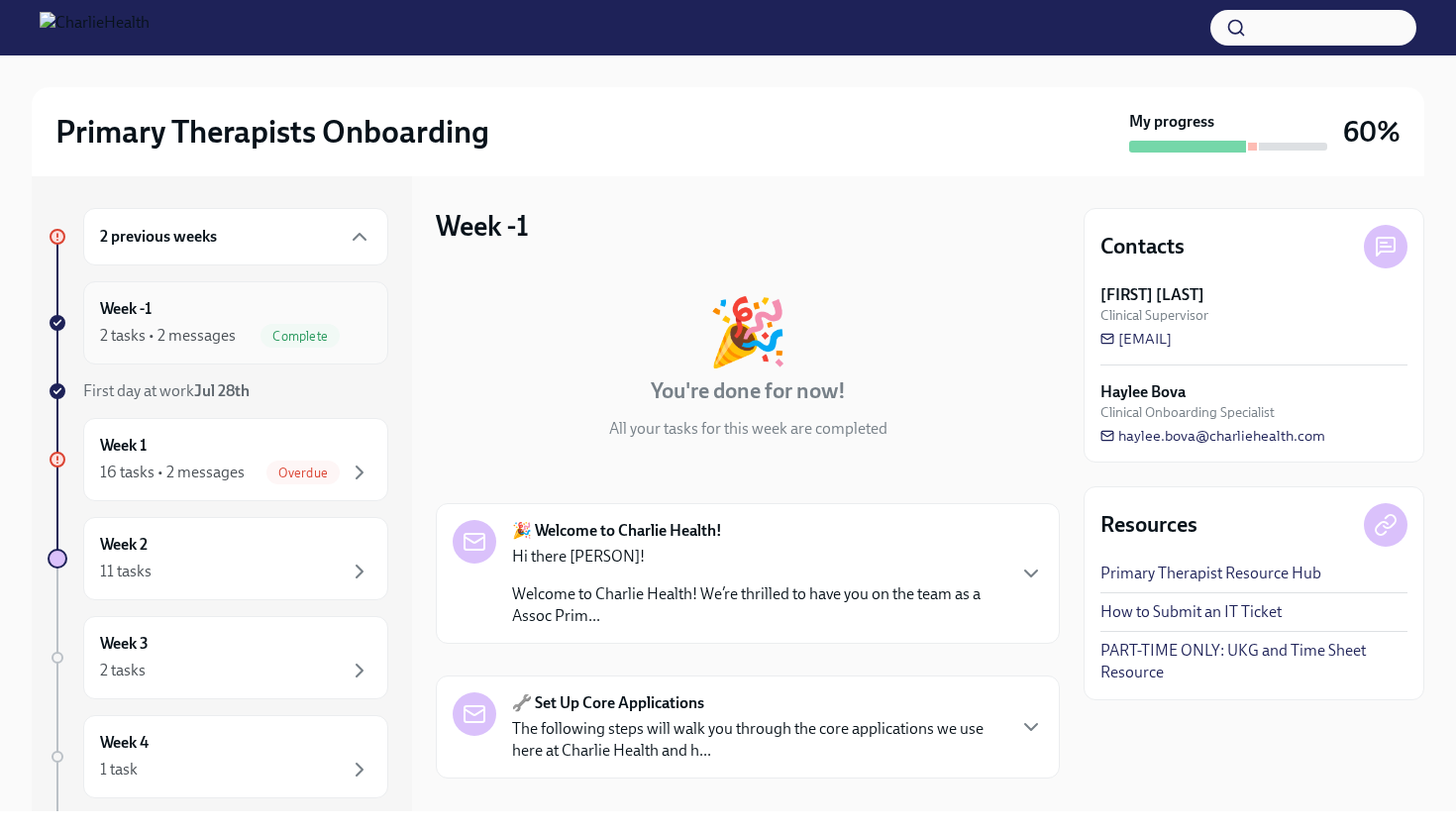 click 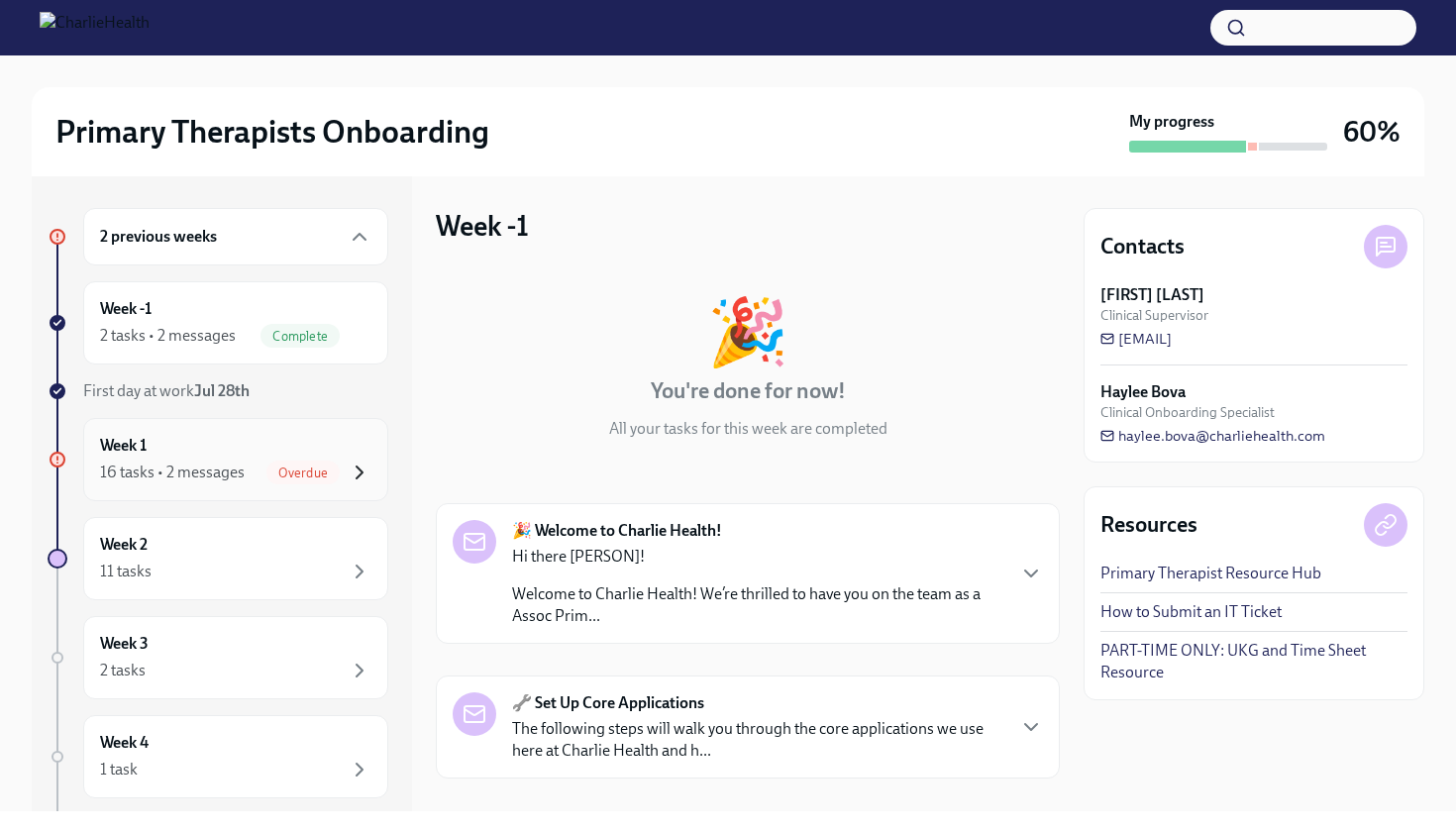 click 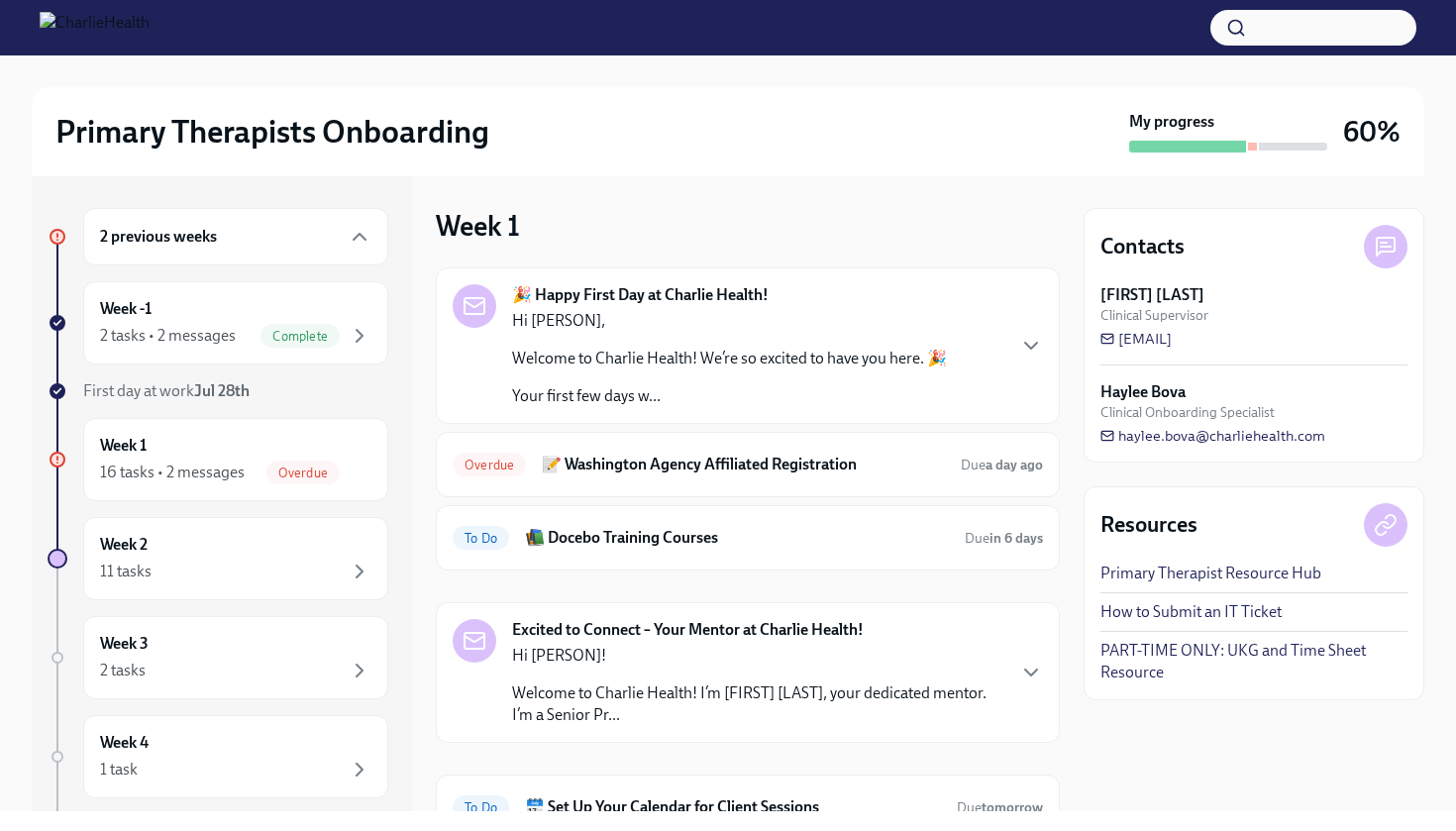 type 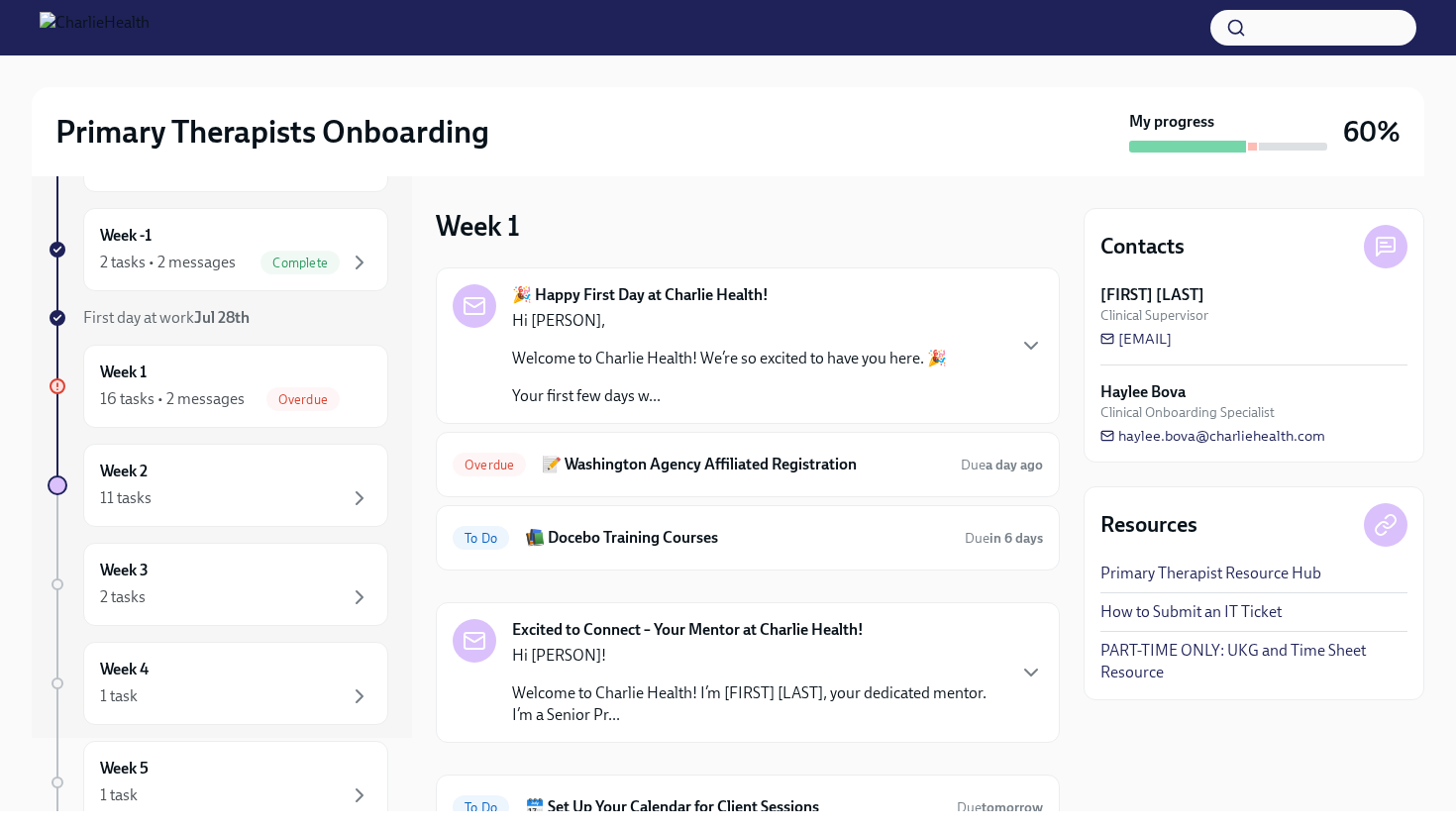 scroll, scrollTop: 81, scrollLeft: 0, axis: vertical 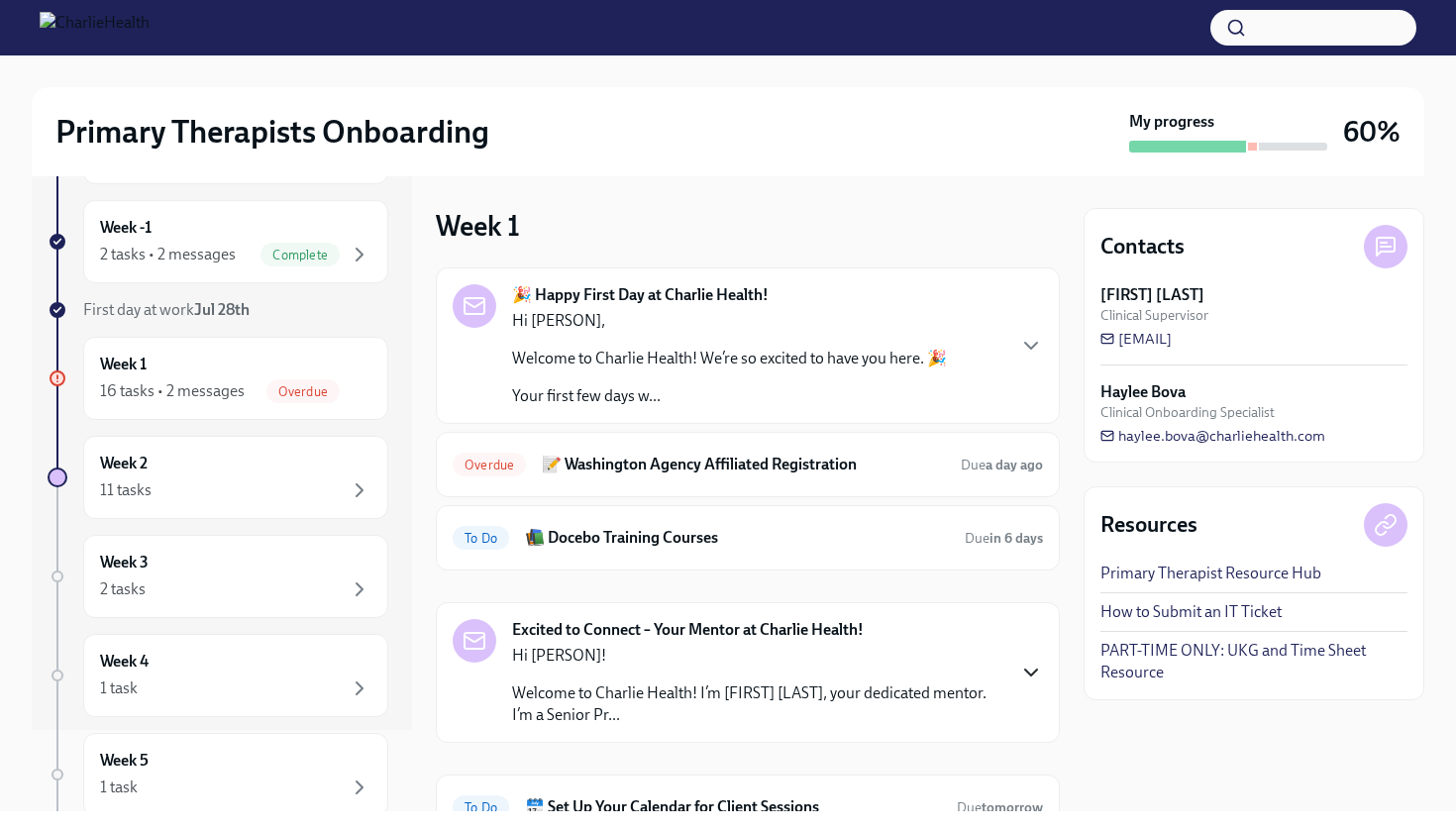 click 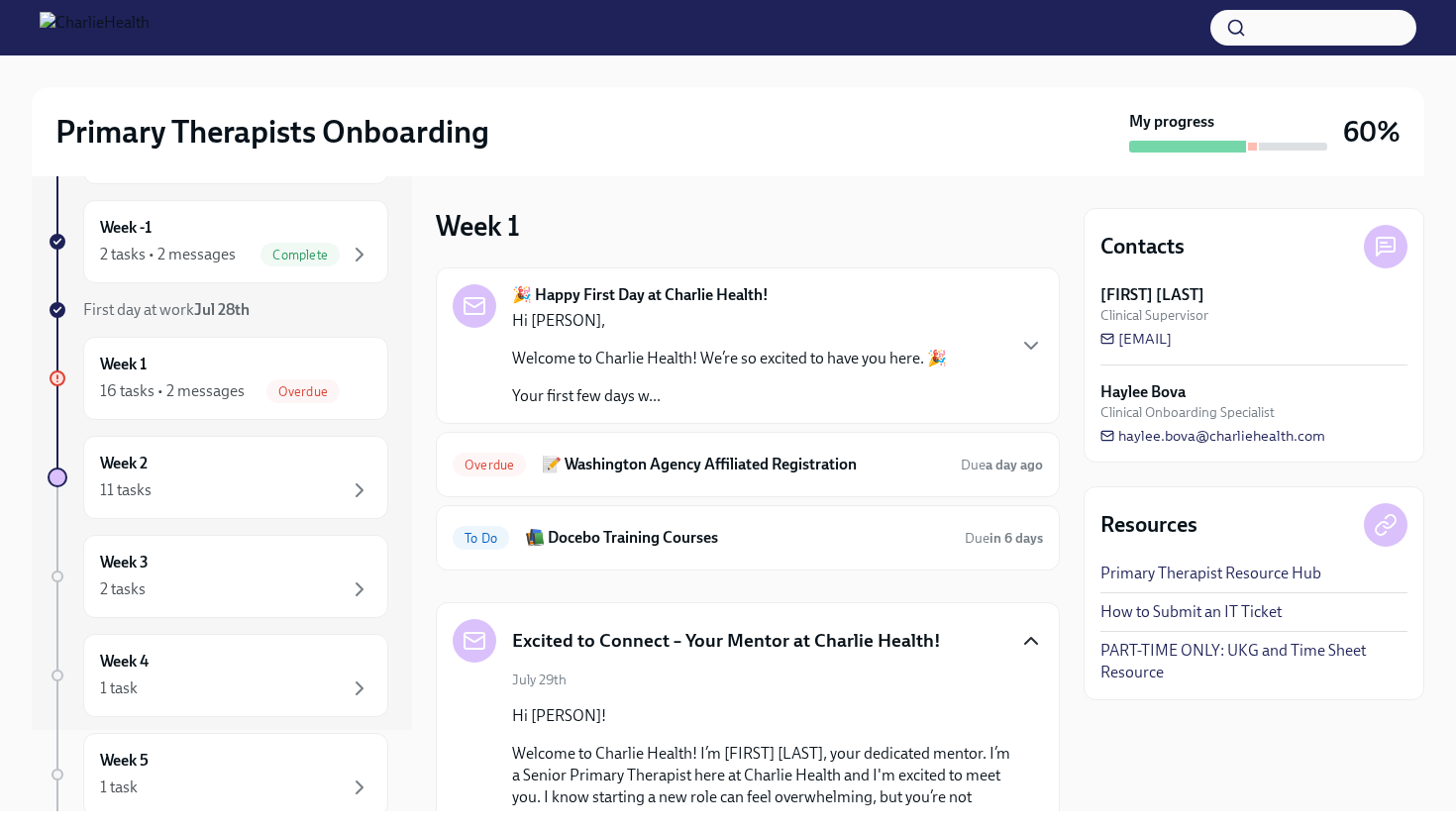 click on "Excited to Connect – Your Mentor at Charlie Health! July 29th Hi Donesha!
Welcome to Charlie Health! I’m Kristen Kathrein, your dedicated mentor. I’m a Senior Primary Therapist here at Charlie Health and I'm excited to meet you. I know starting a new role can feel overwhelming, but you’re not alone—I’m here to support you as you settle in!
Let’s find a time to connect!  Reply directly to this email  with your availability, and we’ll set up a quick meeting to chat. I’d love to hear more about you and help you feel confident in your first few weeks.
Looking forward to meeting you soon!
Best,
Kristen Kathrein
📩 kristen.kathrein@charliehealth.com
💬 Slack: Kristen Kathrein" at bounding box center [748, 835] 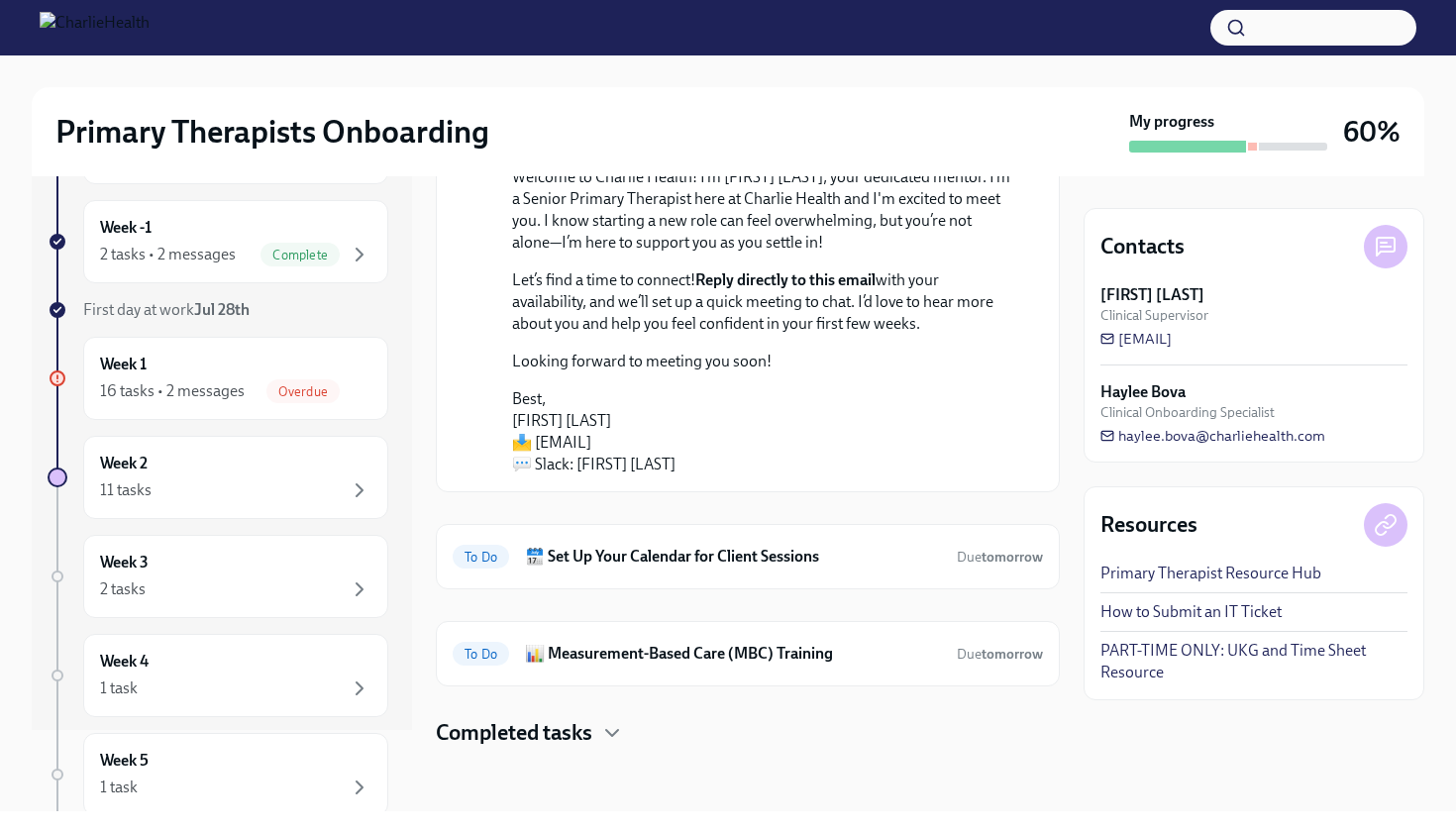 scroll, scrollTop: 576, scrollLeft: 0, axis: vertical 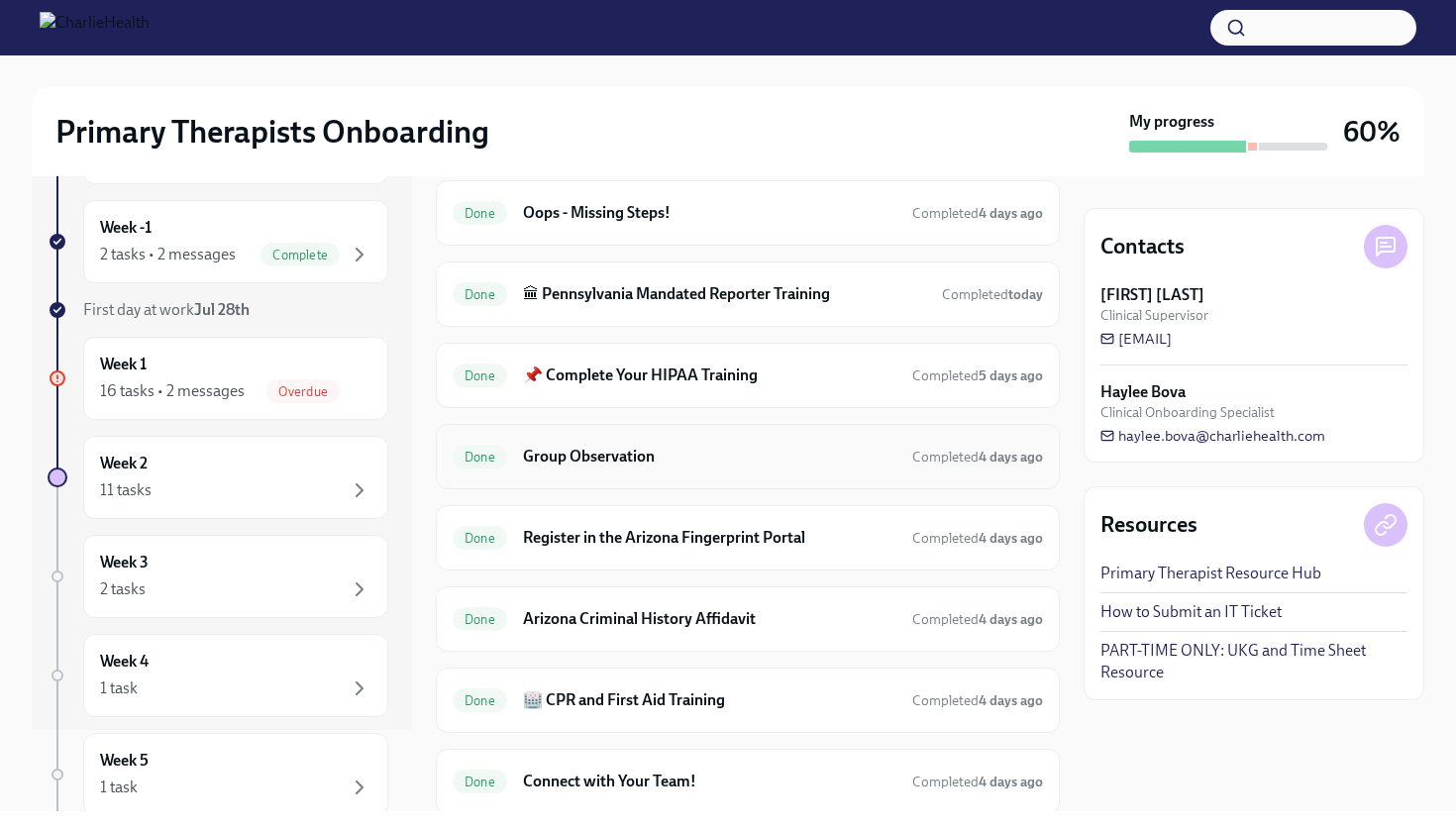 click on "Group Observation" at bounding box center [709, 457] 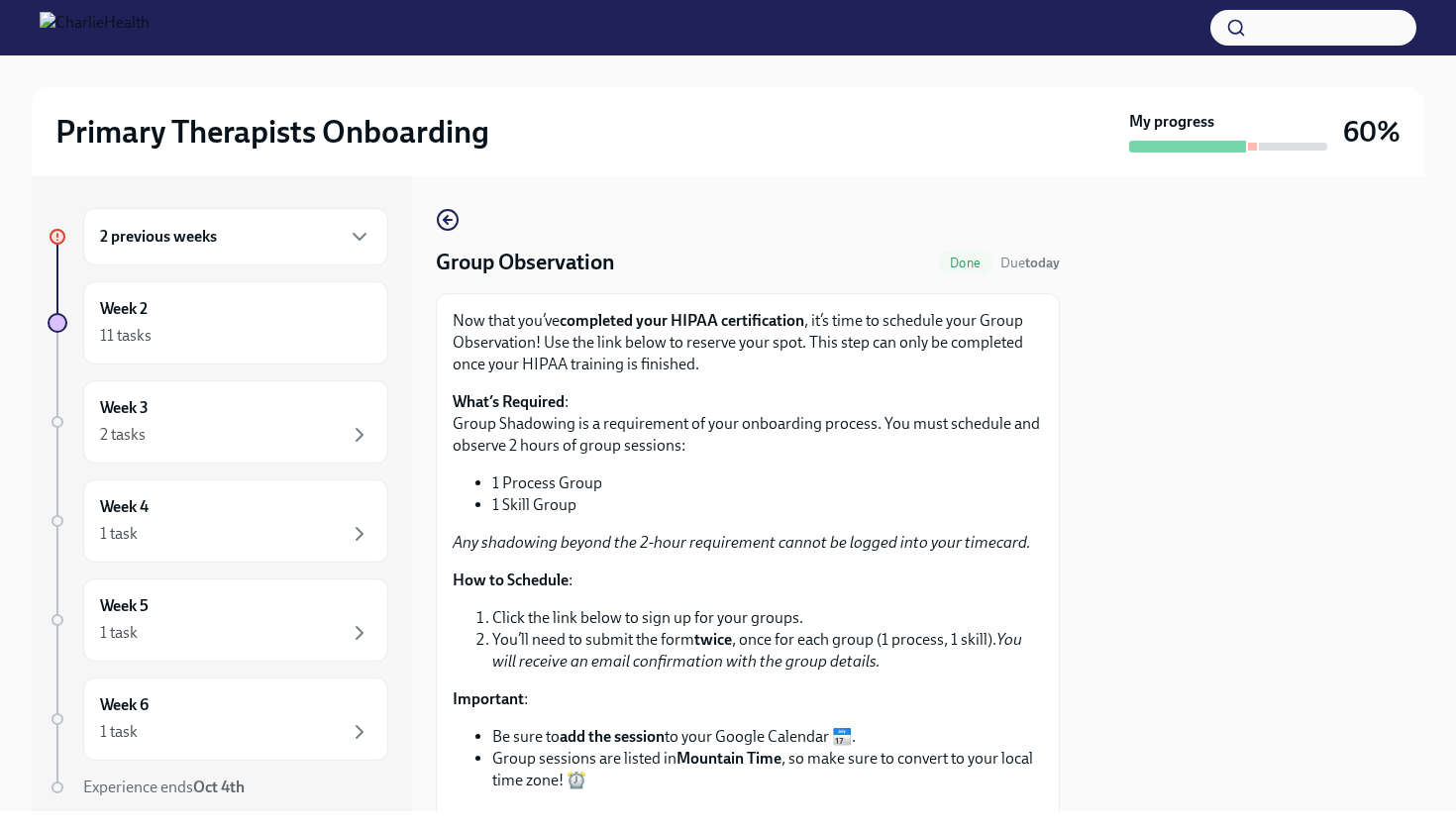 click on "1 Process Group" at bounding box center [768, 483] 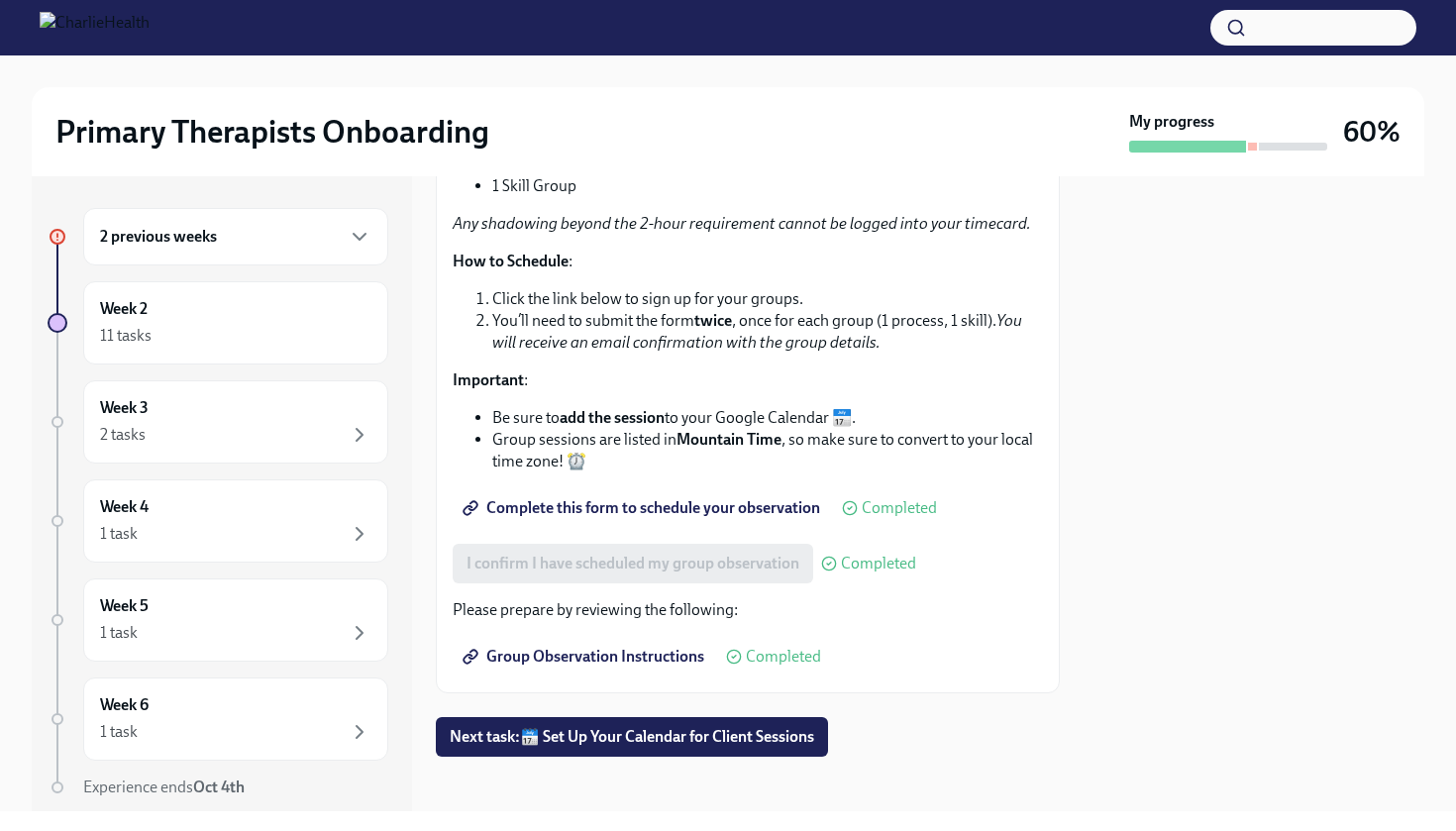 scroll, scrollTop: 328, scrollLeft: 0, axis: vertical 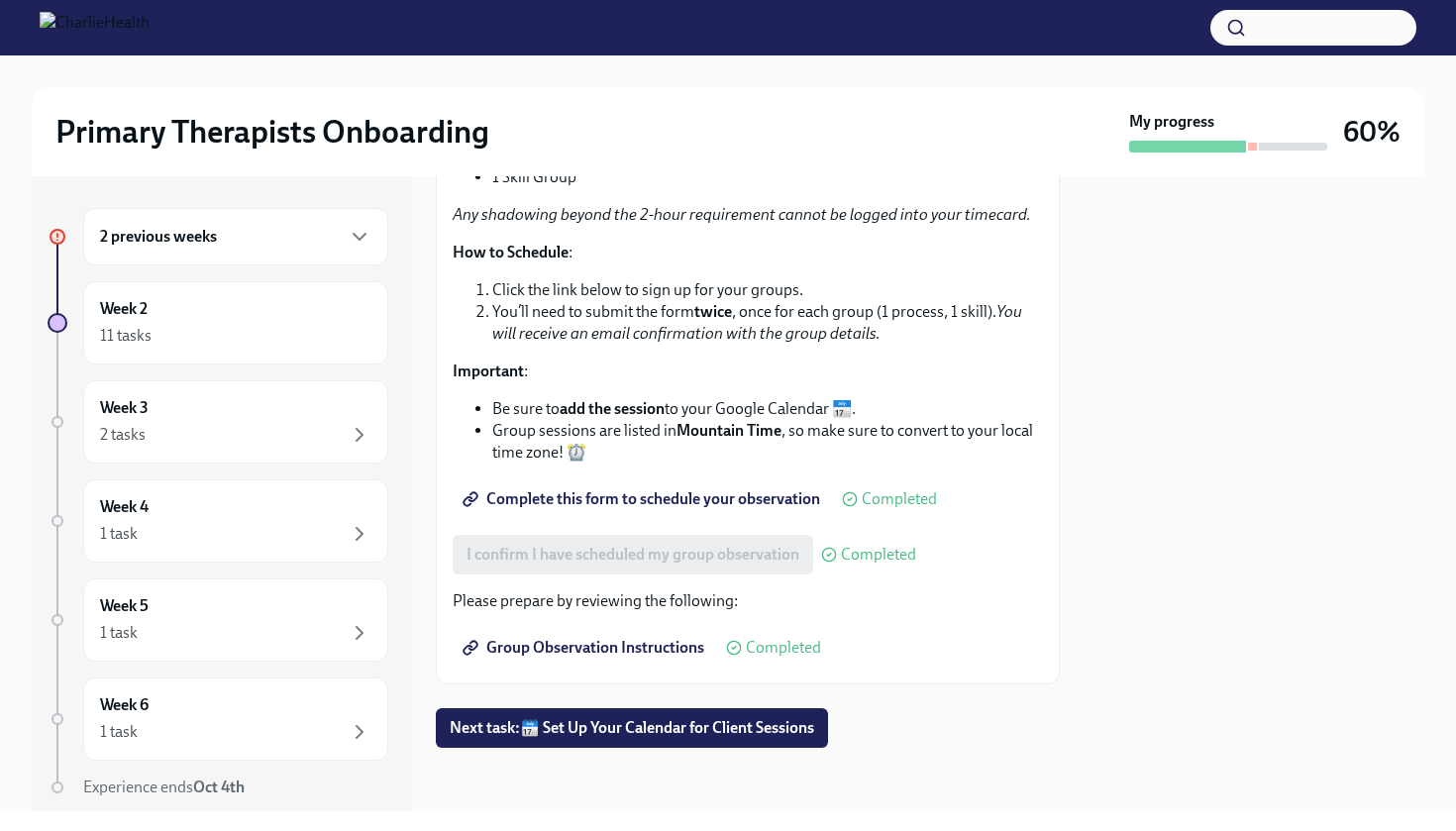 click on "Complete this form to schedule your observation" at bounding box center [643, 499] 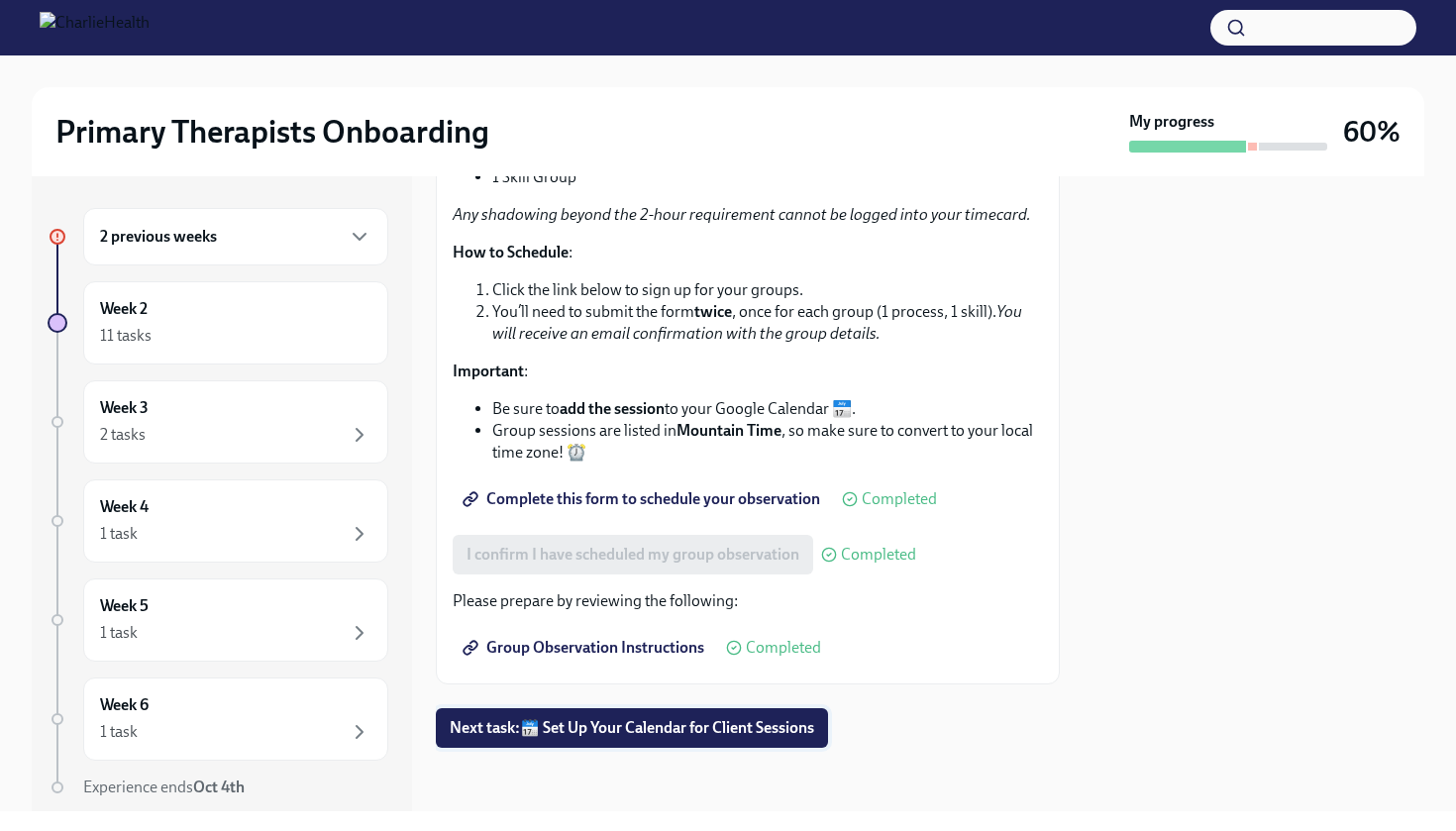 click on "Next task :  🗓️ Set Up Your Calendar for Client Sessions" at bounding box center [632, 728] 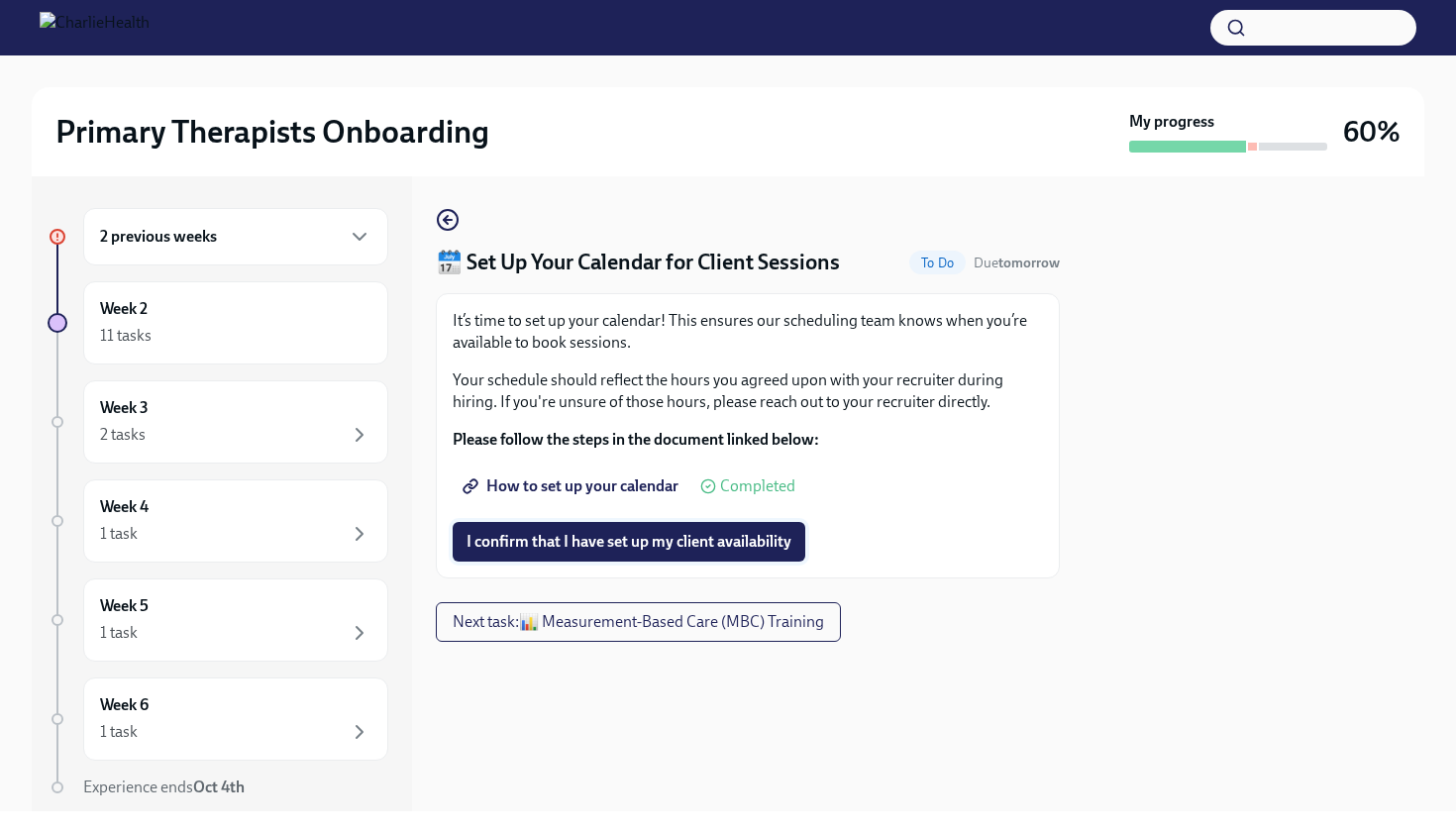 click on "I confirm that I have set up my client availability" at bounding box center (629, 542) 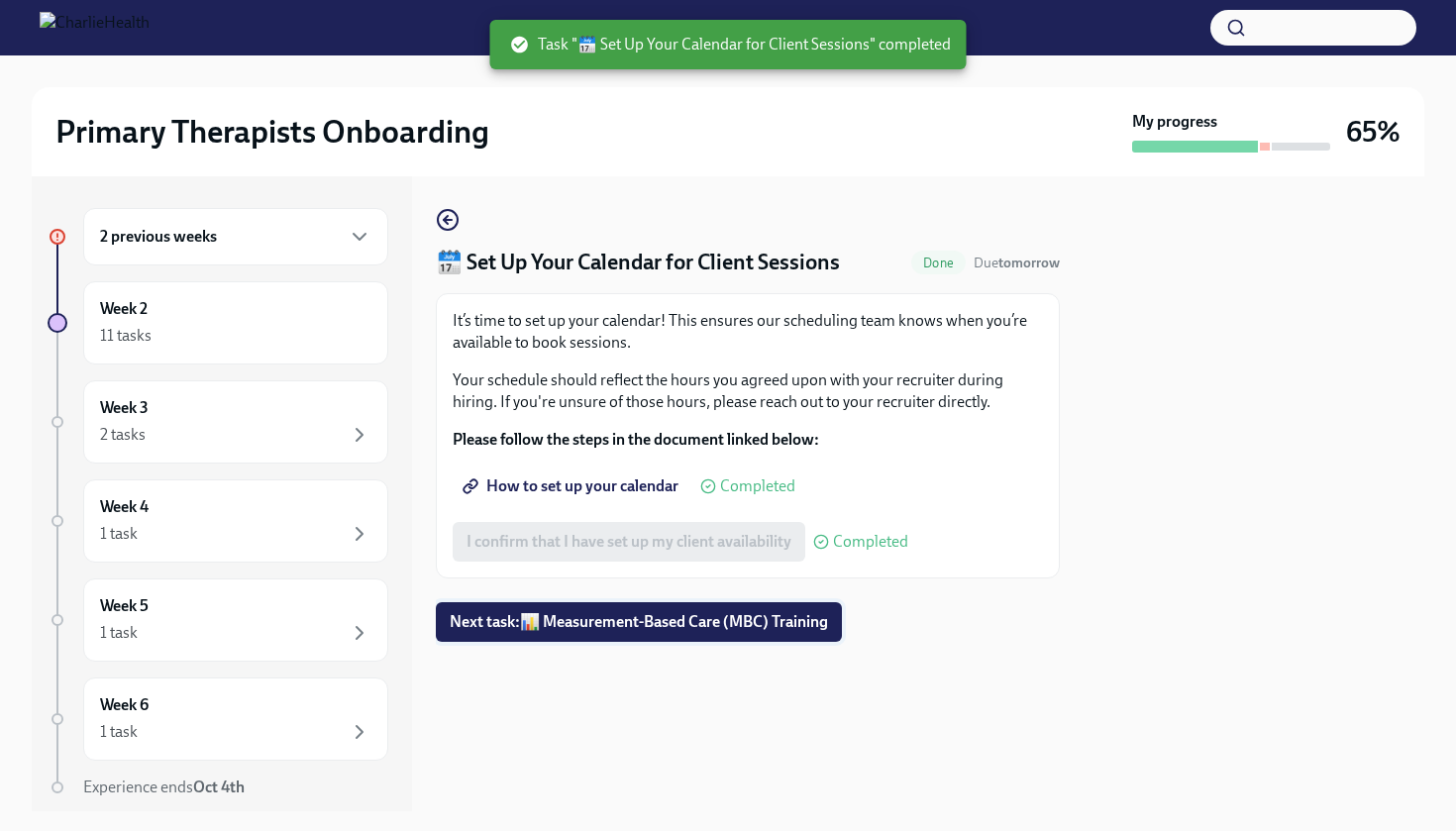 click on "Next task :  📊 Measurement-Based Care (MBC) Training" at bounding box center (639, 622) 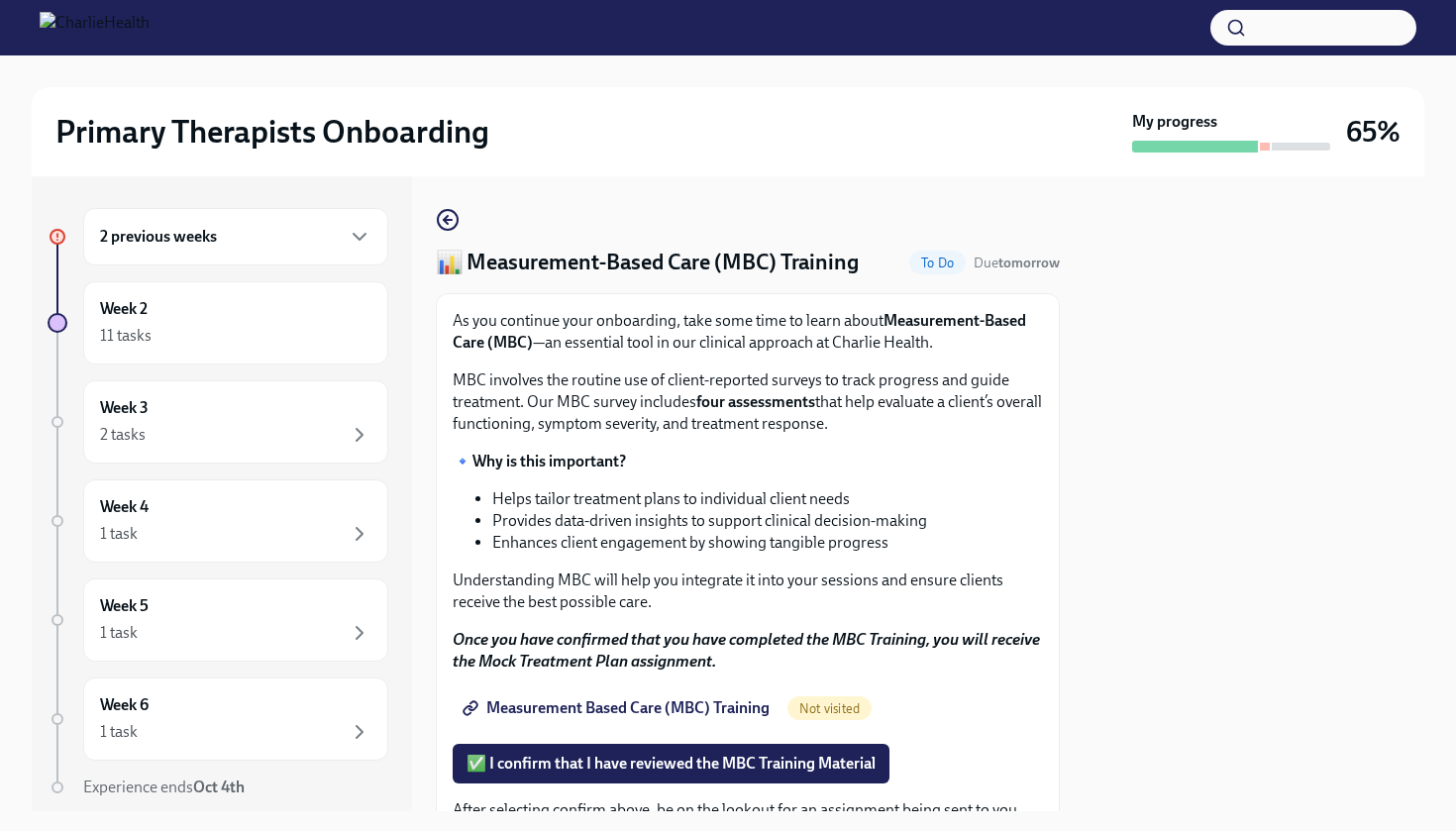 type 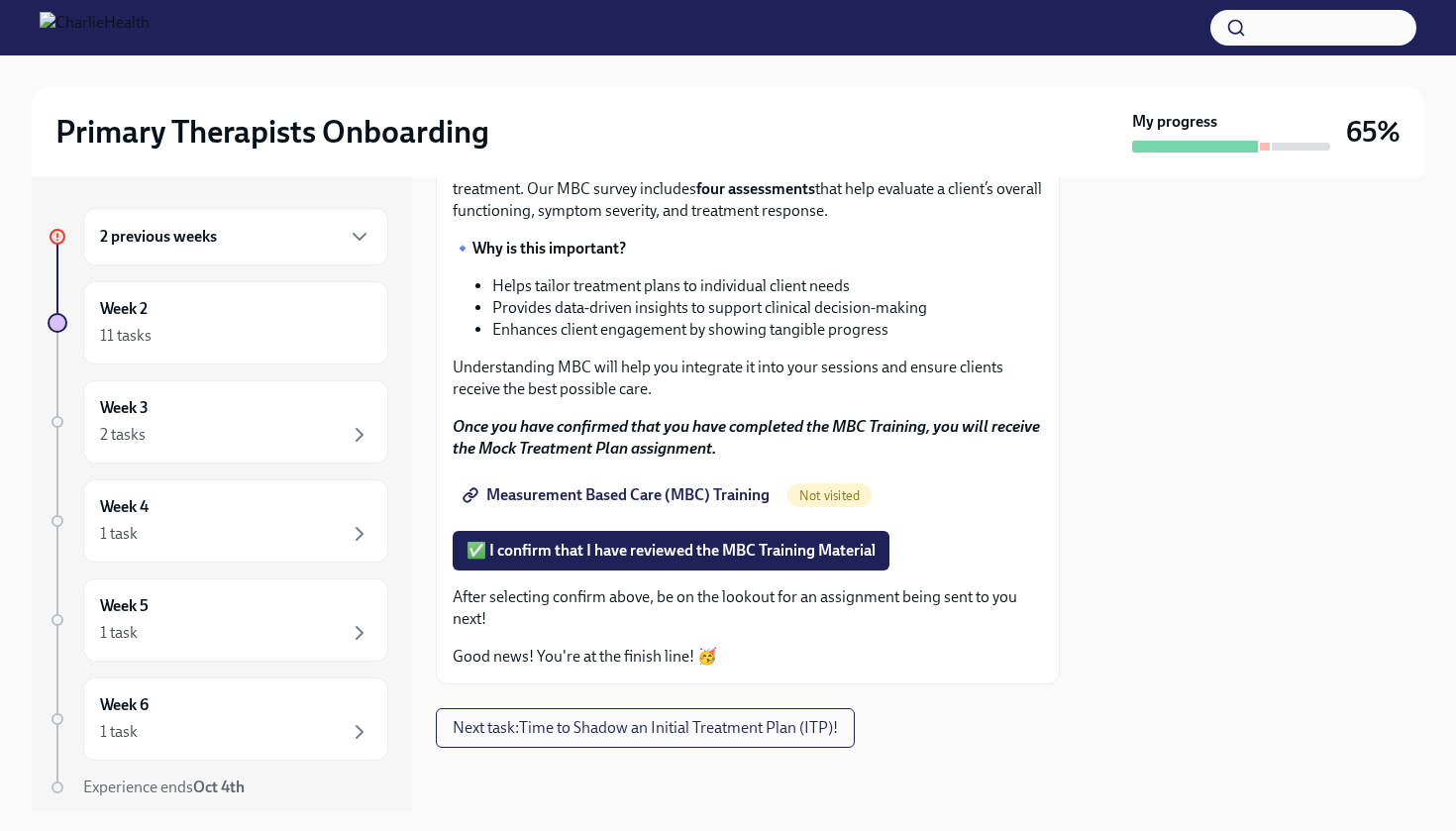 scroll, scrollTop: 213, scrollLeft: 0, axis: vertical 